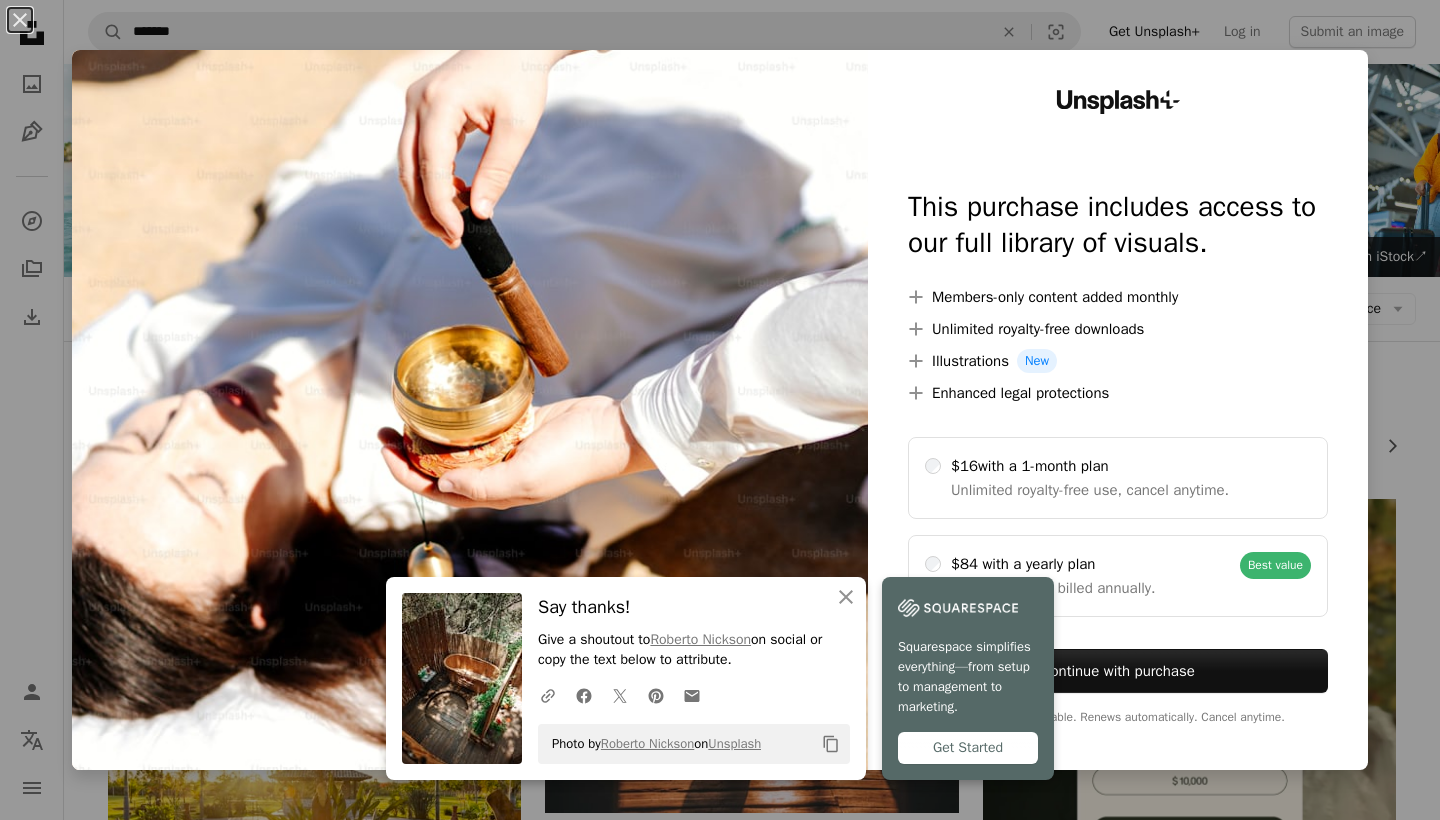 scroll, scrollTop: 6122, scrollLeft: 0, axis: vertical 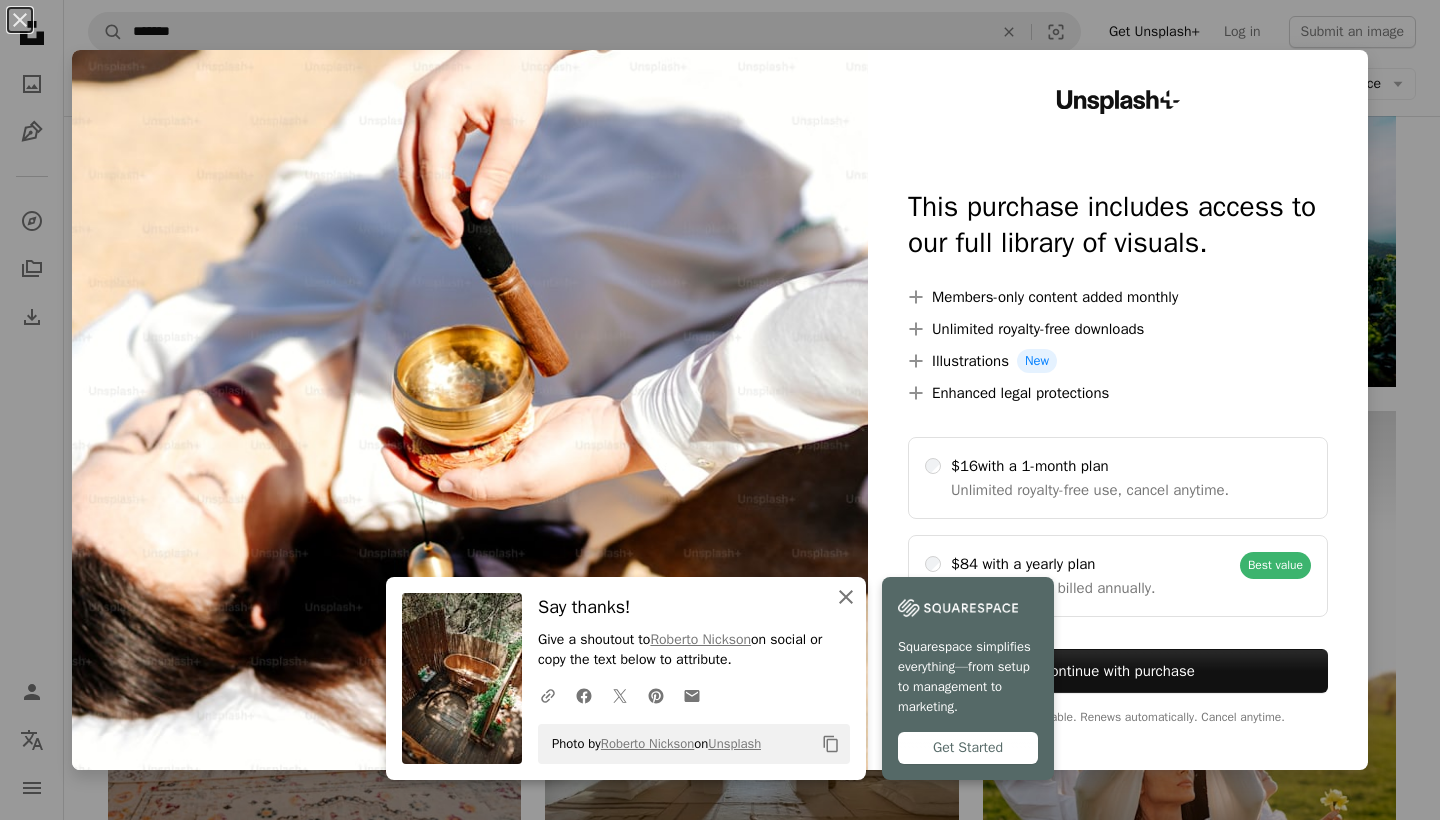 click on "An X shape" 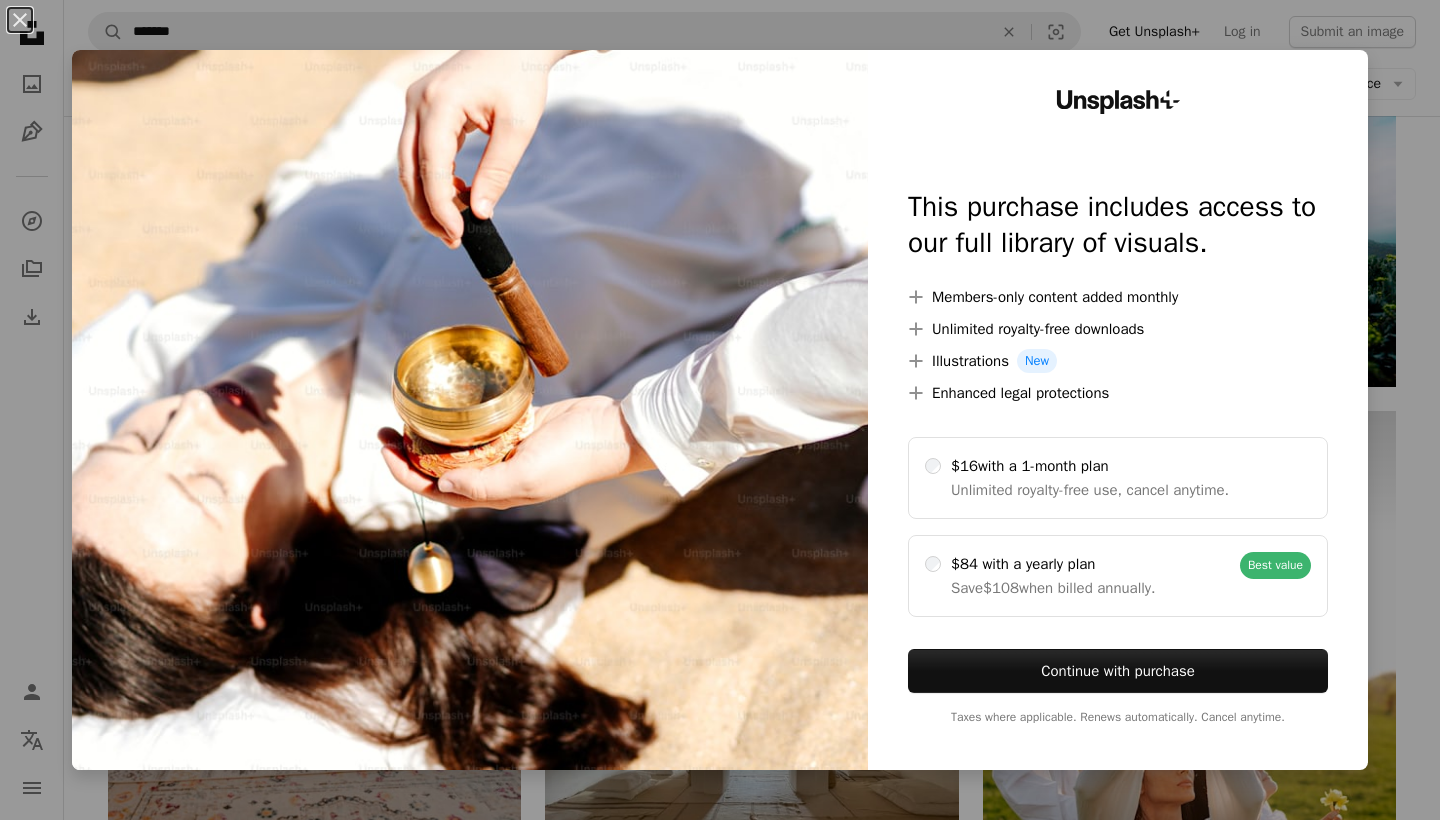 click on "An X shape Unsplash+ This purchase includes access to our full library of visuals. A plus sign Members-only content added monthly A plus sign Unlimited royalty-free downloads A plus sign Illustrations  New A plus sign Enhanced legal protections $16  with a 1-month plan Unlimited royalty-free use, cancel anytime. $84   with a yearly plan Save  $108  when billed annually. Best value Continue with purchase Taxes where applicable. Renews automatically. Cancel anytime." at bounding box center (720, 410) 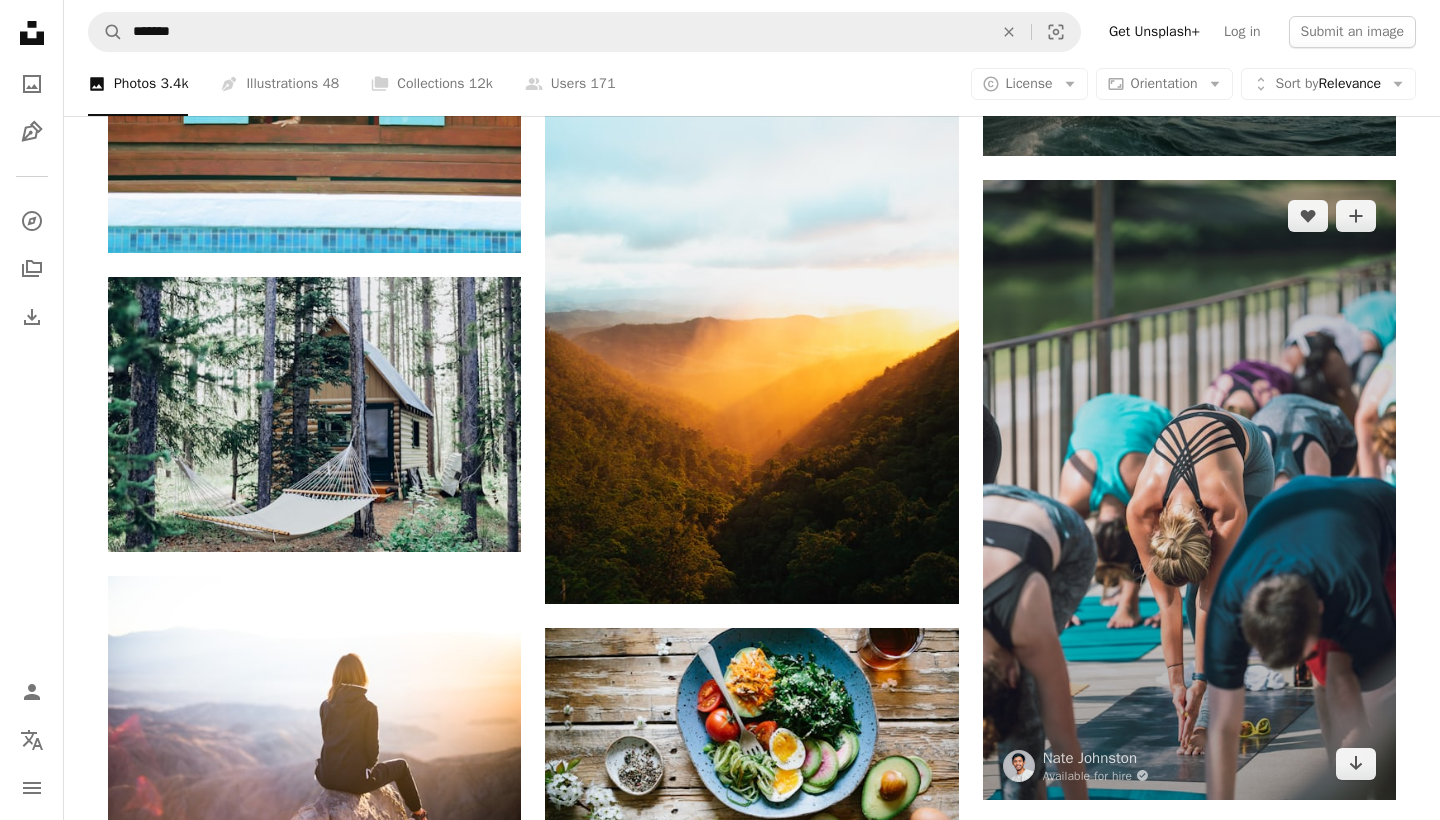 scroll, scrollTop: 7861, scrollLeft: 0, axis: vertical 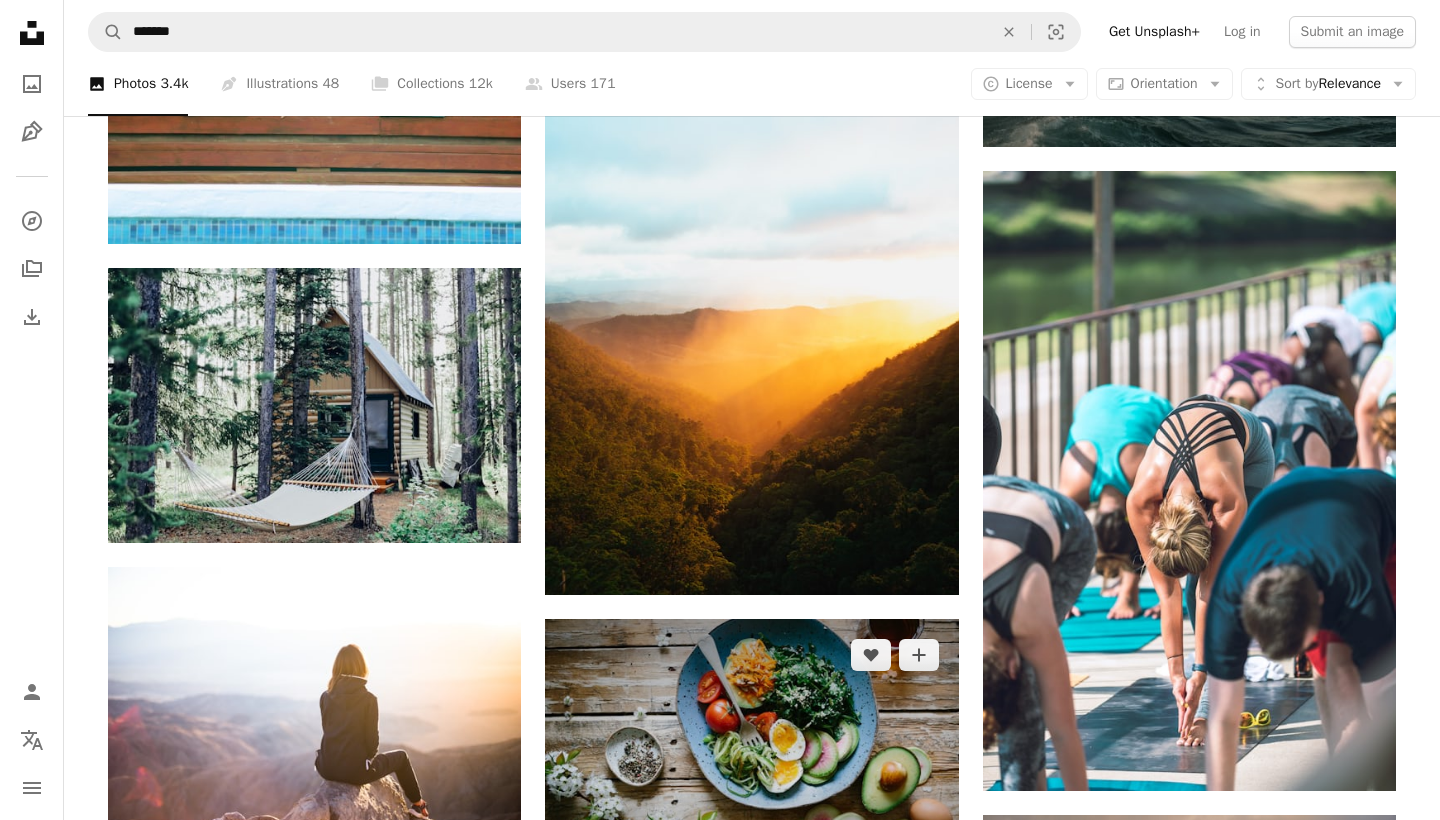 click on "Arrow pointing down" 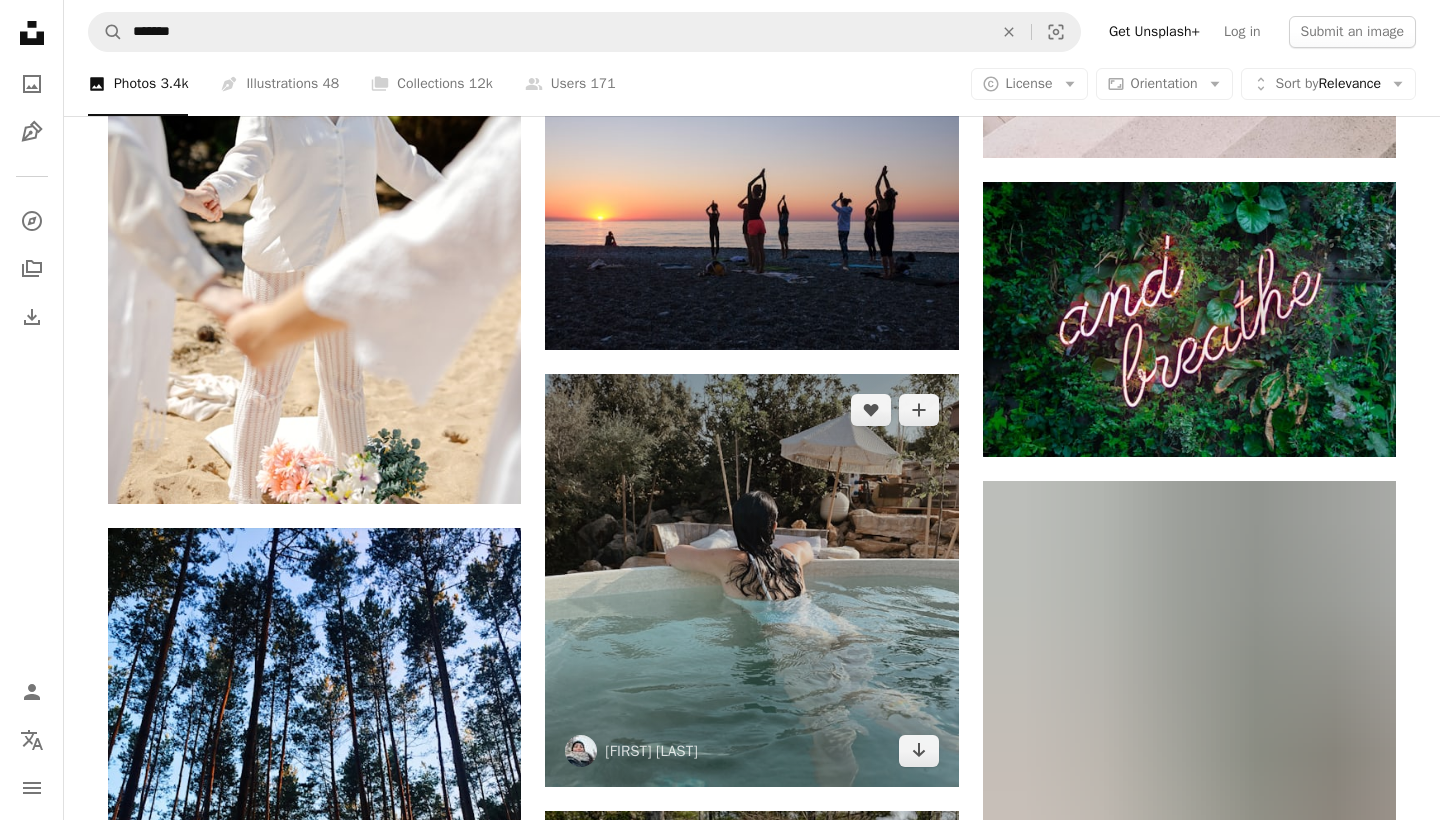 scroll, scrollTop: 11787, scrollLeft: 0, axis: vertical 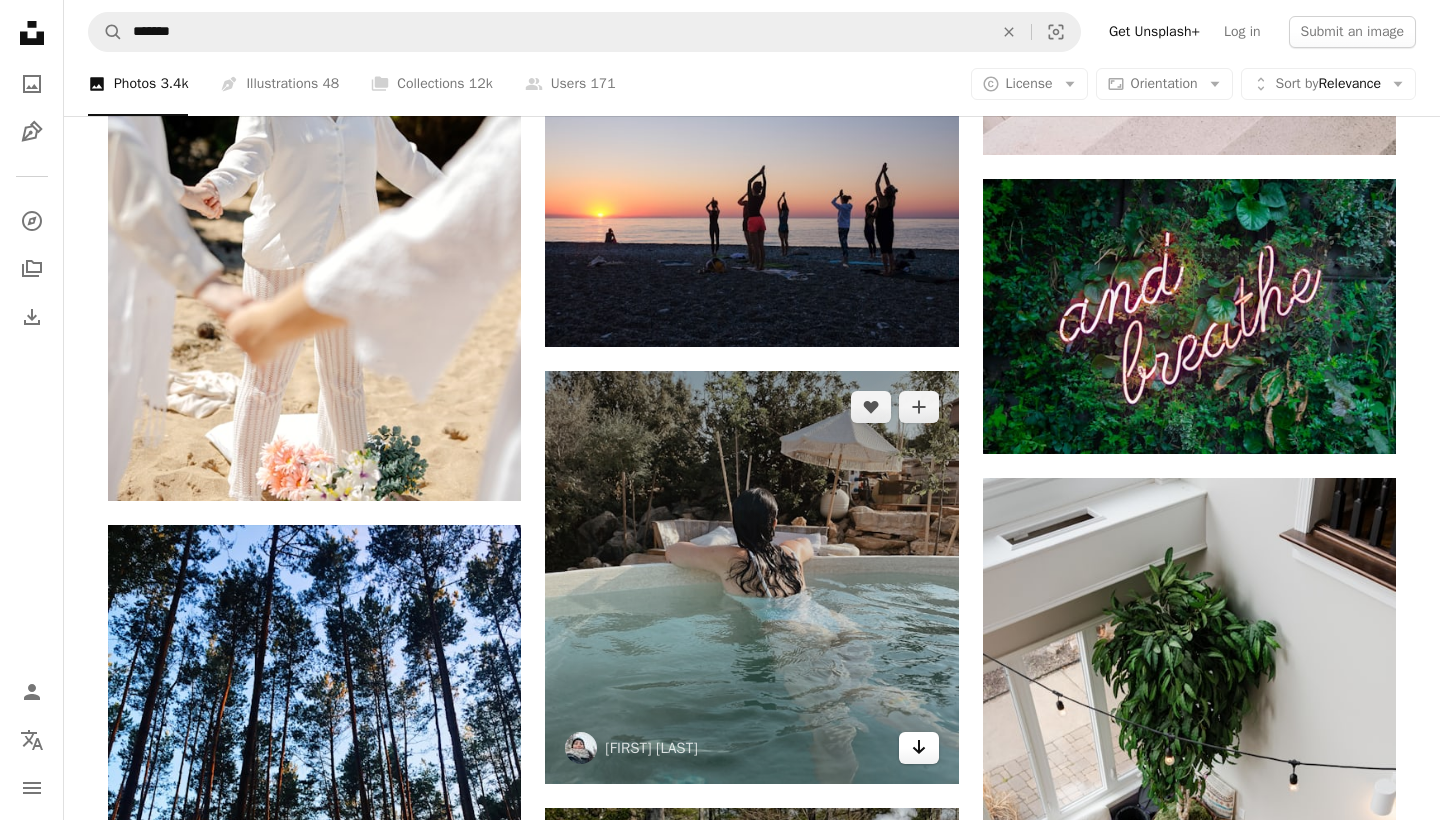 click on "Arrow pointing down" at bounding box center [919, 748] 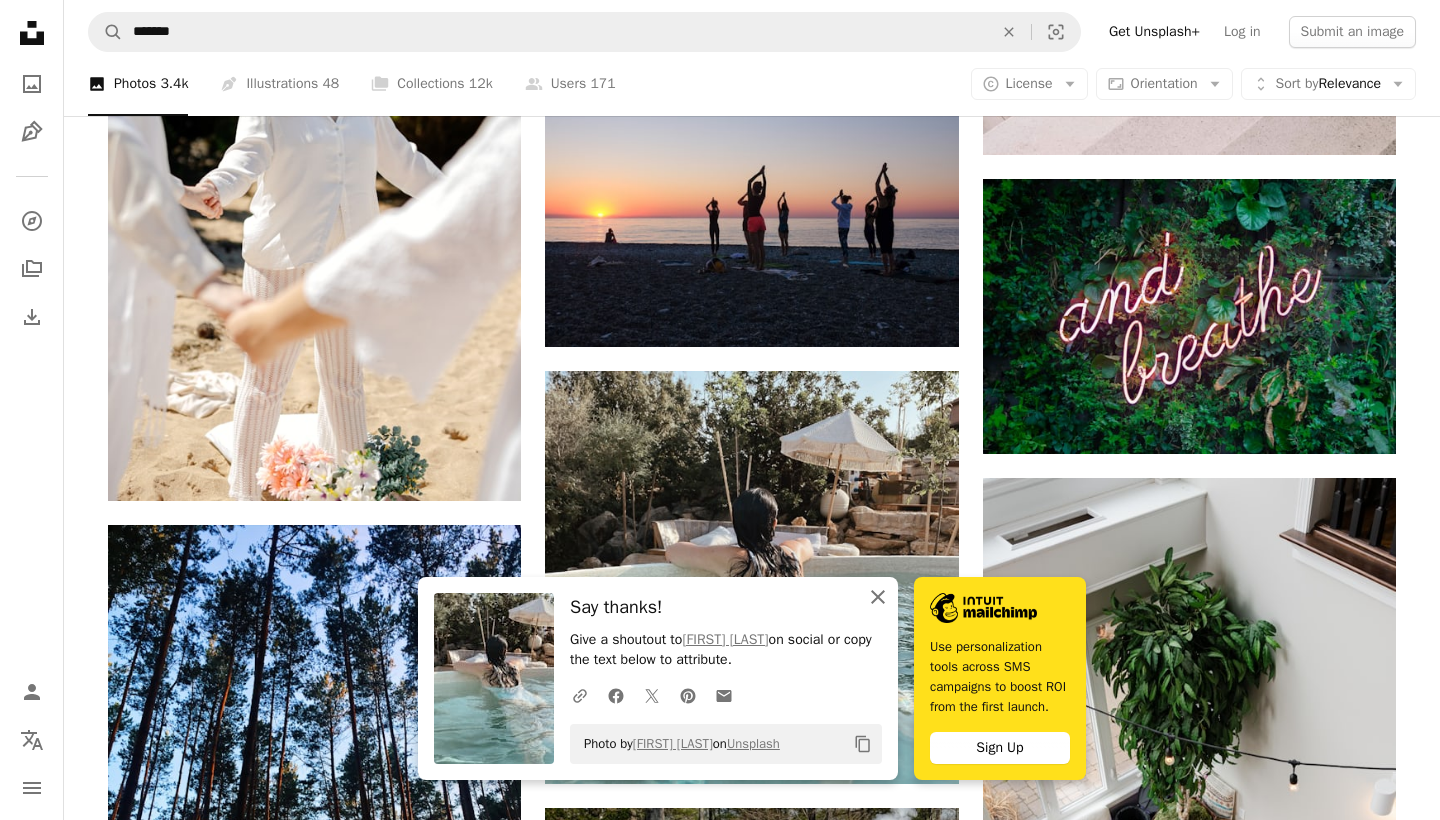 click on "An X shape" 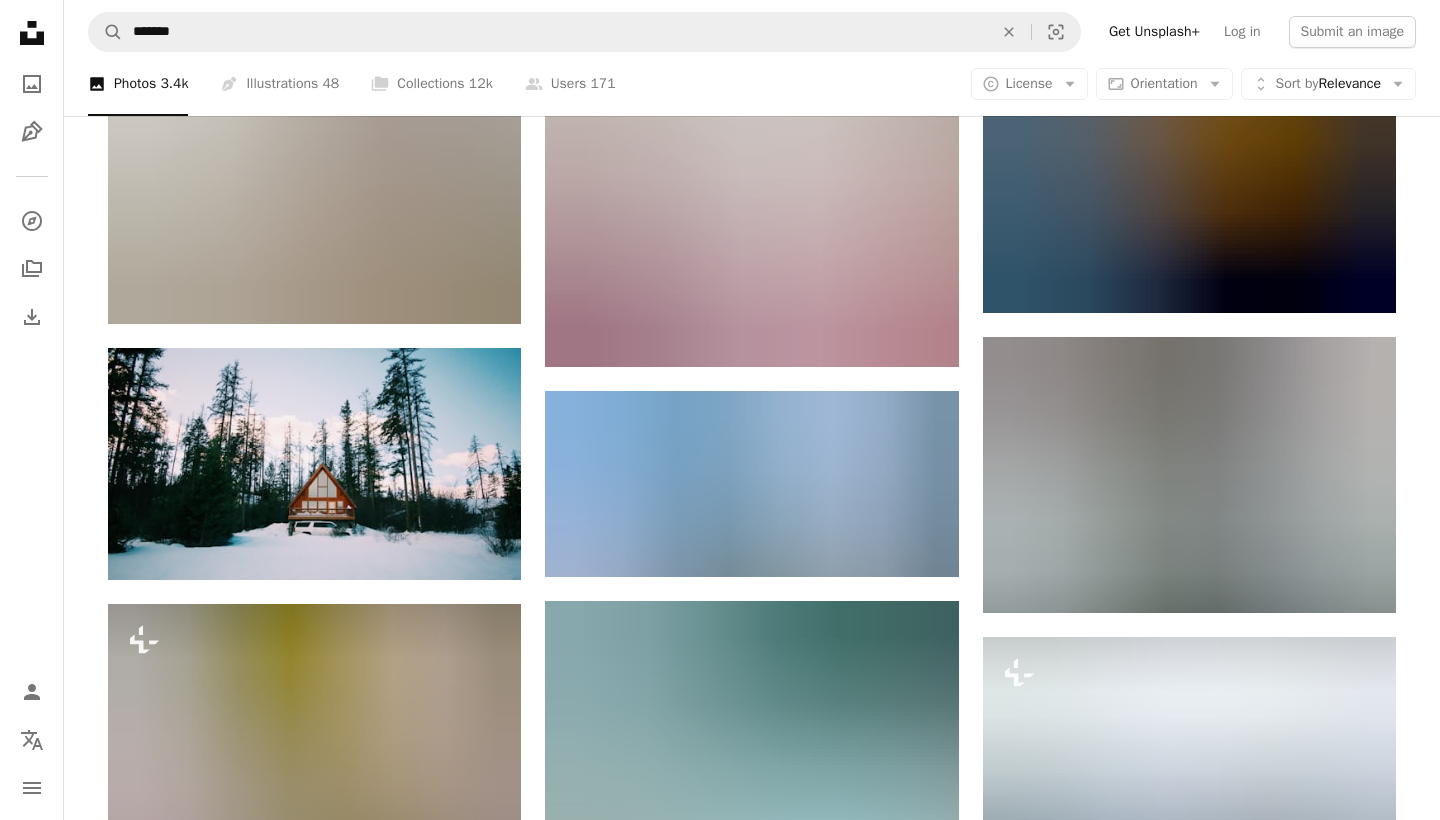 scroll, scrollTop: 14098, scrollLeft: 0, axis: vertical 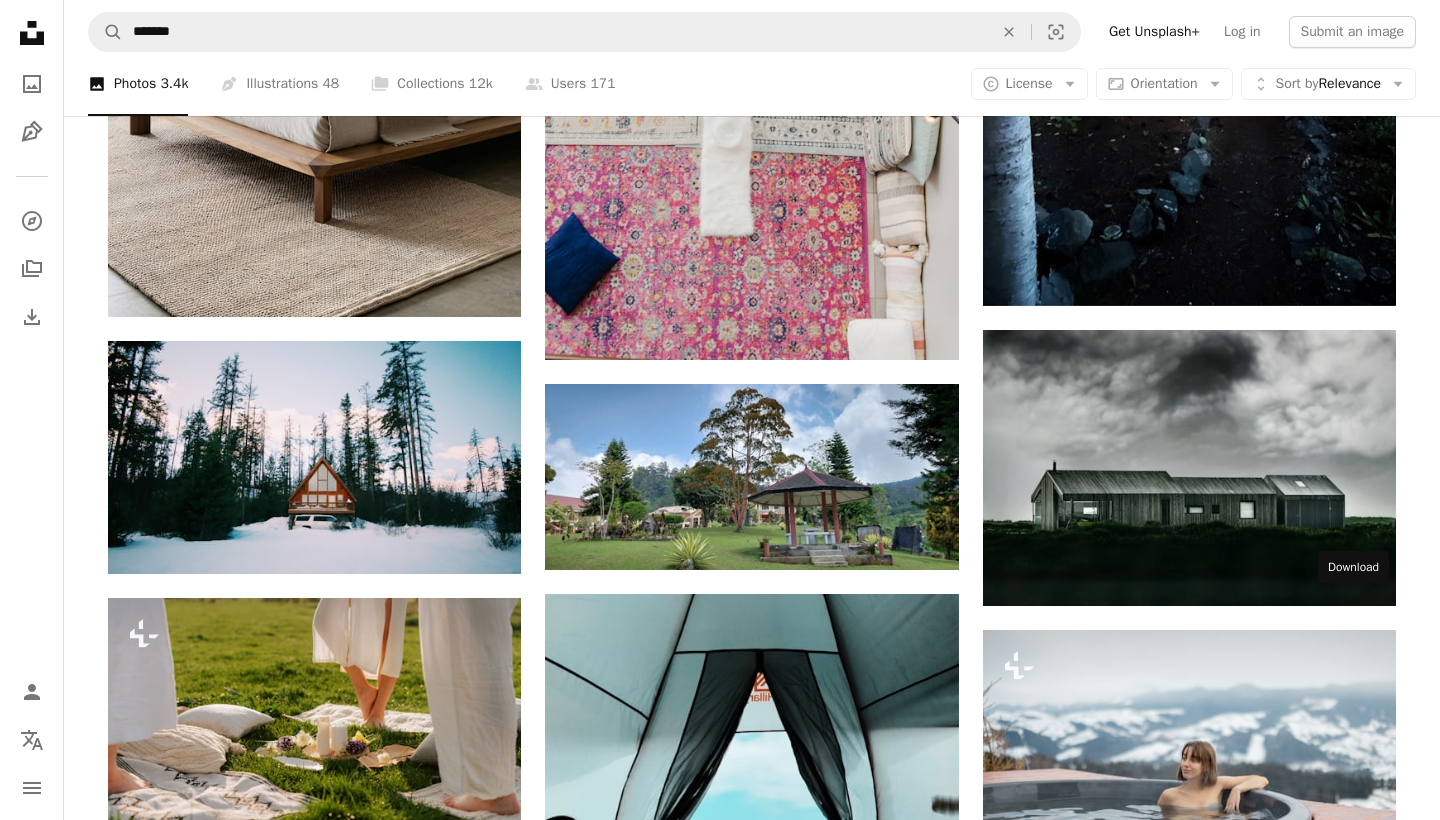 click on "Arrow pointing down" at bounding box center [1356, 1935] 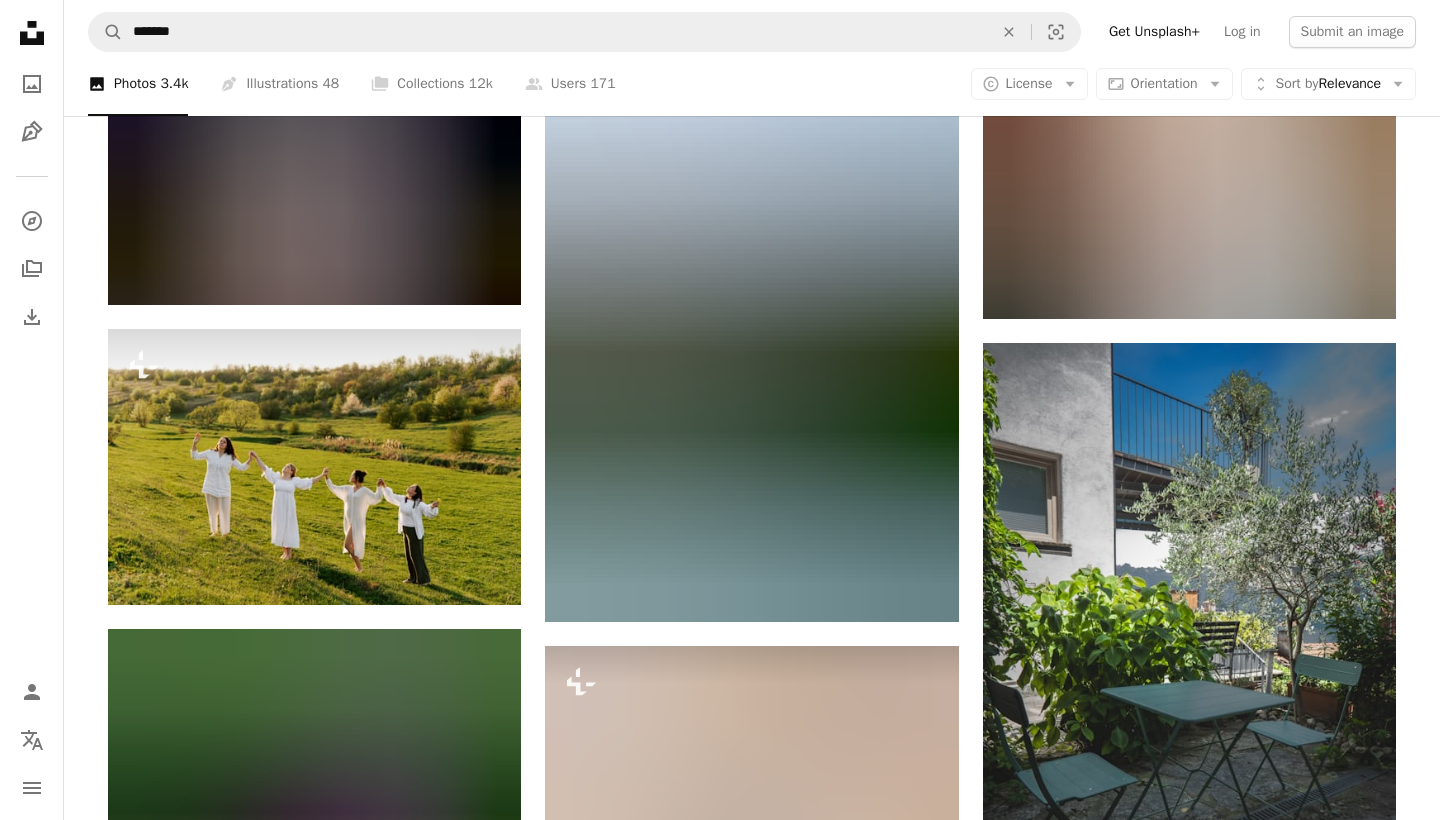 scroll, scrollTop: 19398, scrollLeft: 0, axis: vertical 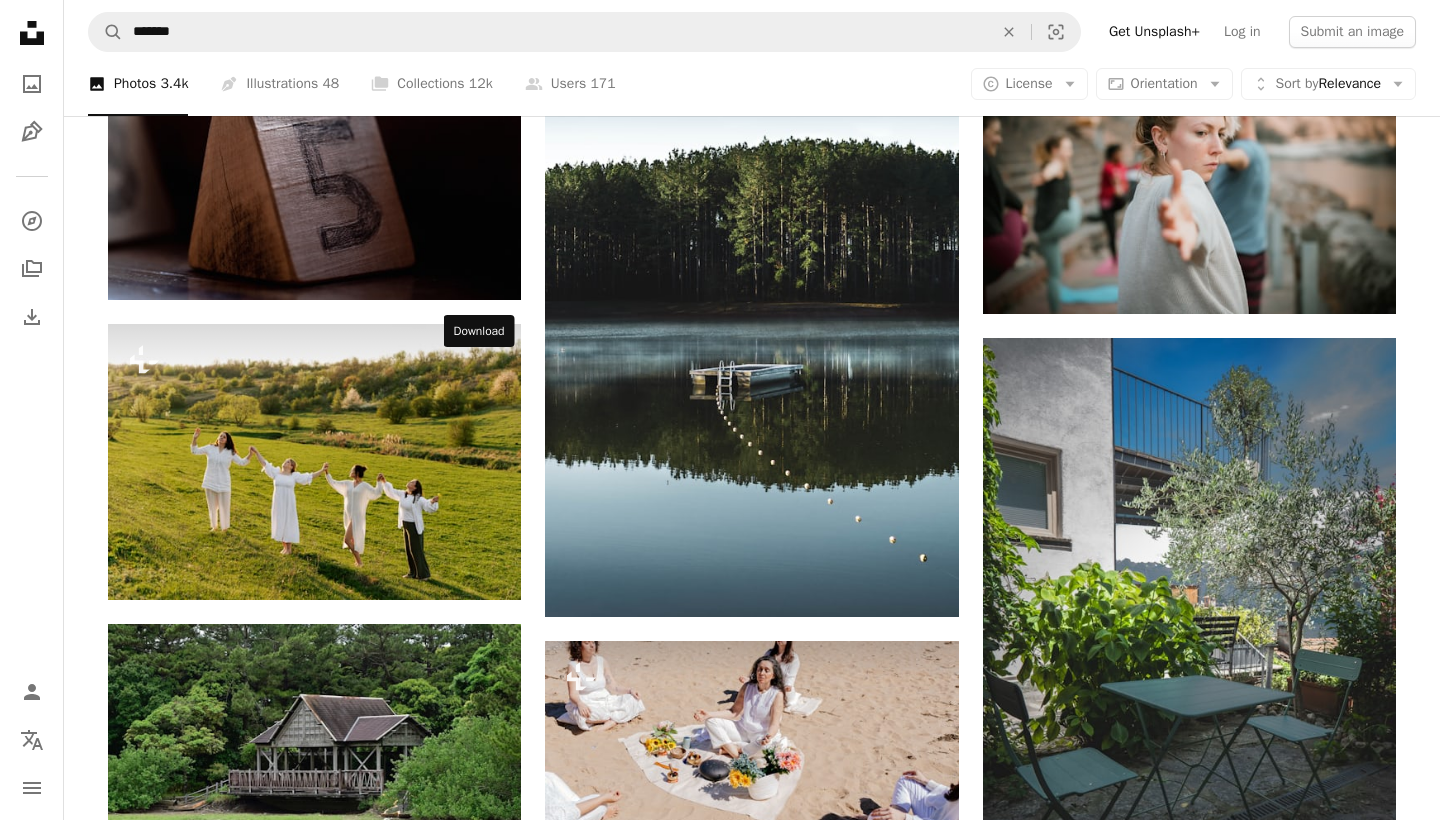 click on "Arrow pointing down" 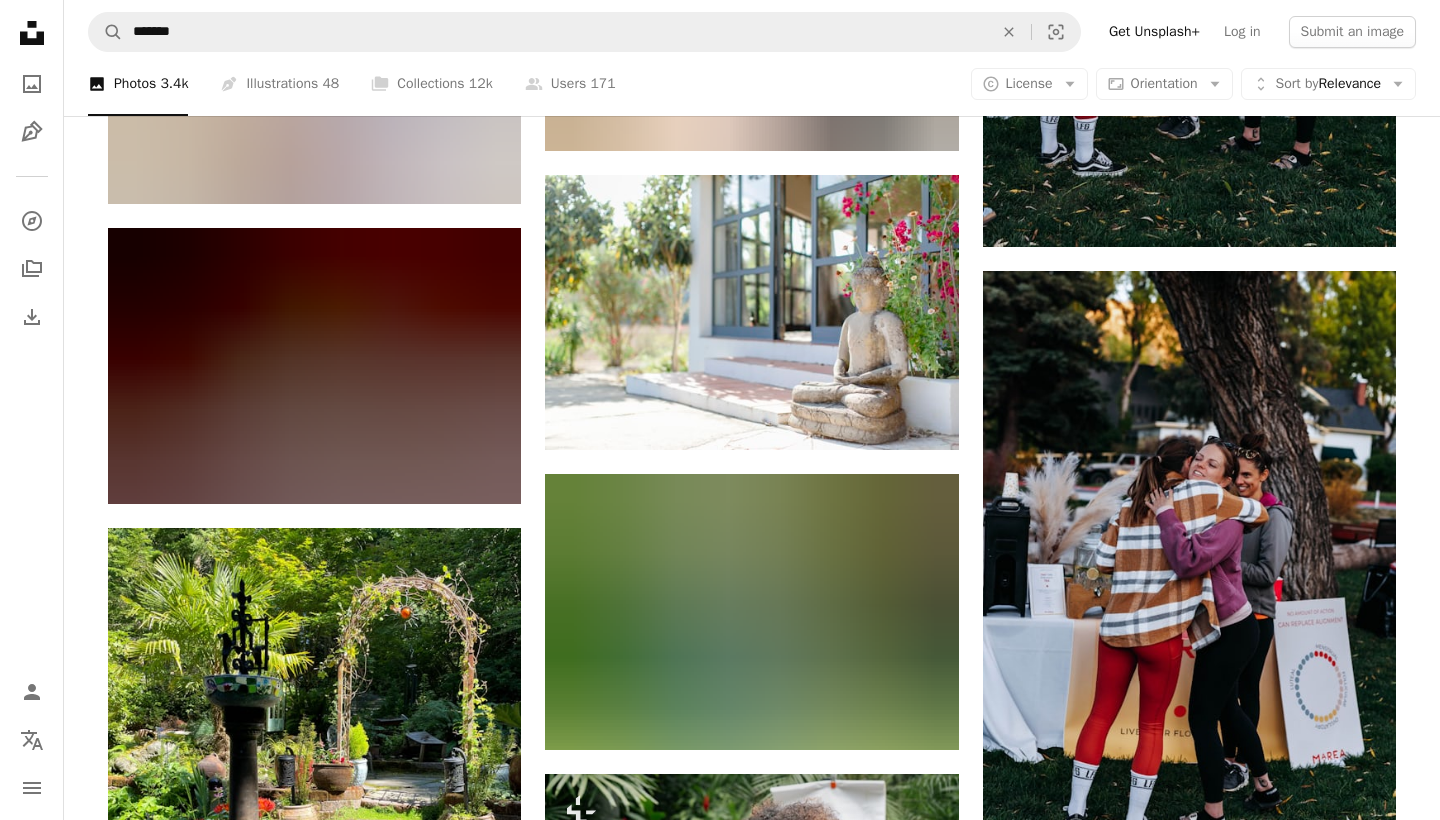 scroll, scrollTop: 22598, scrollLeft: 0, axis: vertical 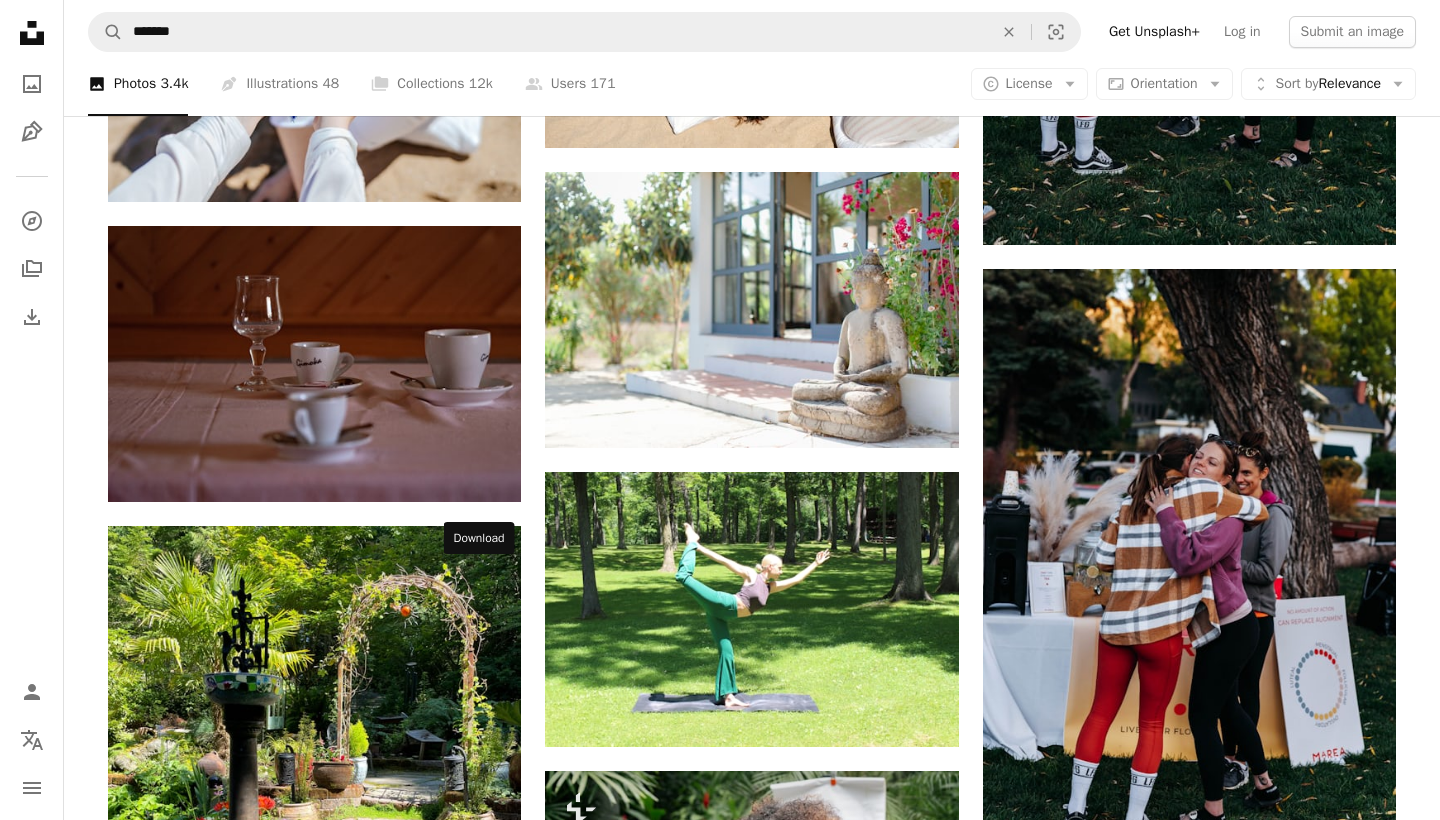 click on "Arrow pointing down" at bounding box center [481, 1341] 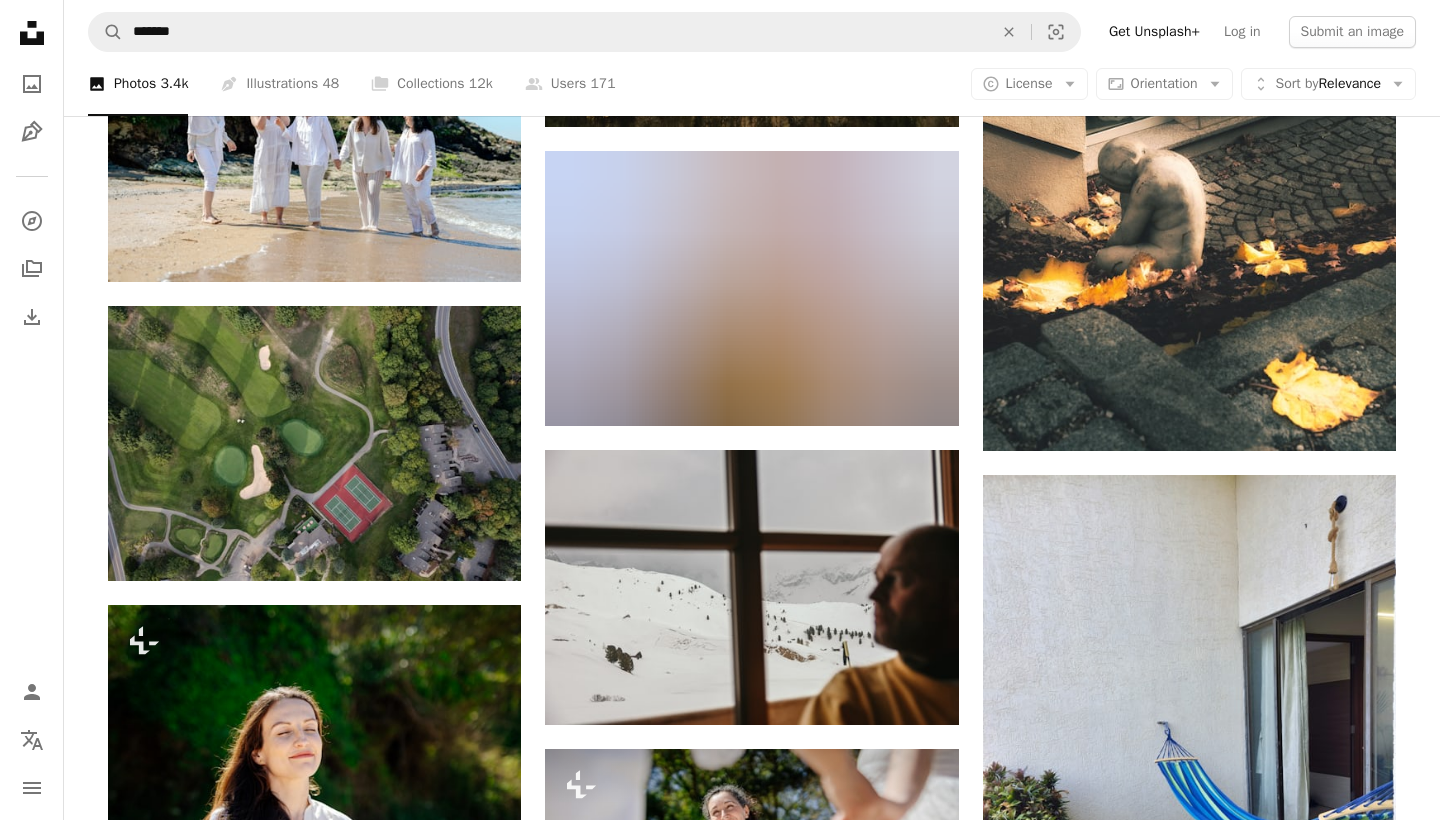 scroll, scrollTop: 75704, scrollLeft: 0, axis: vertical 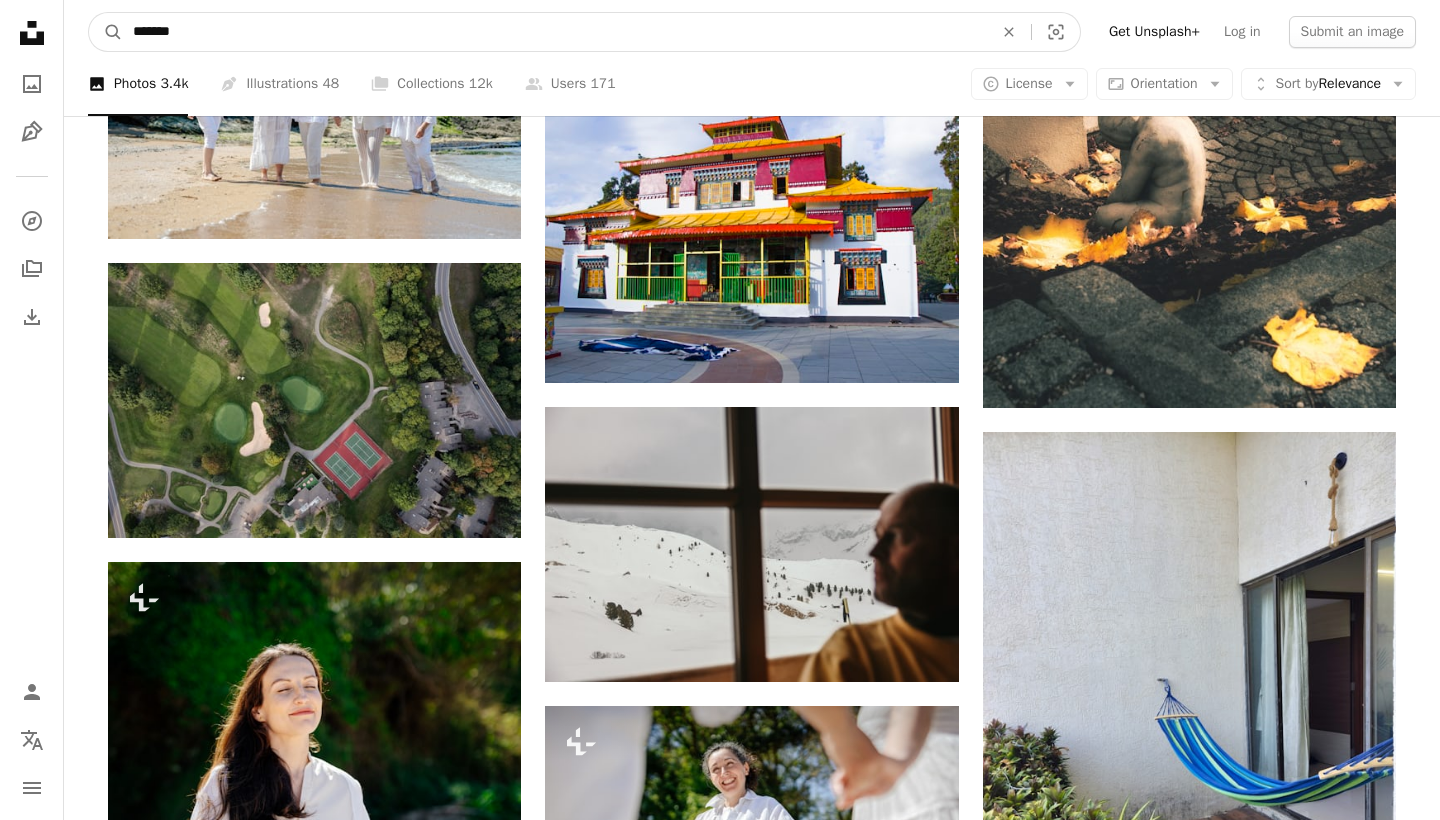 click on "*******" at bounding box center (555, 32) 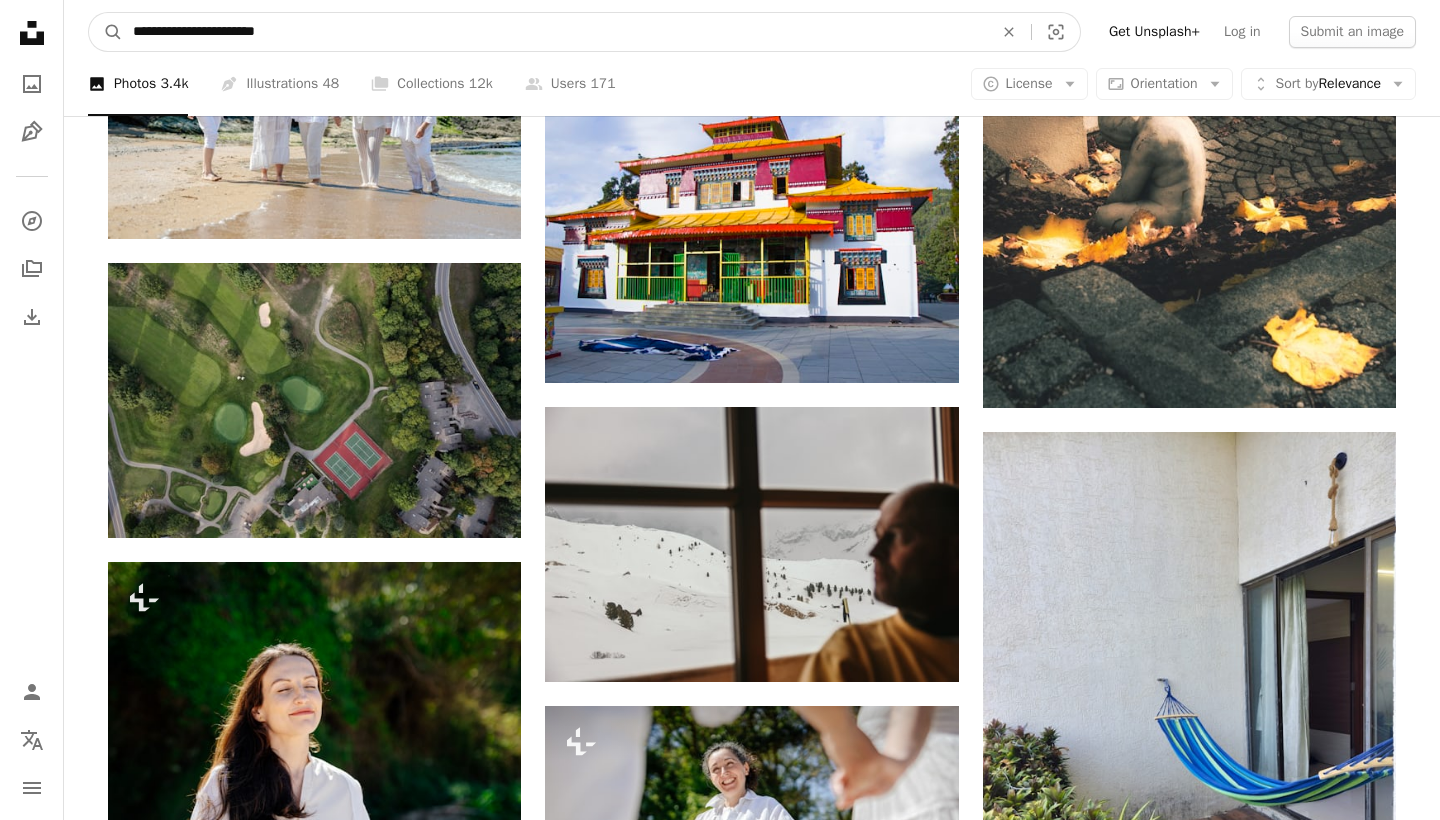 type on "**********" 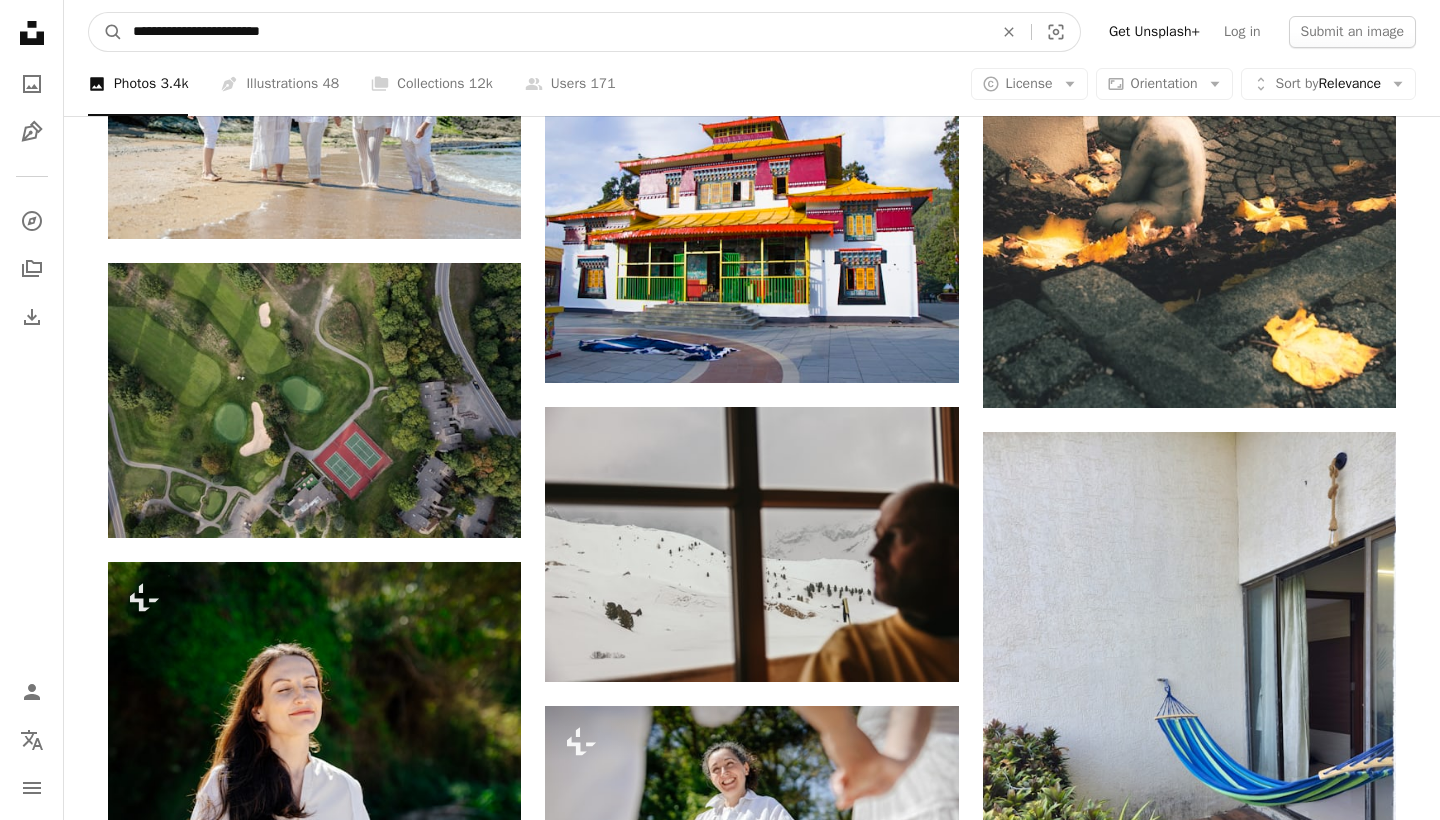 click on "A magnifying glass" at bounding box center [106, 32] 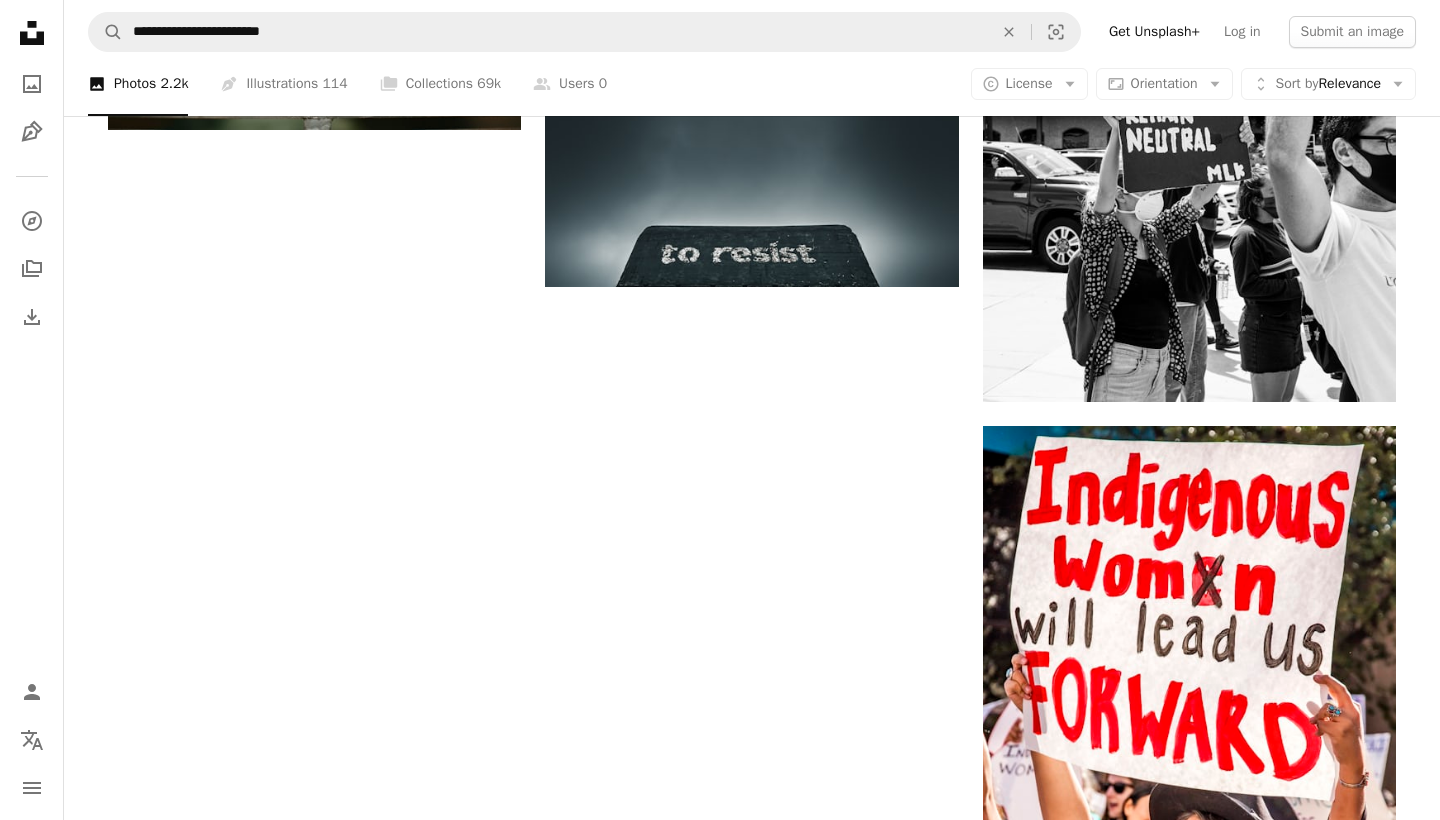 scroll, scrollTop: 2929, scrollLeft: 0, axis: vertical 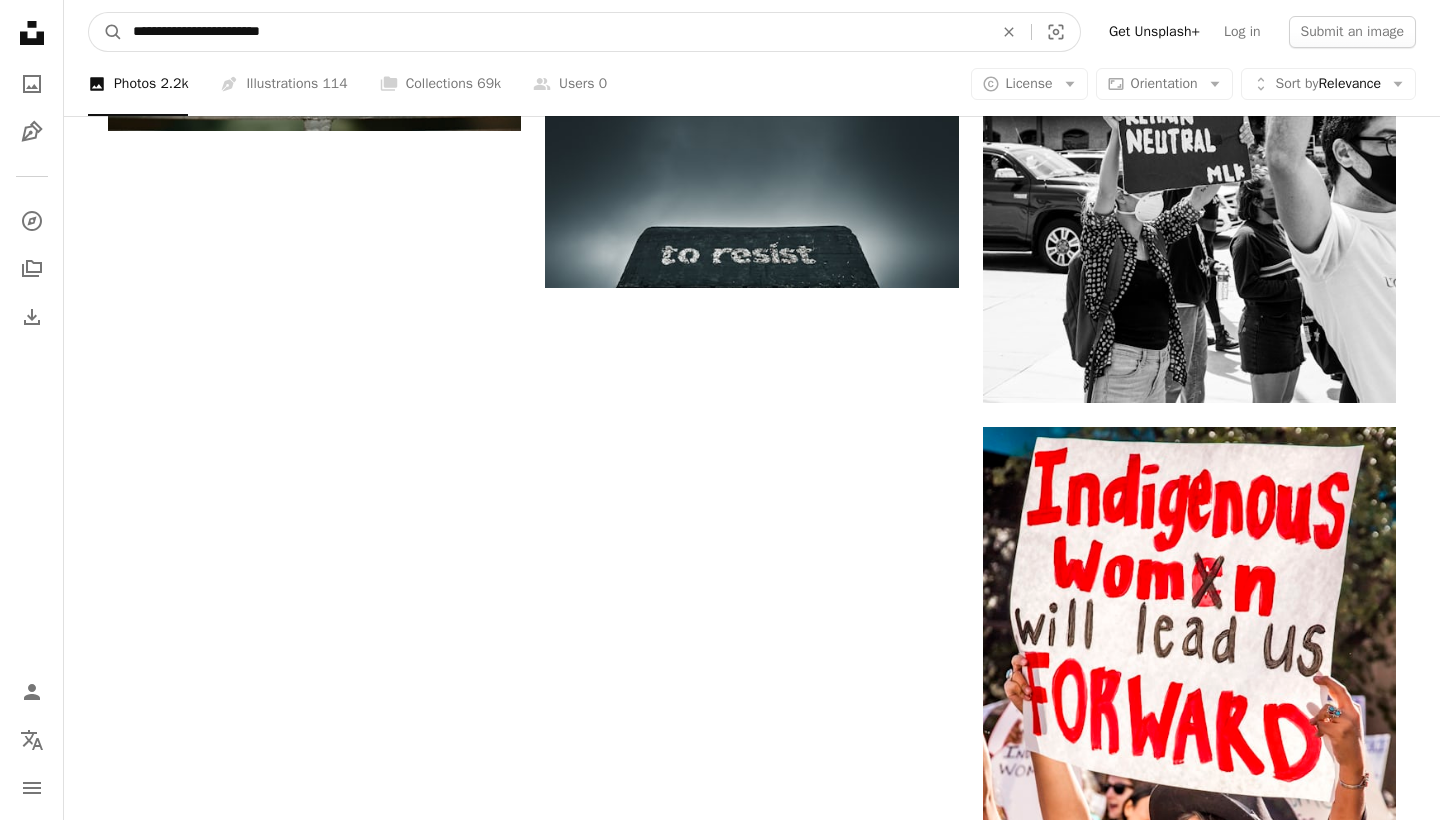 click on "**********" at bounding box center (555, 32) 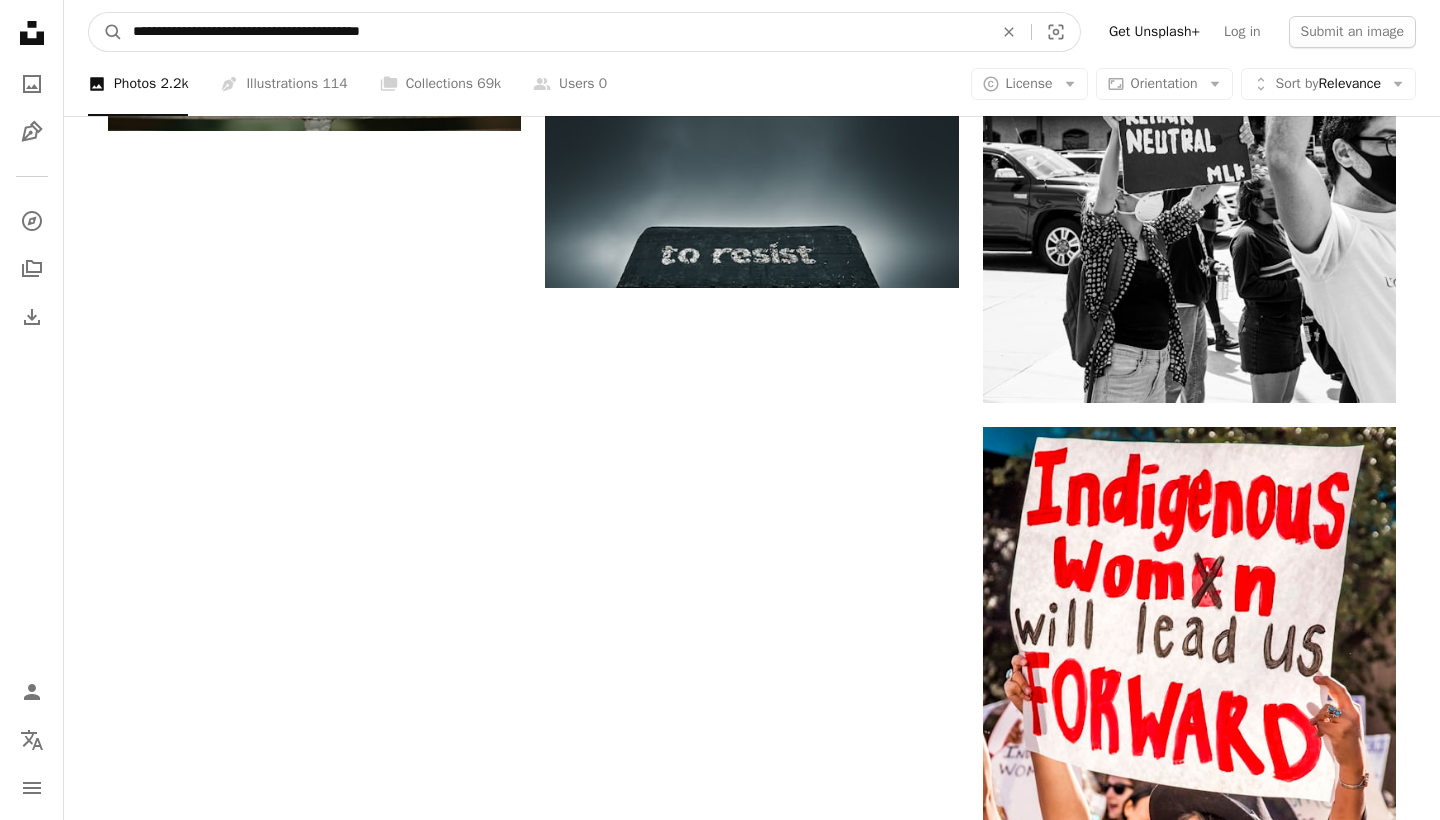 click on "**********" at bounding box center [555, 32] 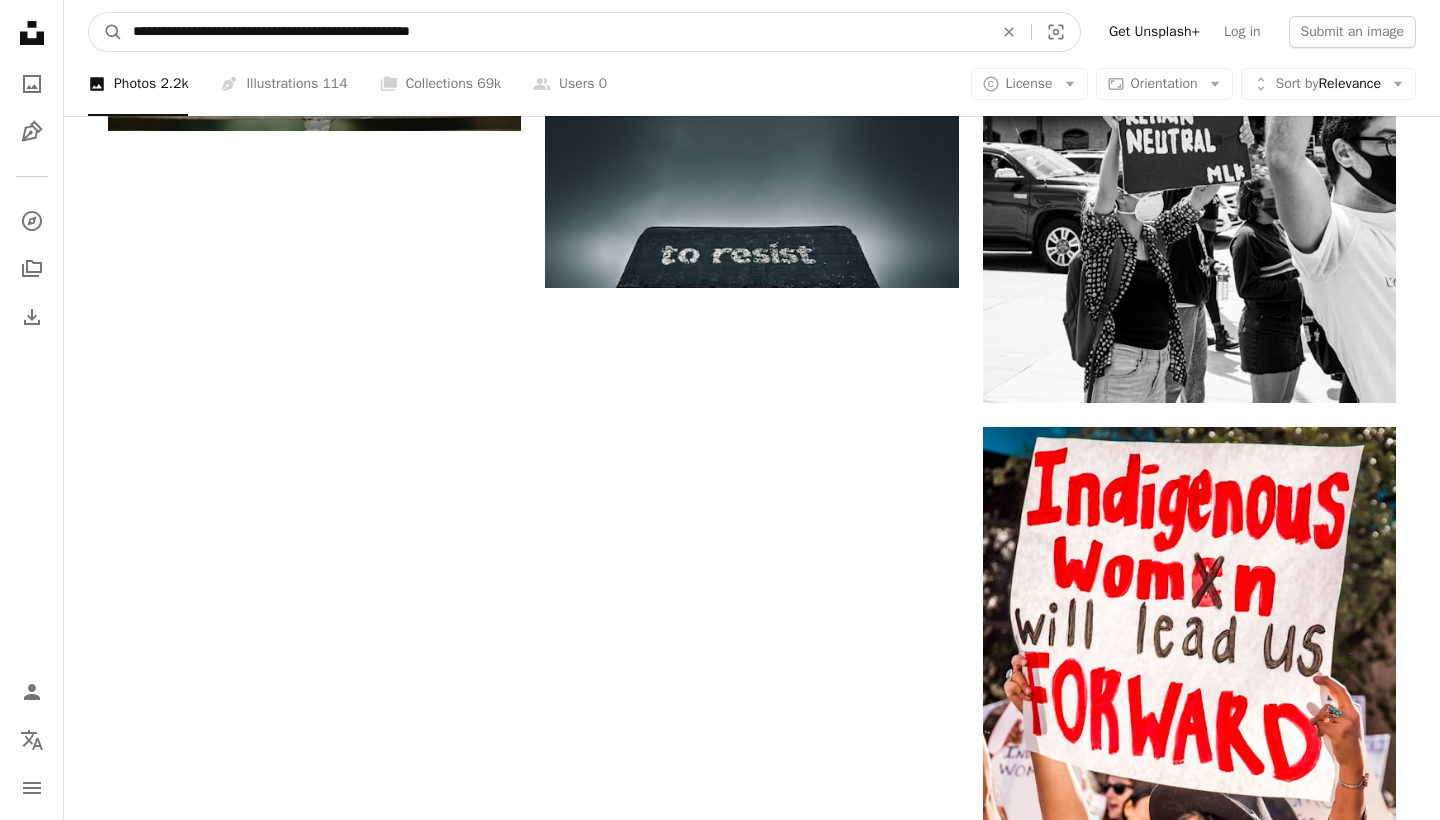 type on "**********" 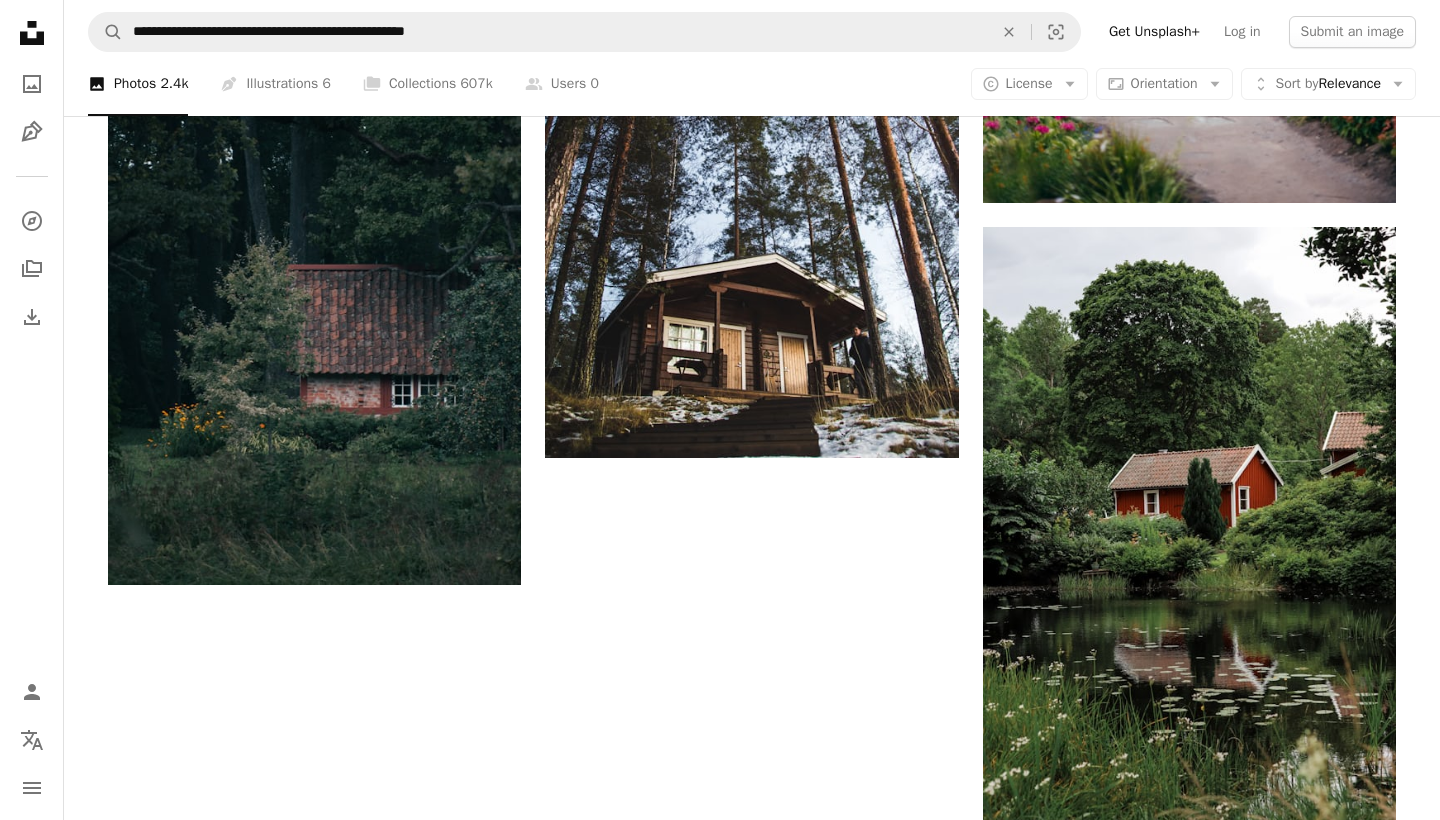 scroll, scrollTop: 3634, scrollLeft: 0, axis: vertical 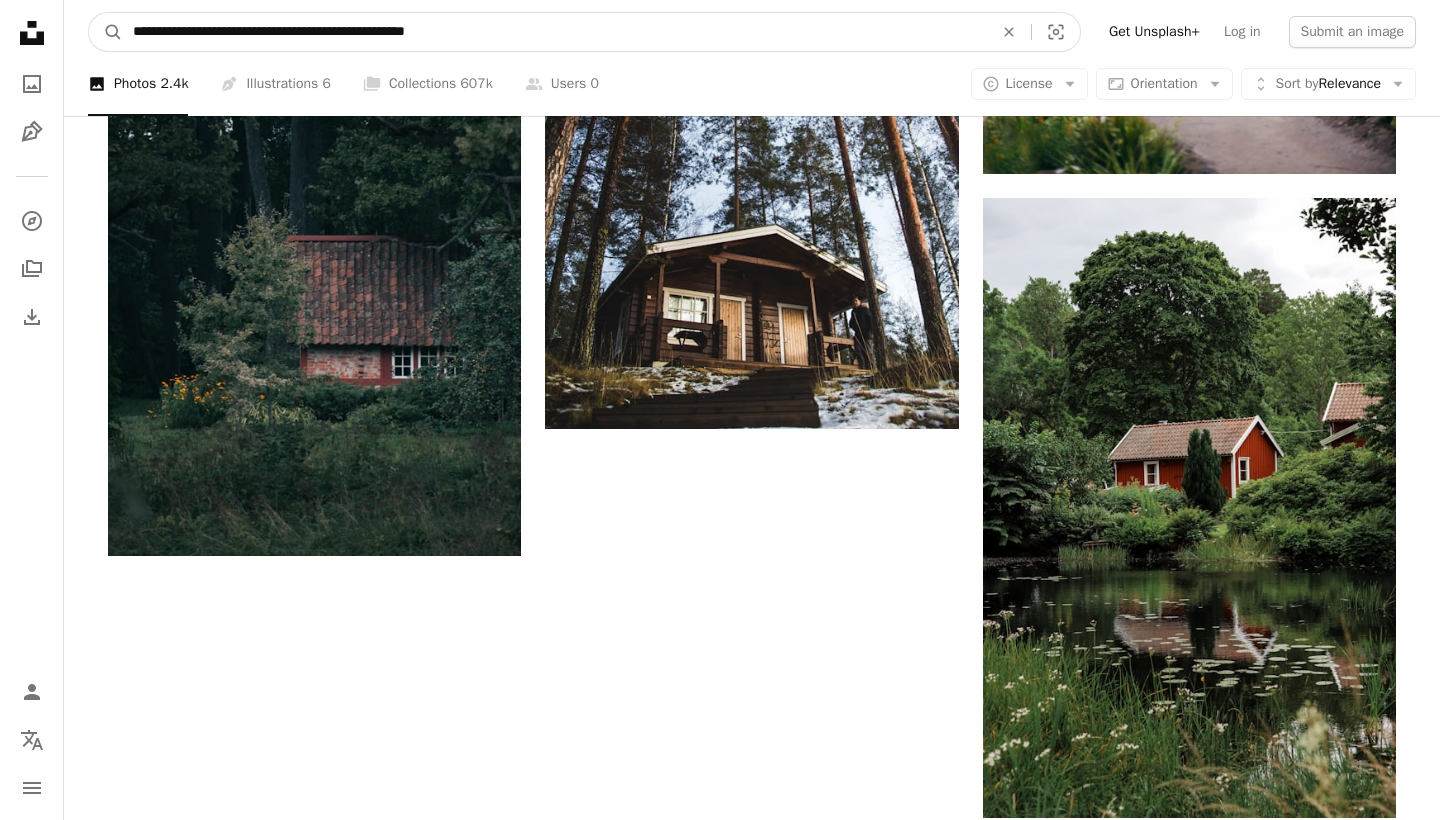 click on "**********" at bounding box center [555, 32] 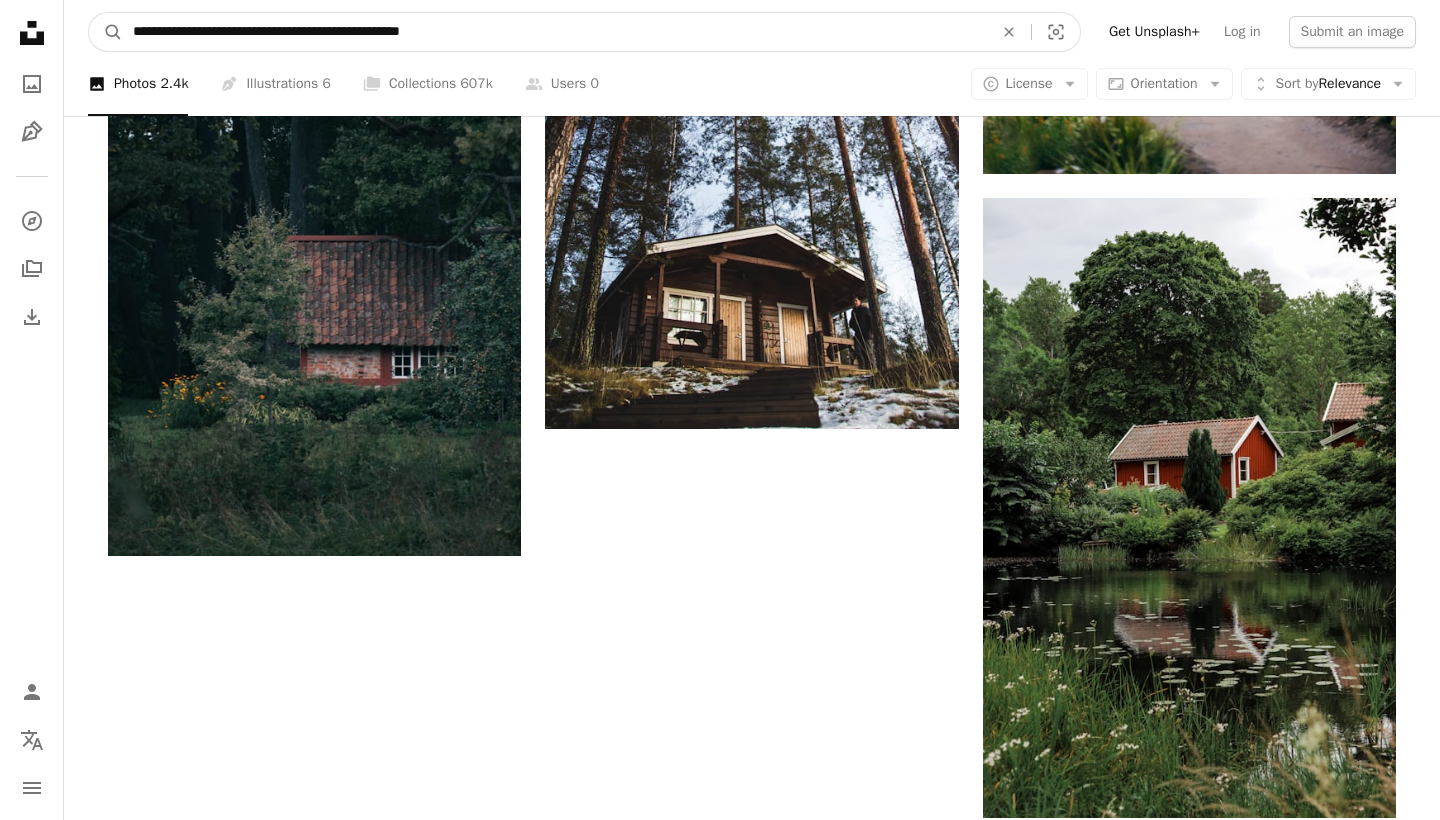 type on "**********" 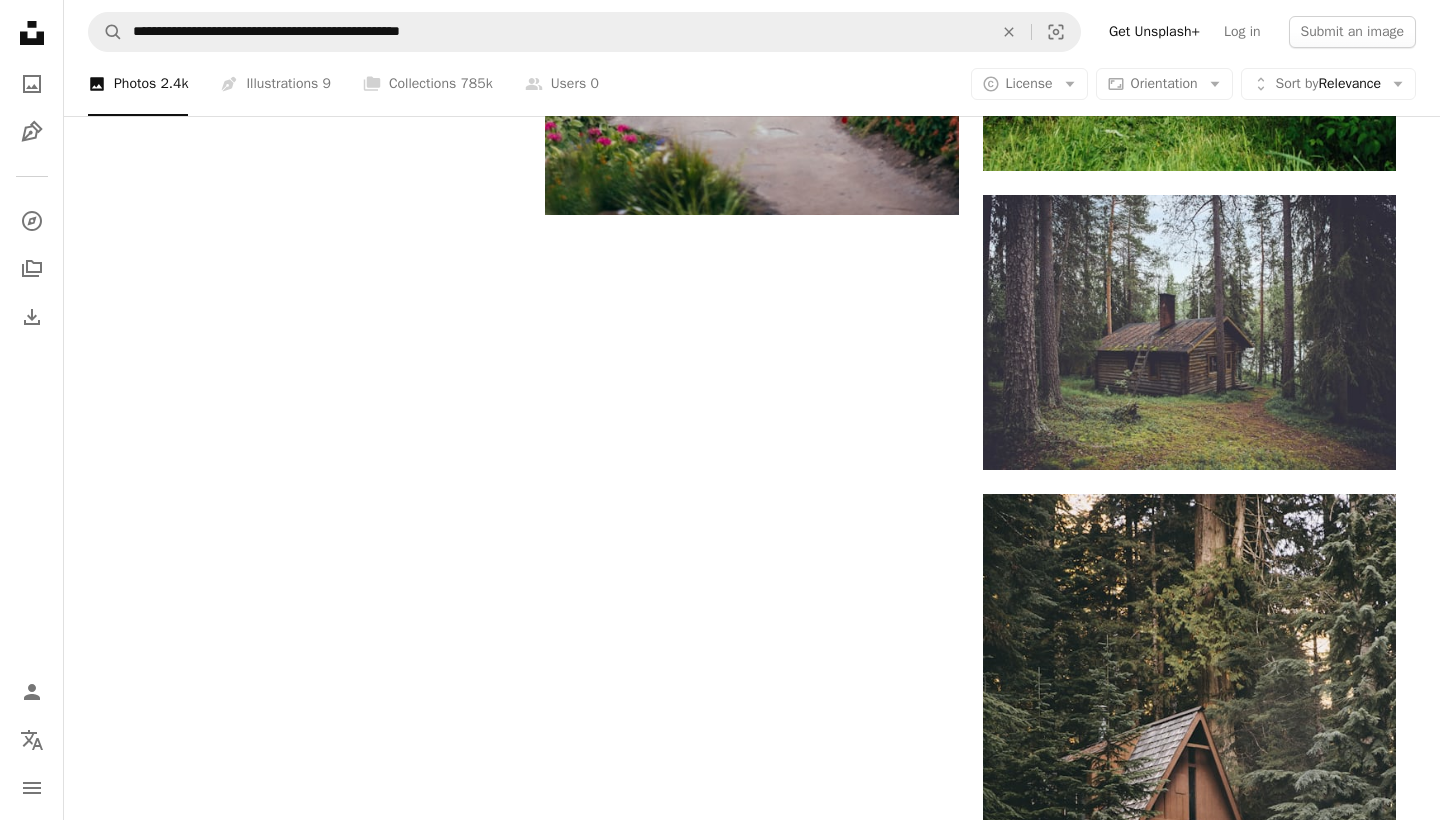 scroll, scrollTop: 3668, scrollLeft: 0, axis: vertical 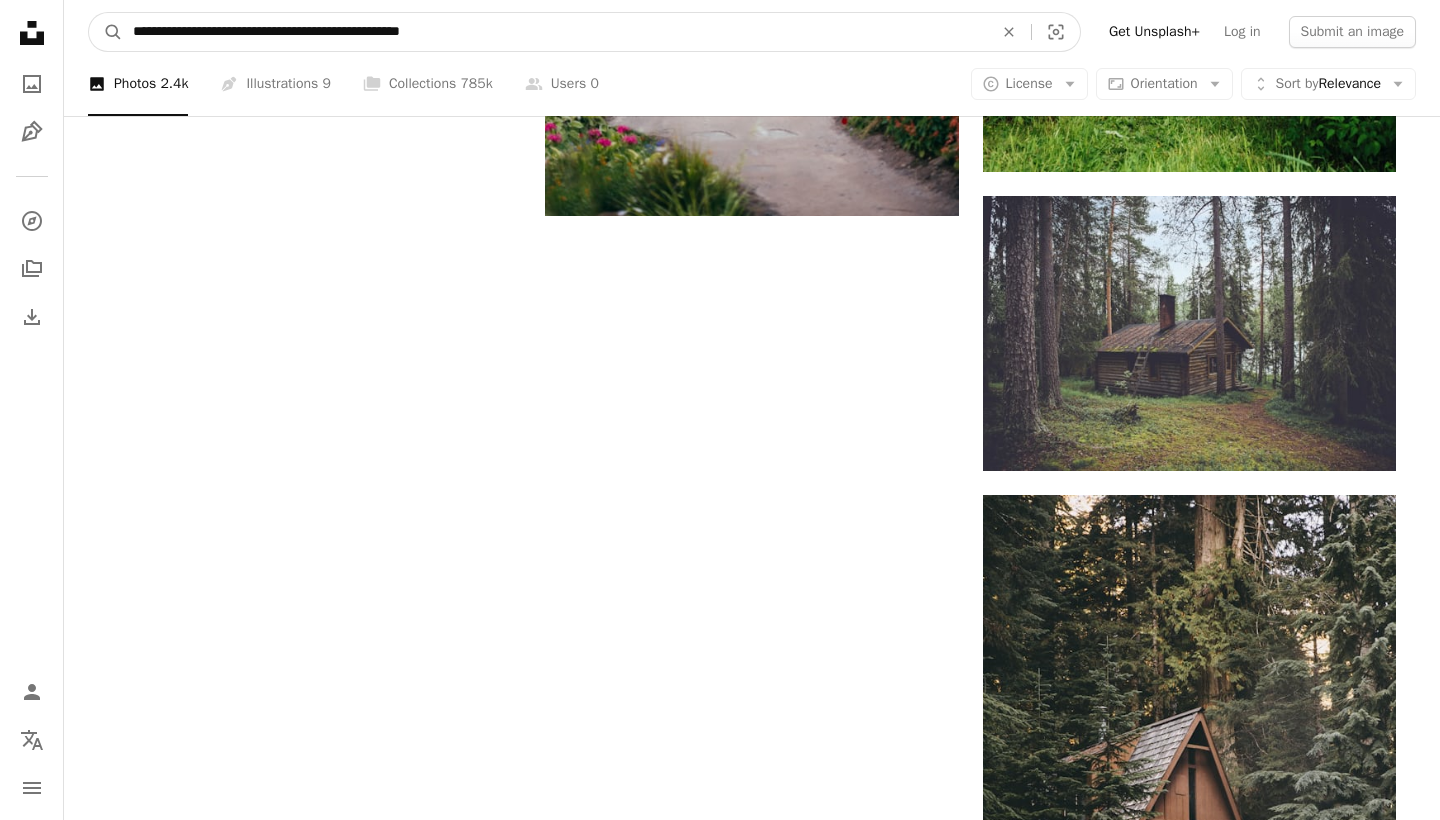 click on "**********" at bounding box center (555, 32) 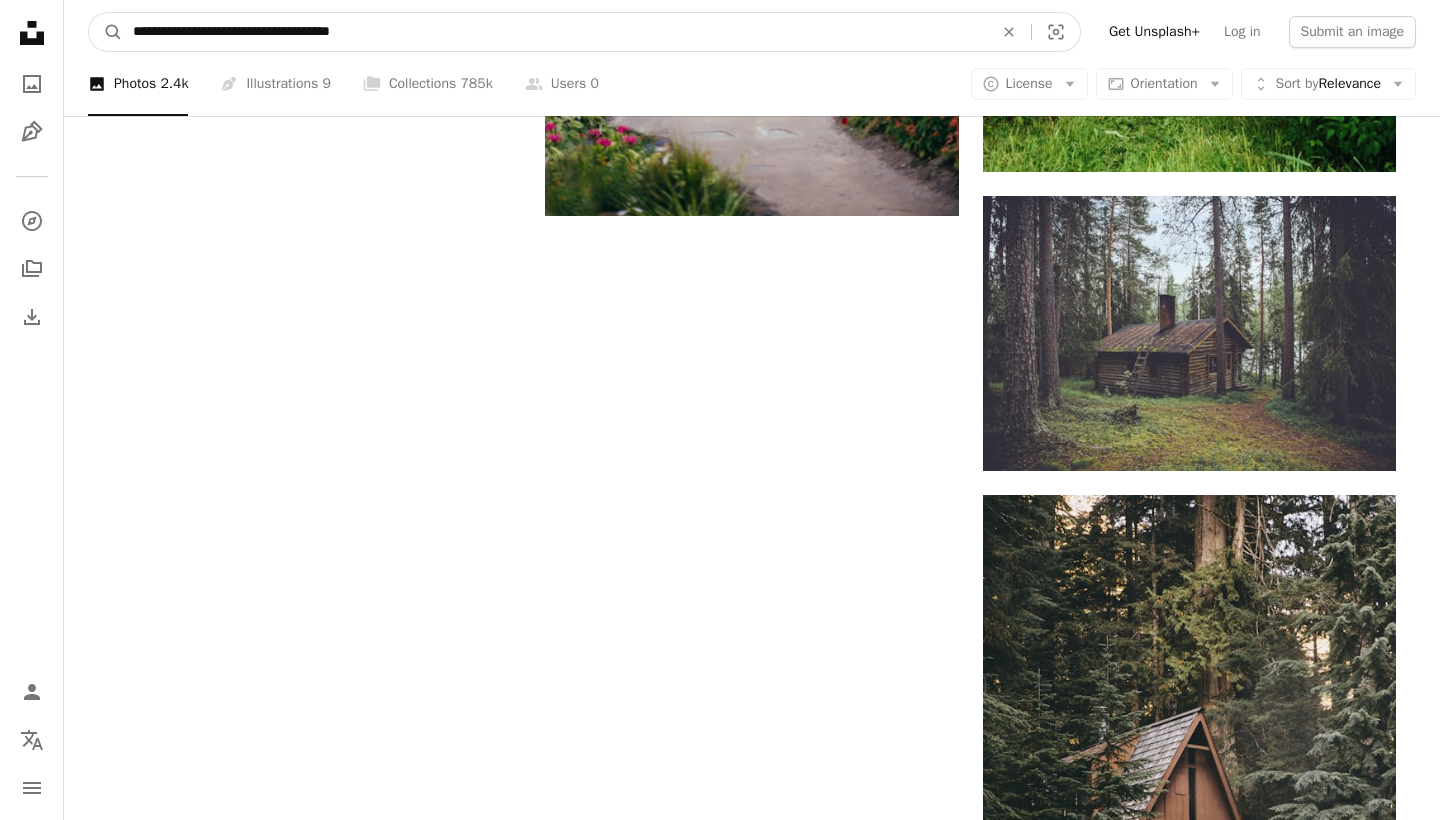 type on "**********" 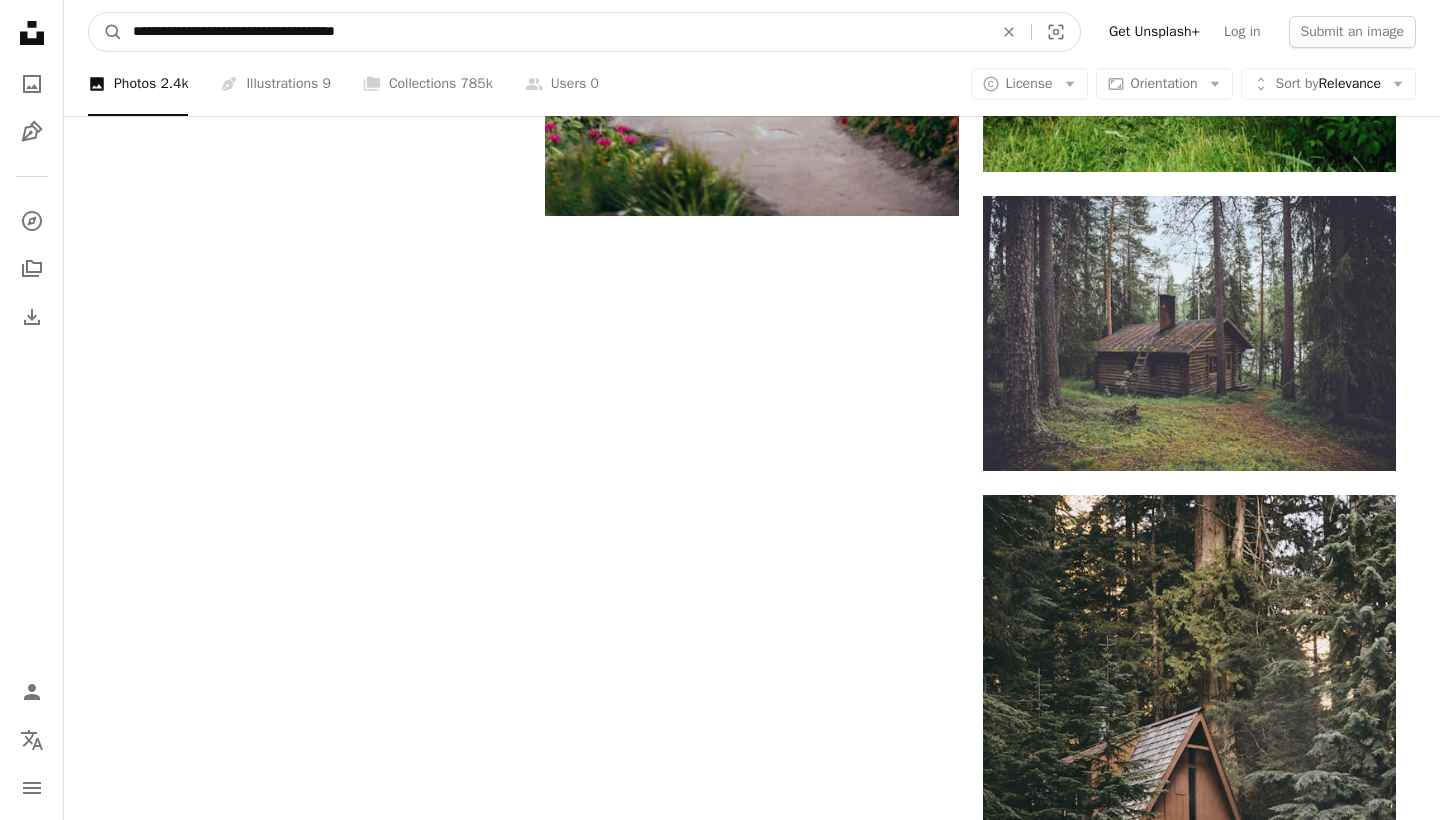 click on "A magnifying glass" at bounding box center [106, 32] 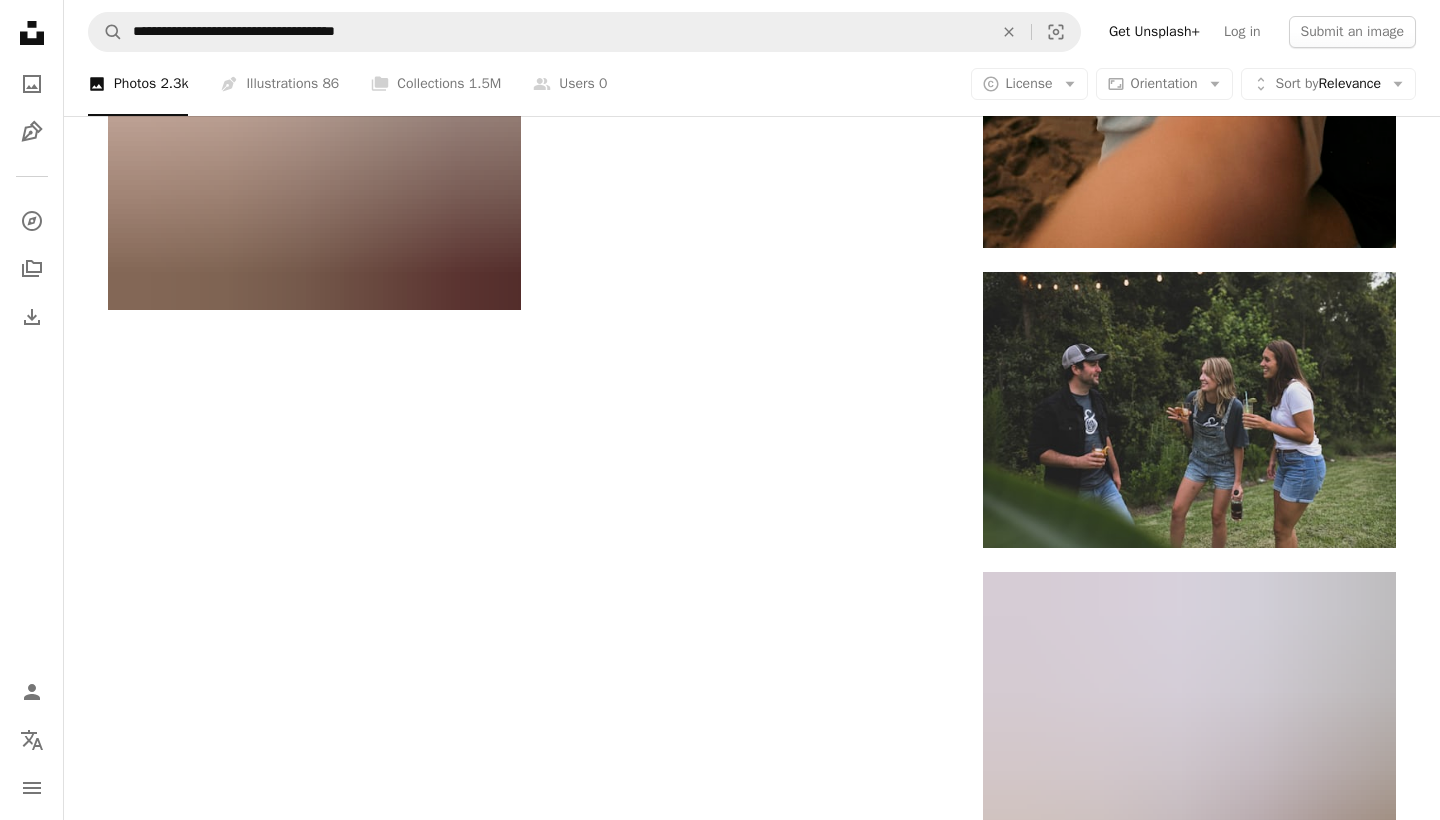 scroll, scrollTop: 3300, scrollLeft: 0, axis: vertical 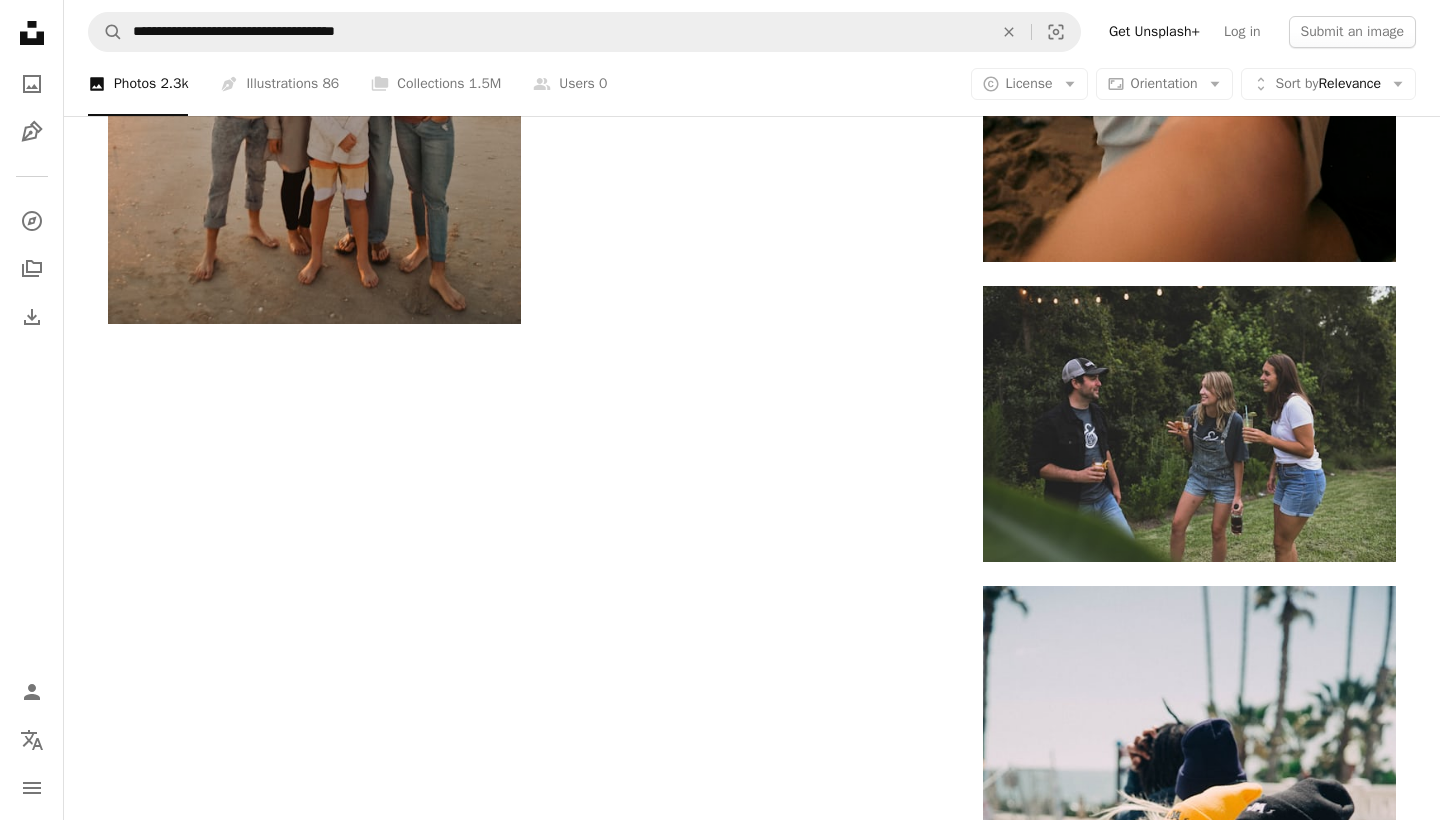 click on "Load more" at bounding box center (752, 1892) 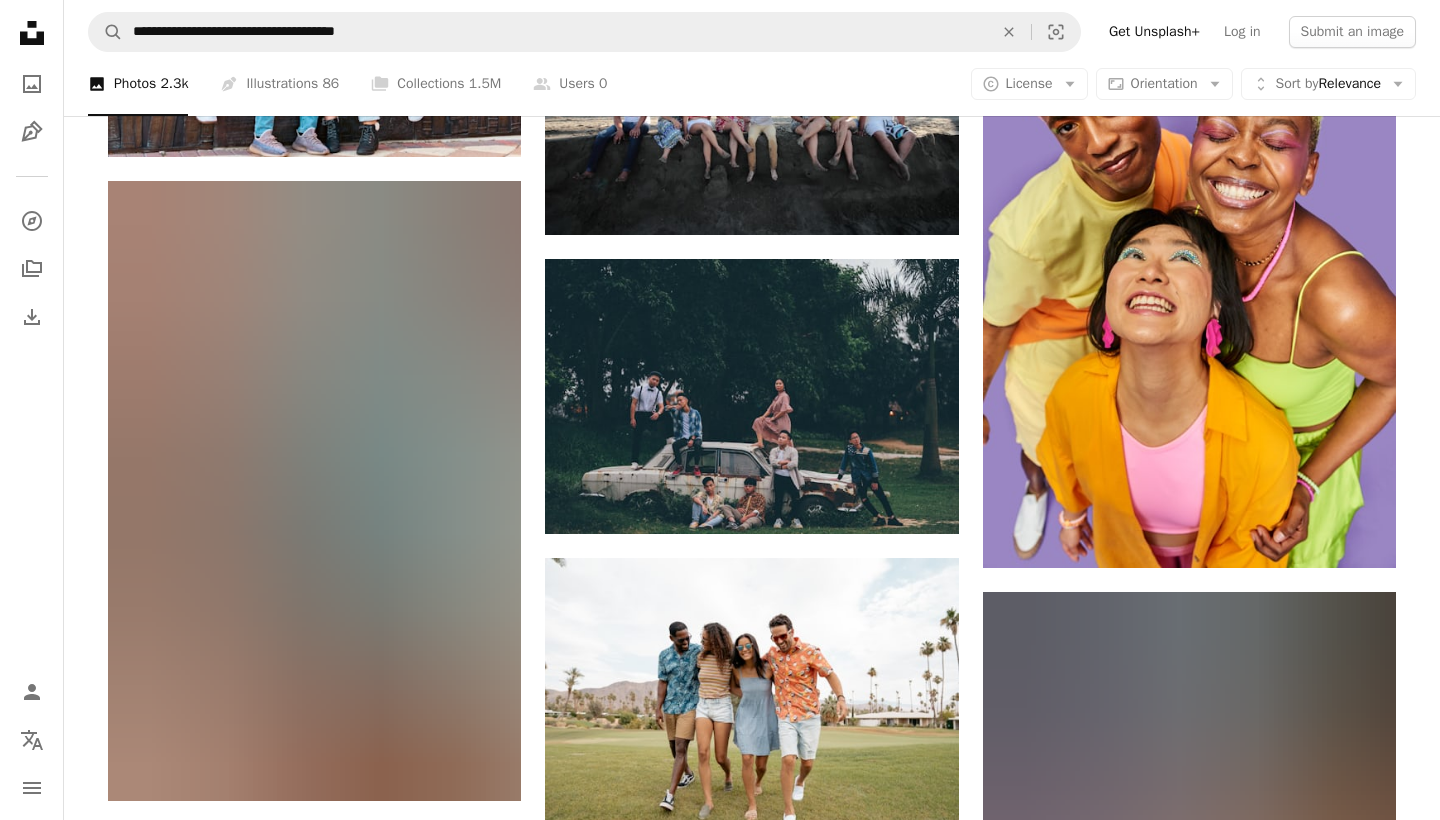 scroll, scrollTop: 5520, scrollLeft: 0, axis: vertical 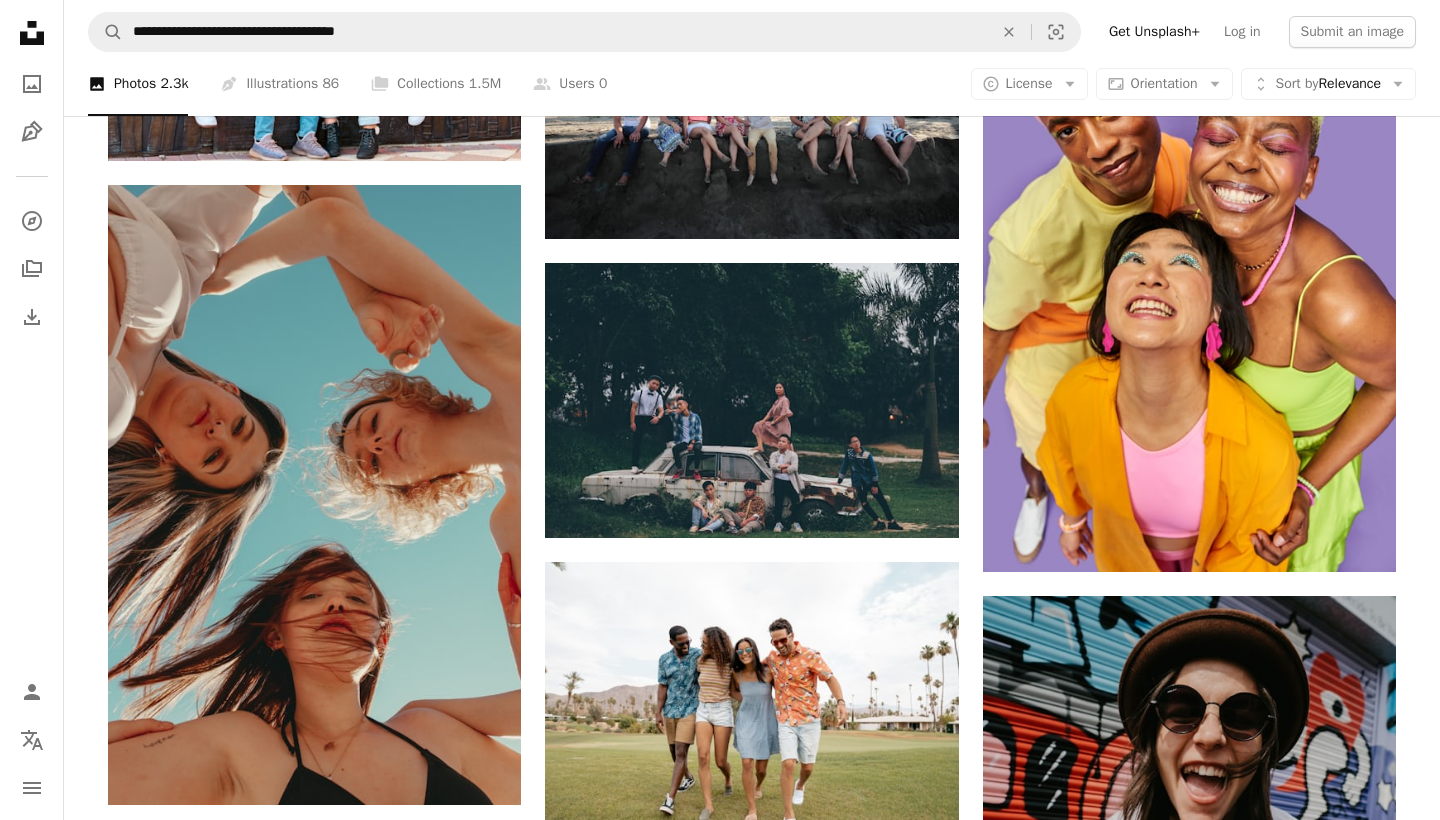 click 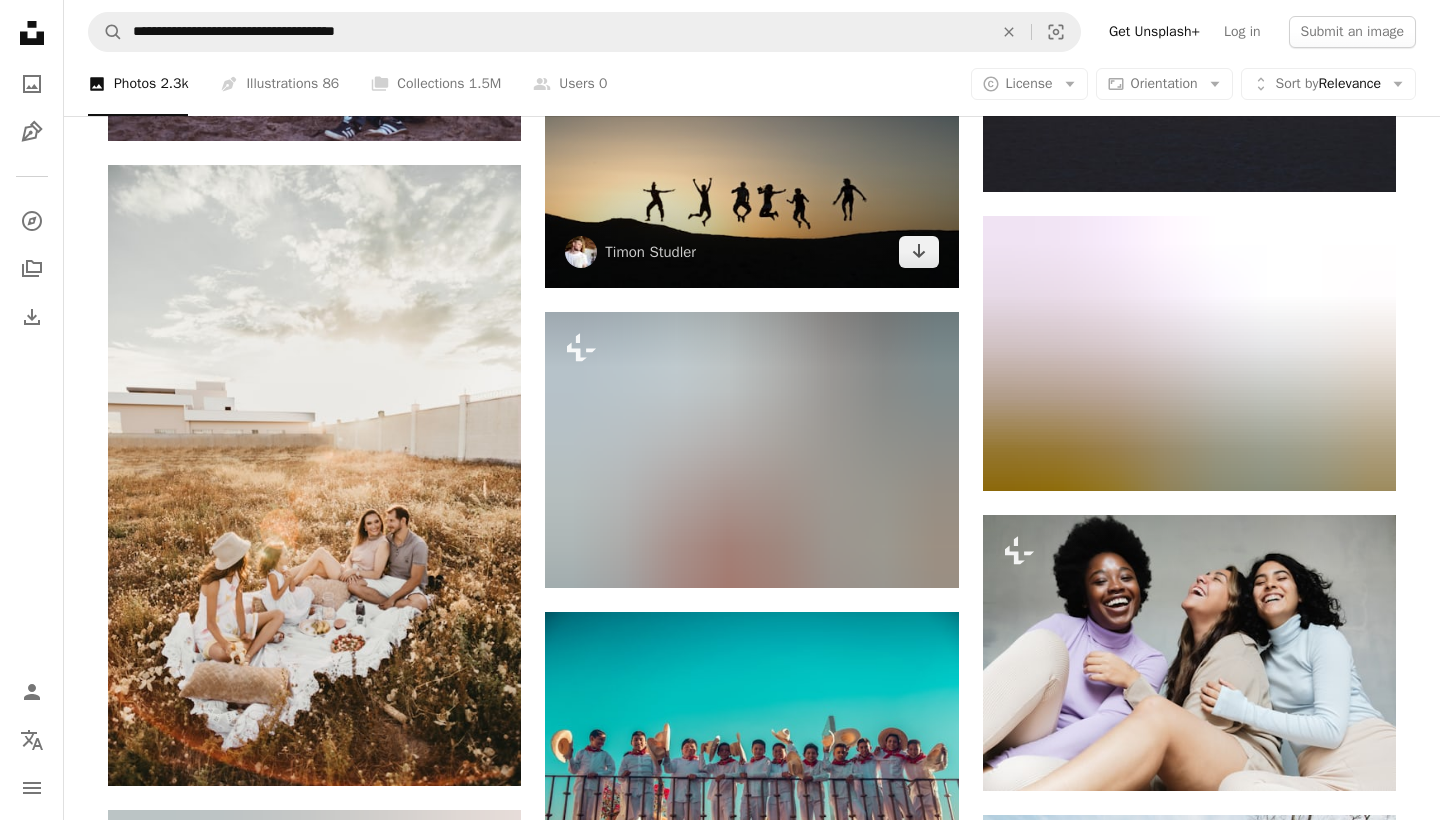 scroll, scrollTop: 11936, scrollLeft: 0, axis: vertical 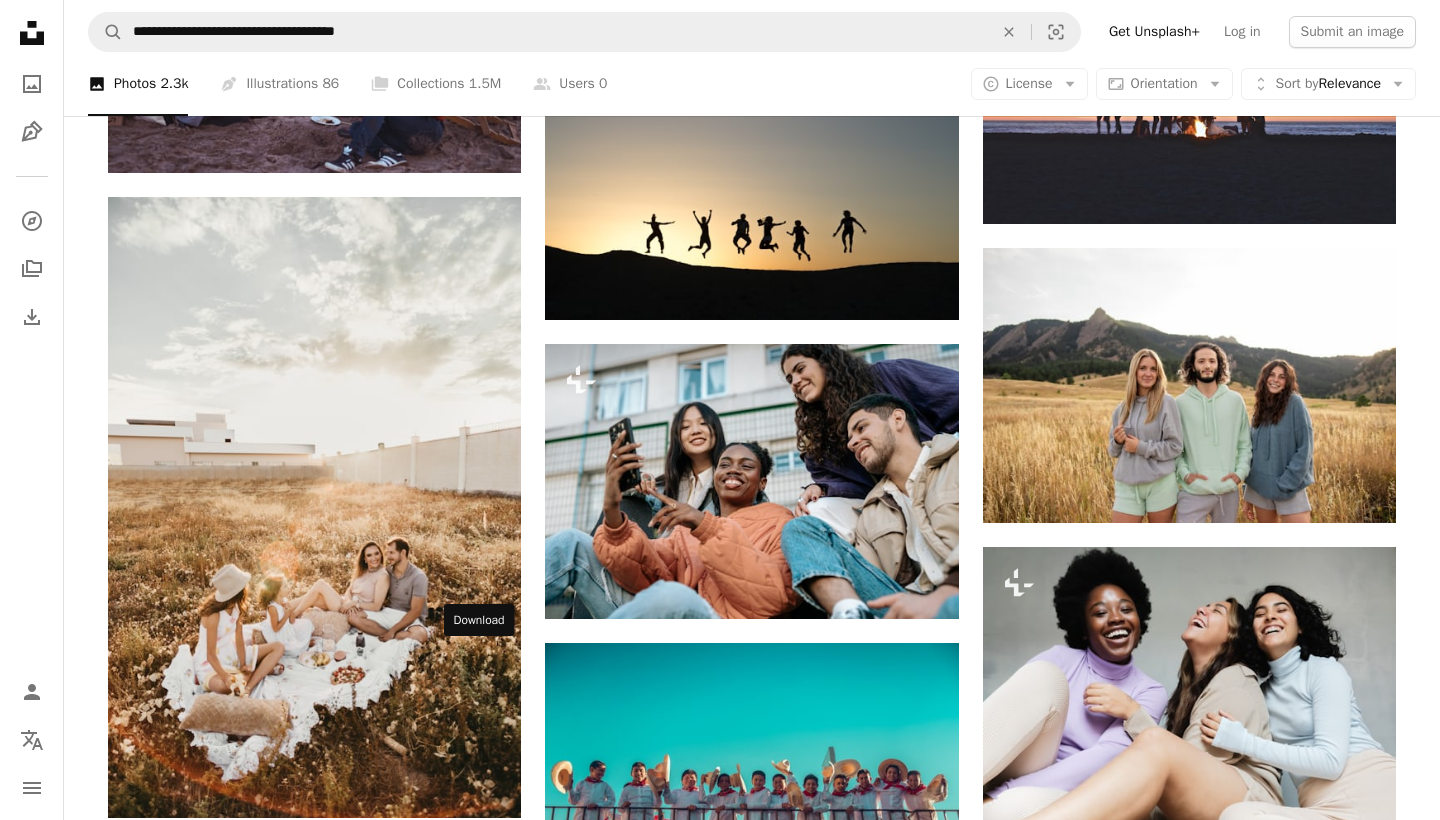 click on "Arrow pointing down" 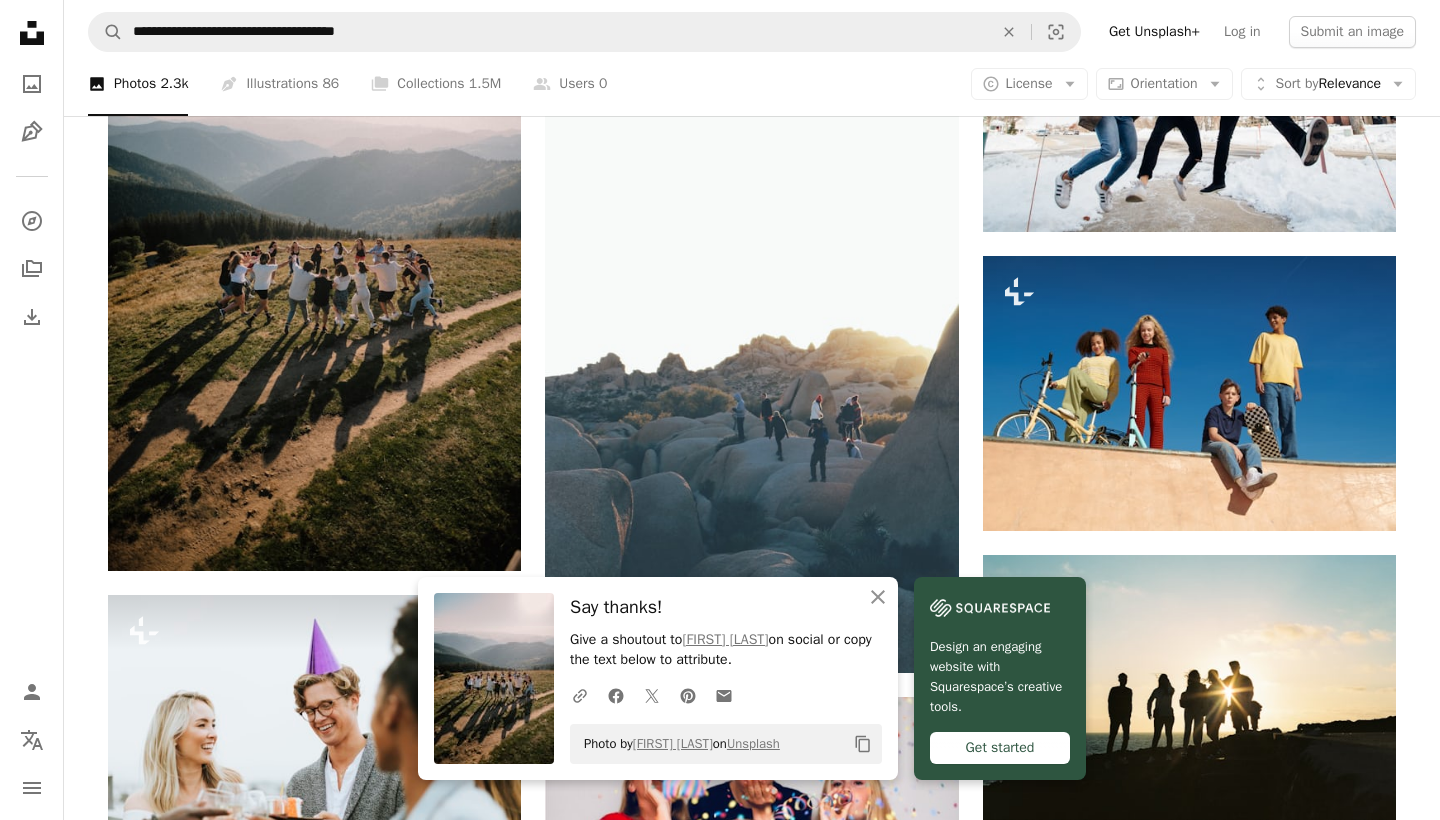 scroll, scrollTop: 12822, scrollLeft: 0, axis: vertical 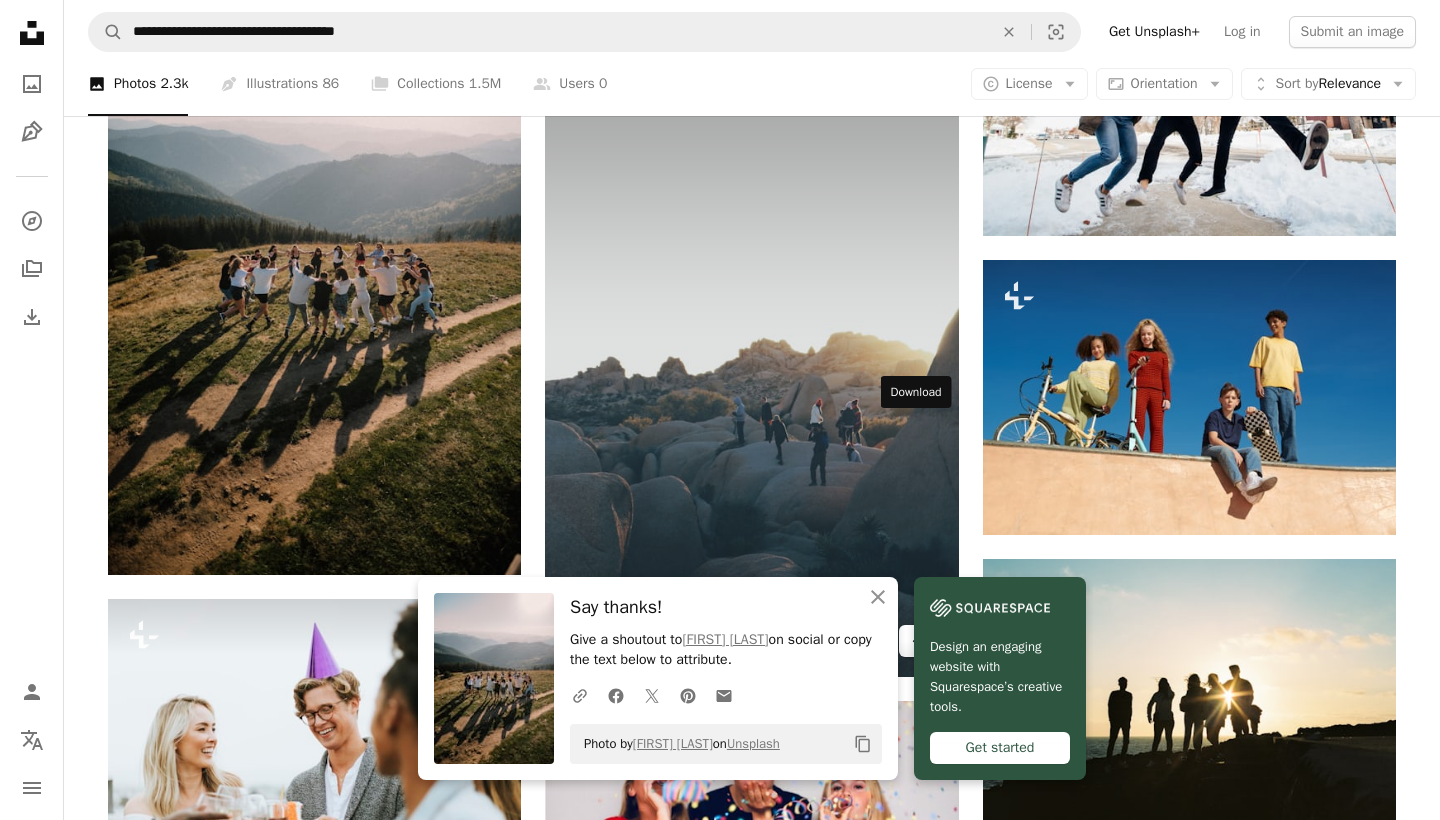 click on "Arrow pointing down" 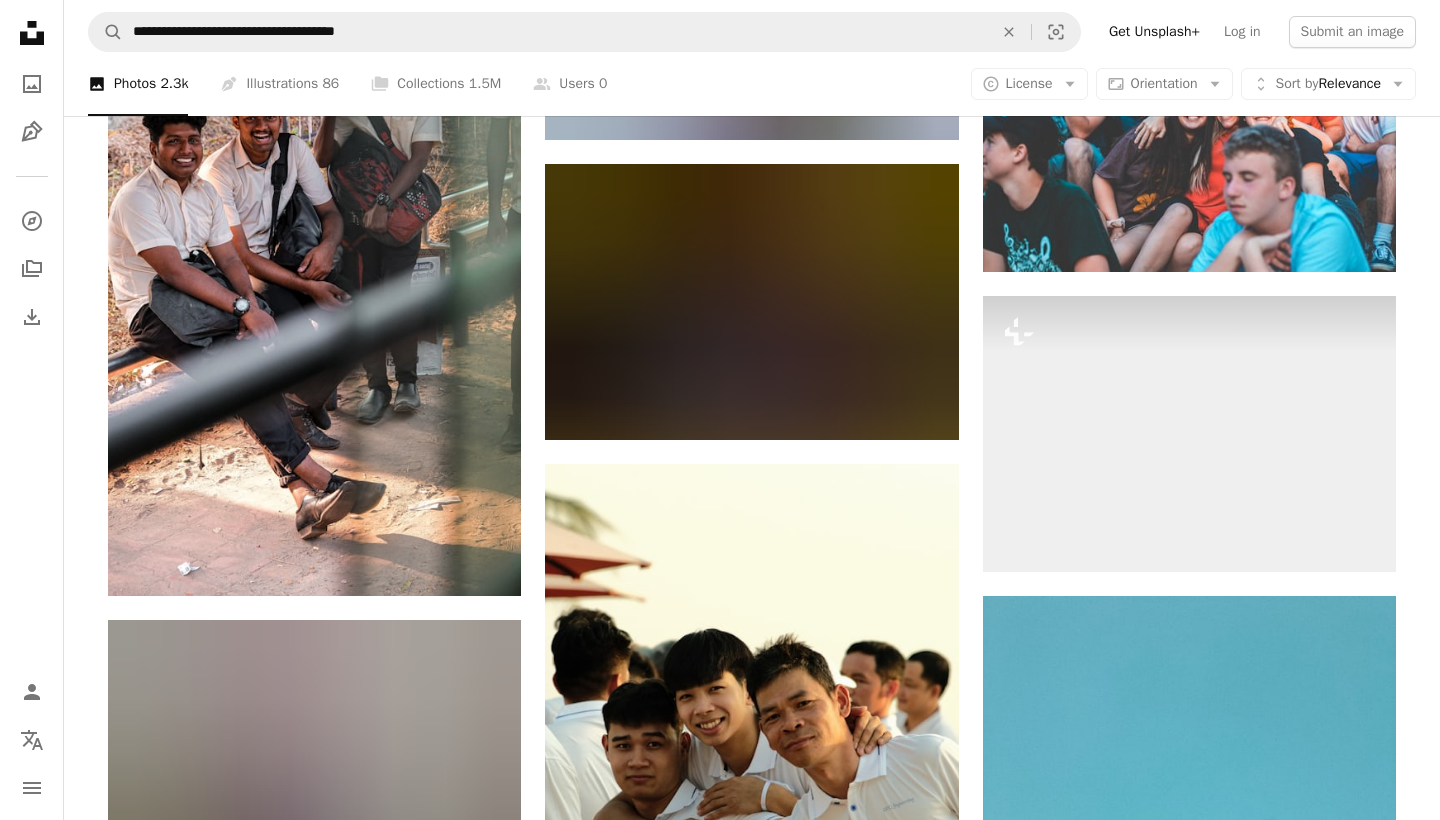 scroll, scrollTop: 22232, scrollLeft: 0, axis: vertical 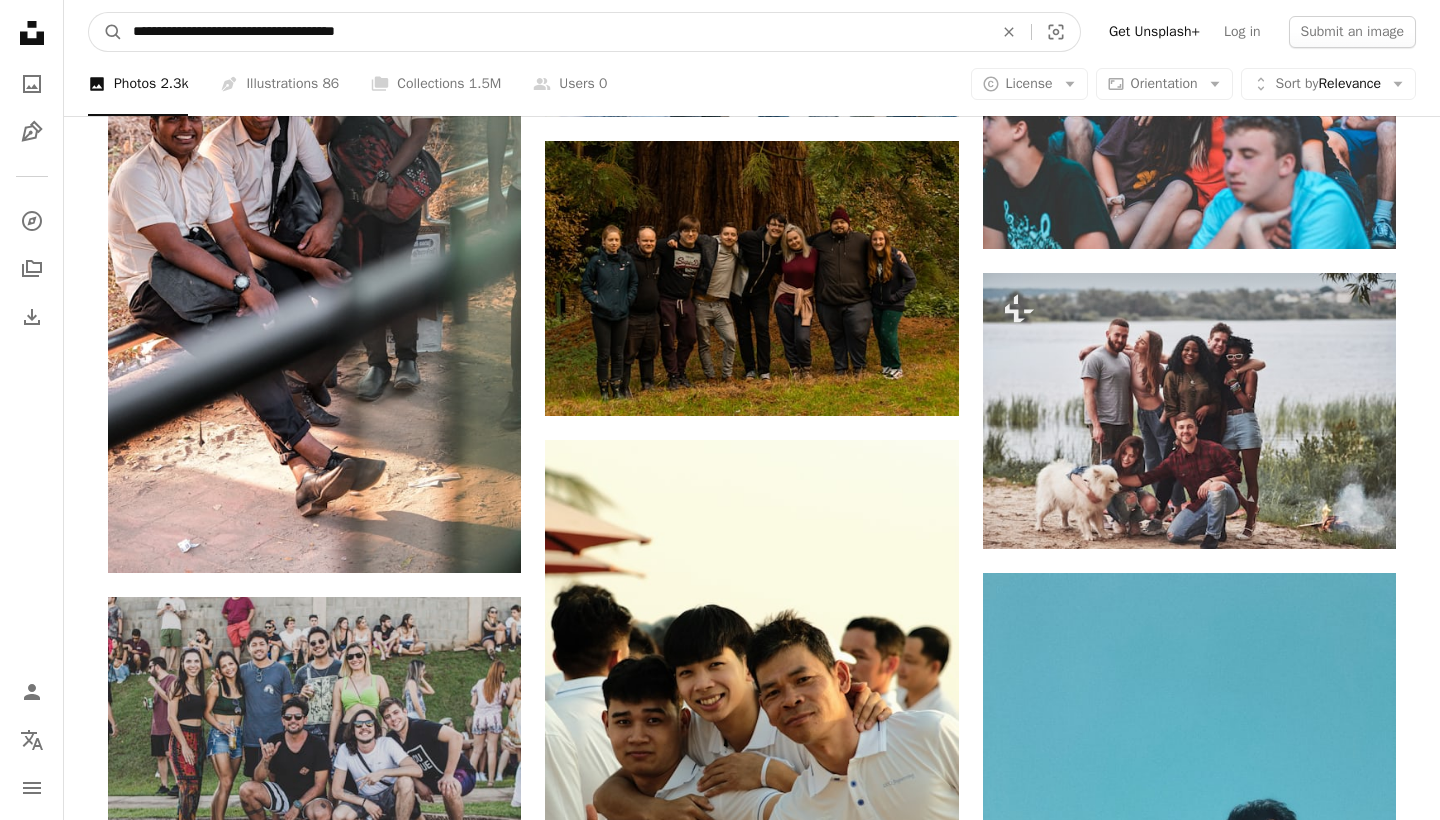 click on "**********" at bounding box center [555, 32] 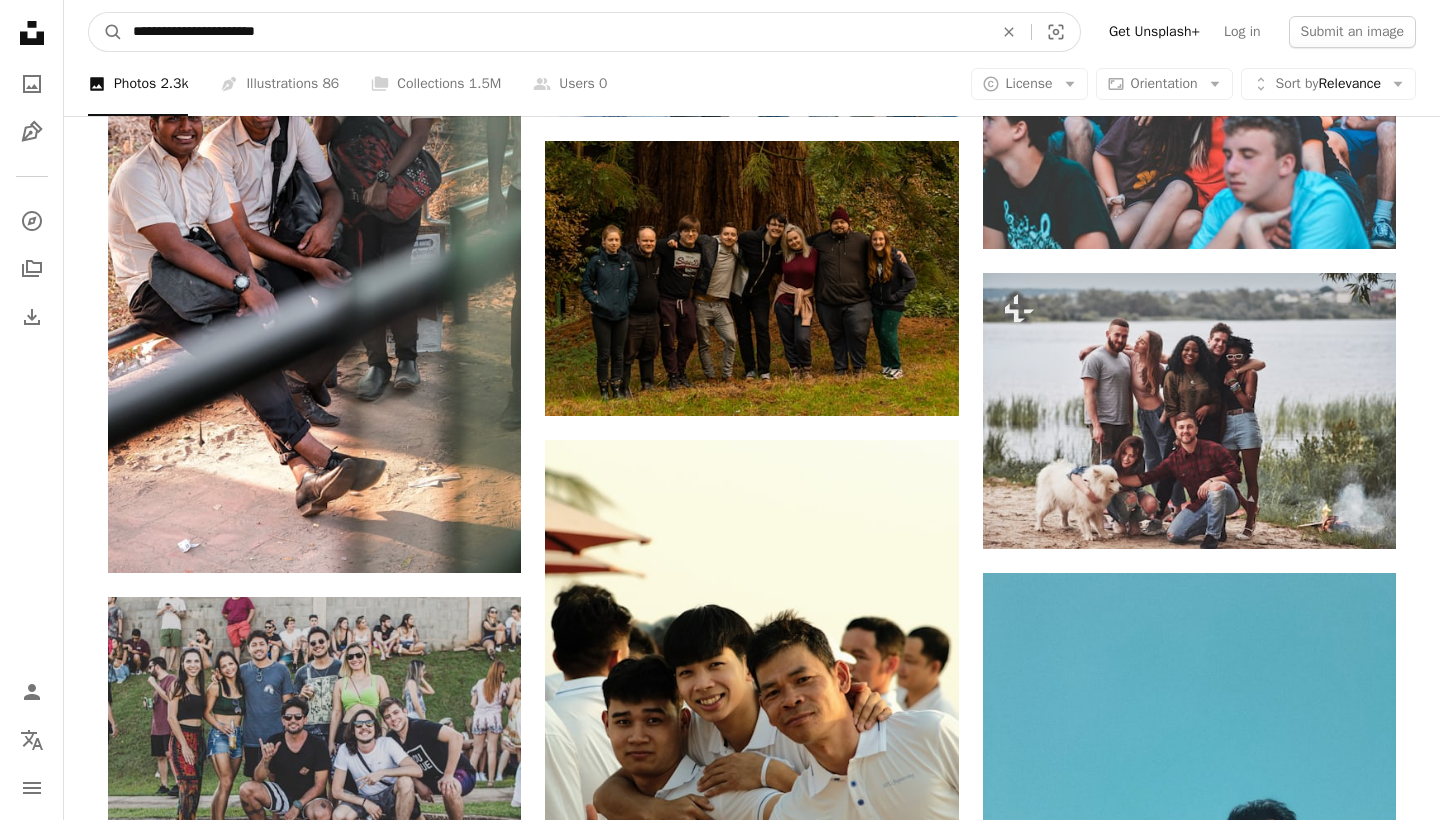 type on "**********" 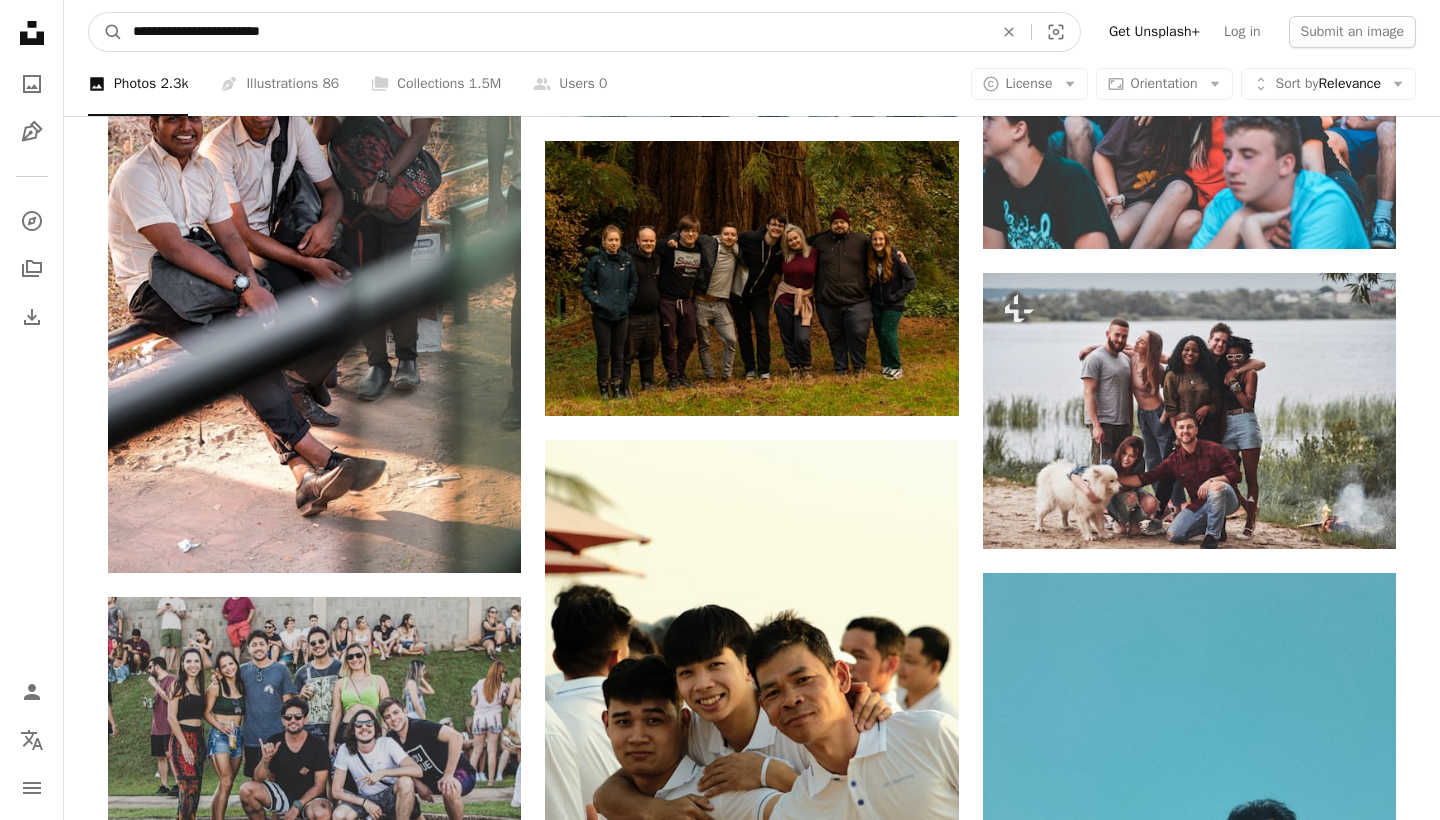 click on "A magnifying glass" at bounding box center [106, 32] 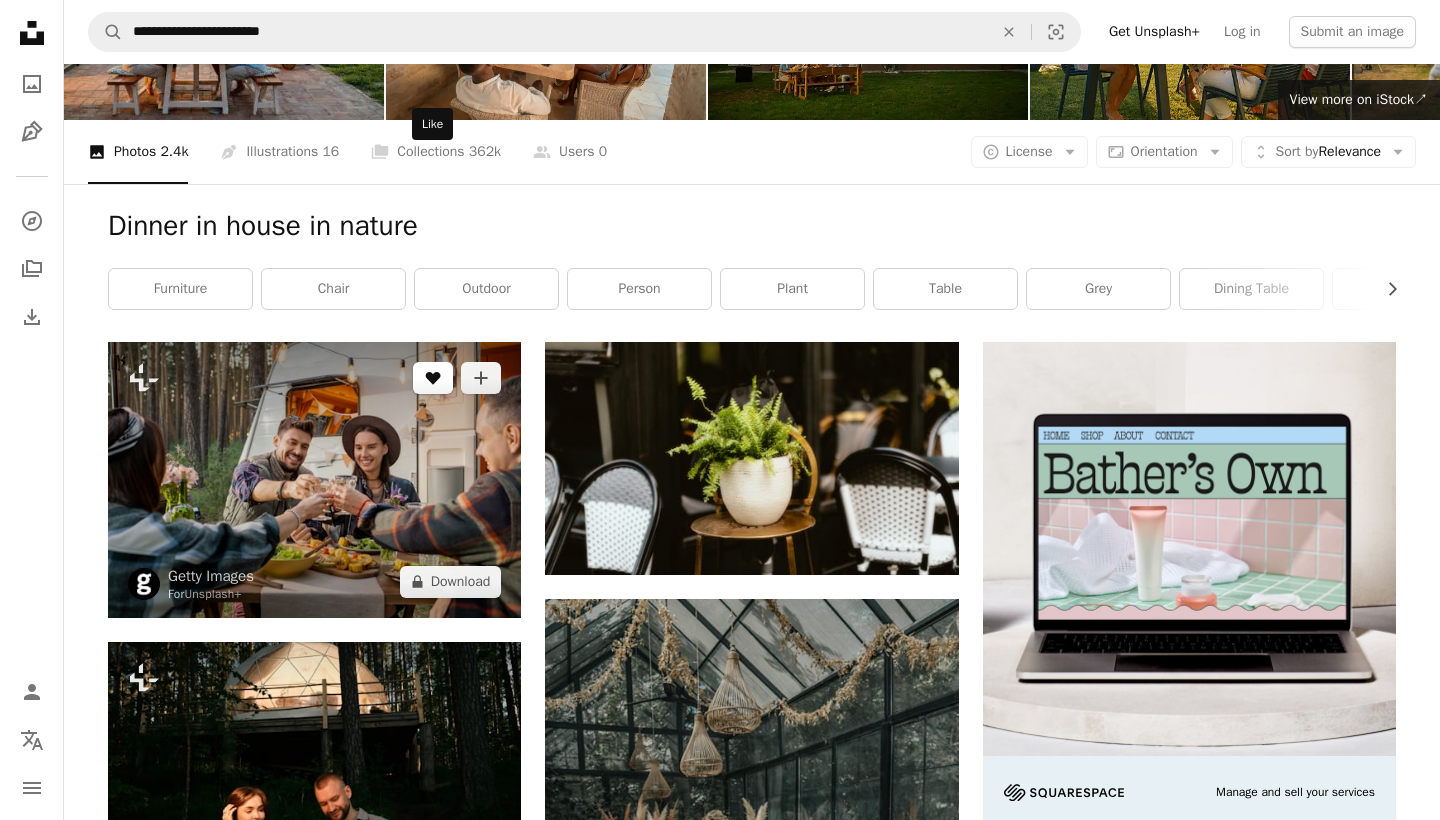 scroll, scrollTop: 170, scrollLeft: 0, axis: vertical 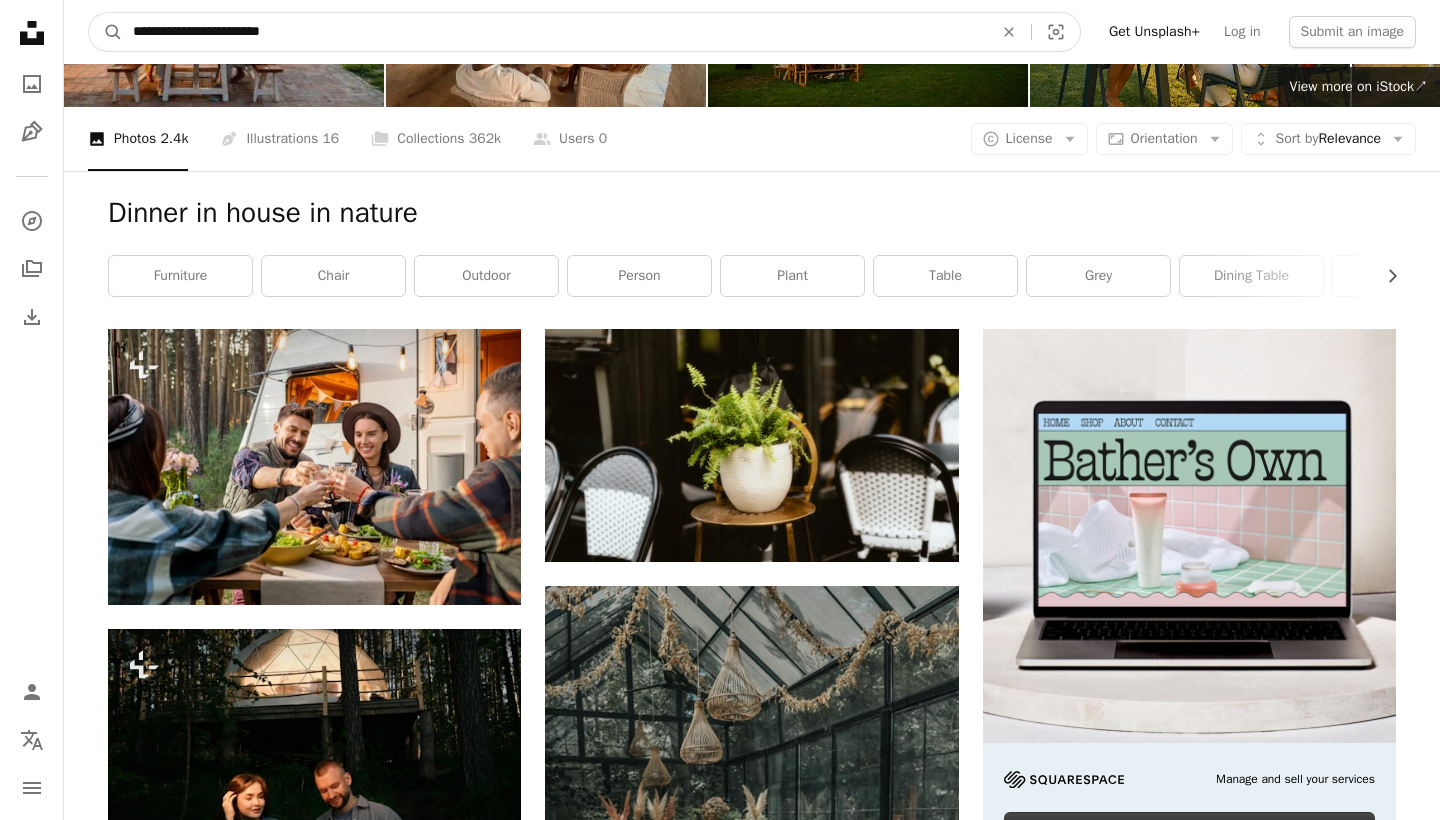 click on "**********" at bounding box center (555, 32) 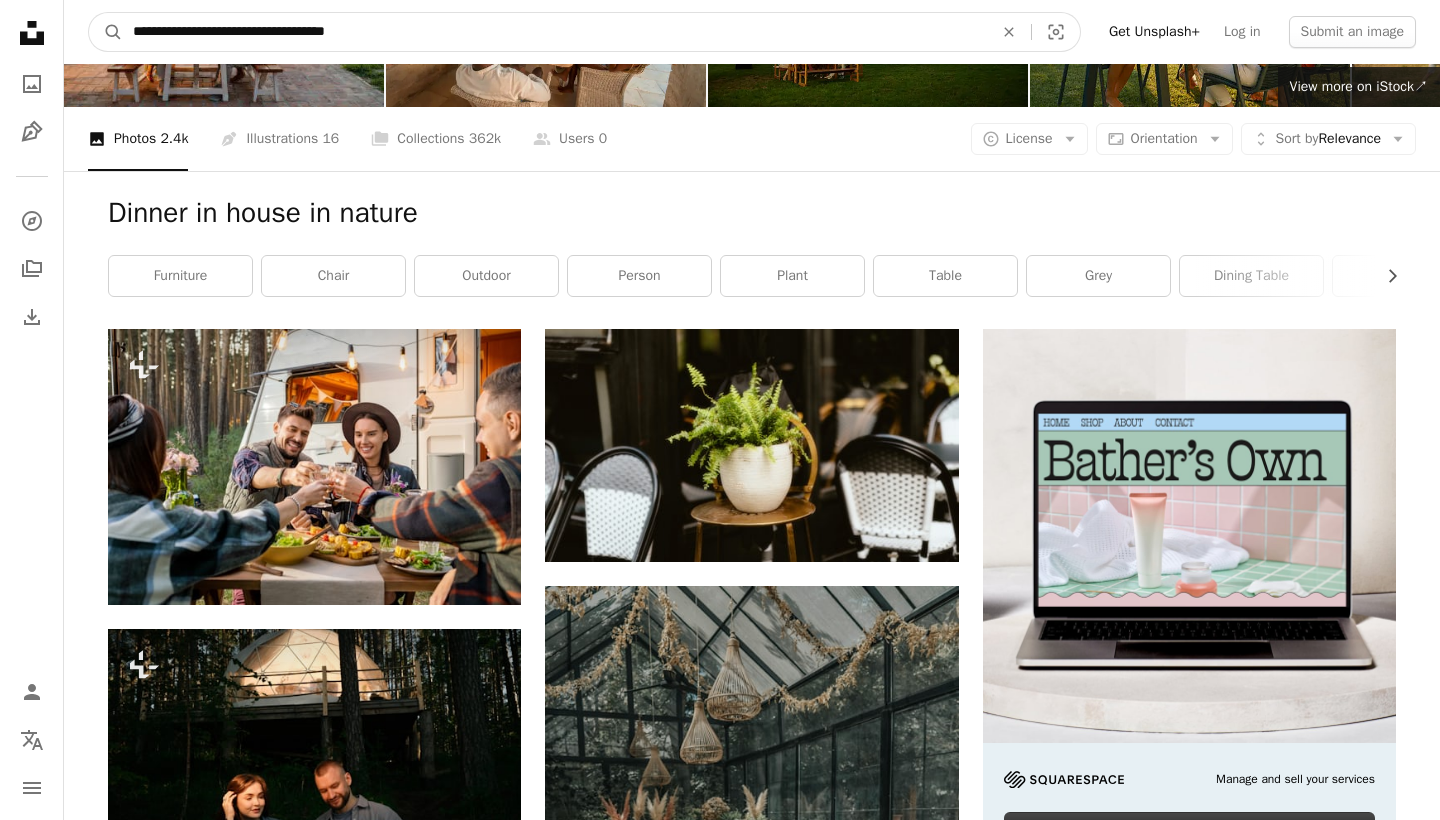 type on "**********" 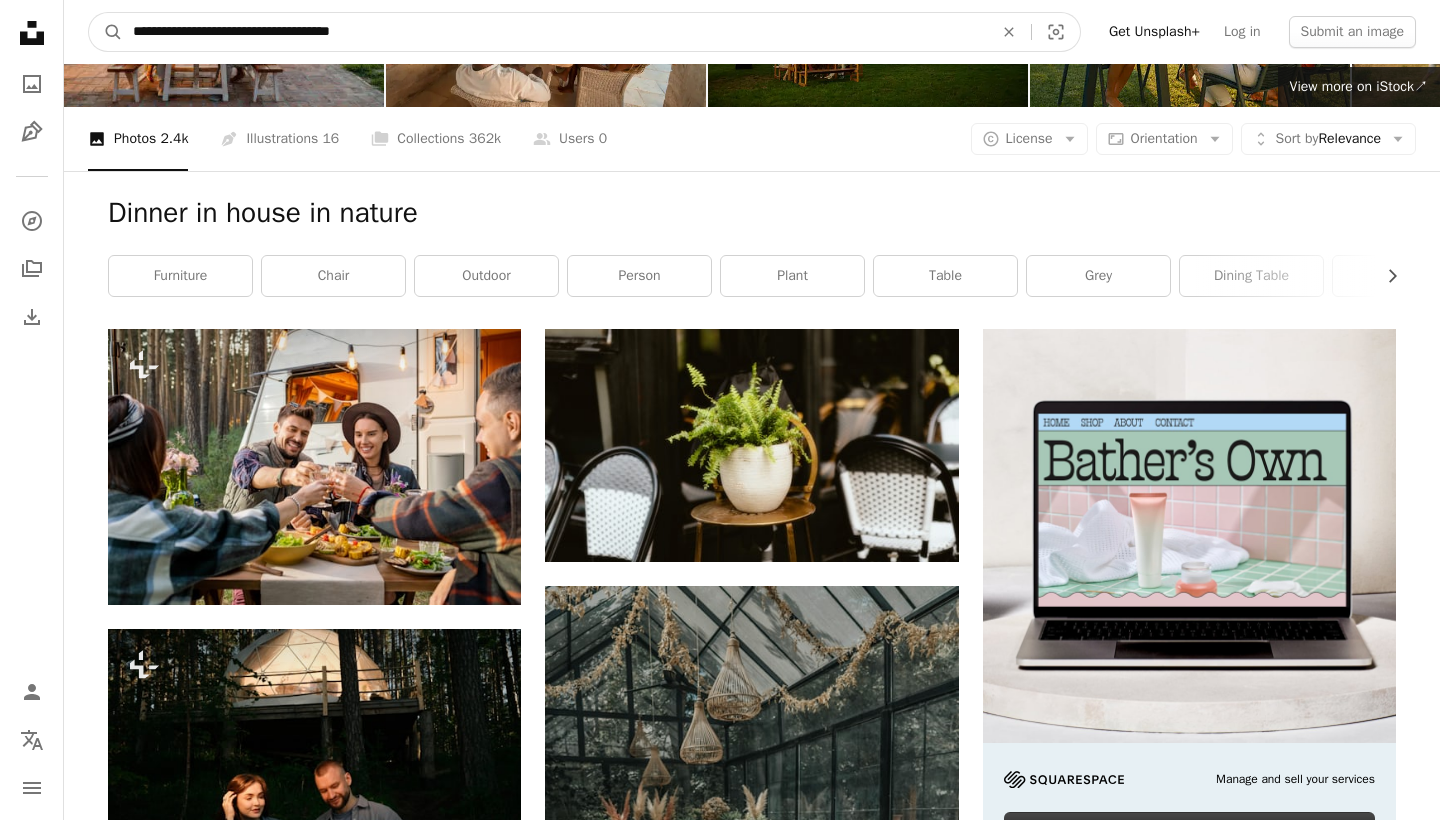 click on "A magnifying glass" at bounding box center [106, 32] 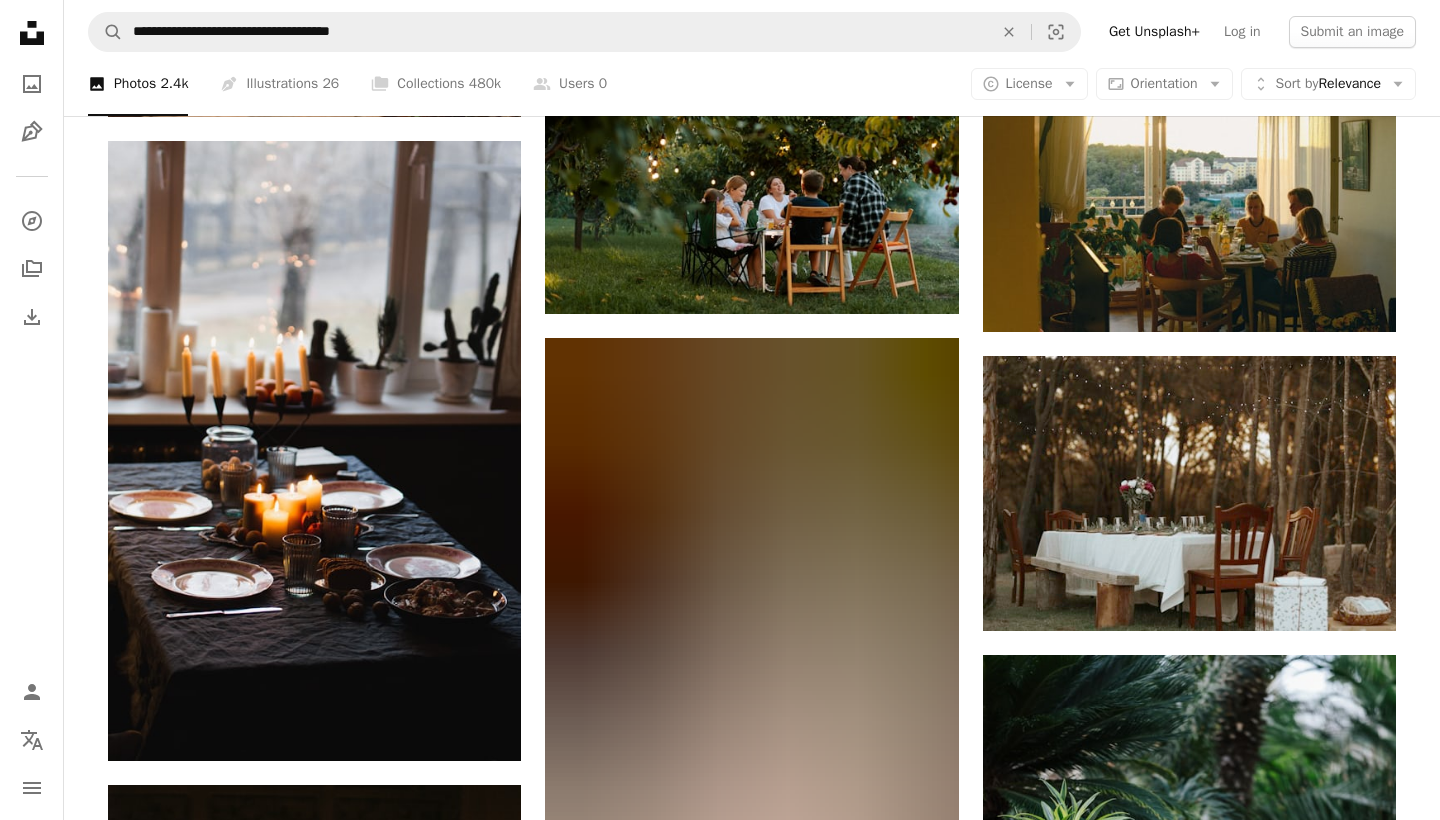 scroll, scrollTop: 1006, scrollLeft: 0, axis: vertical 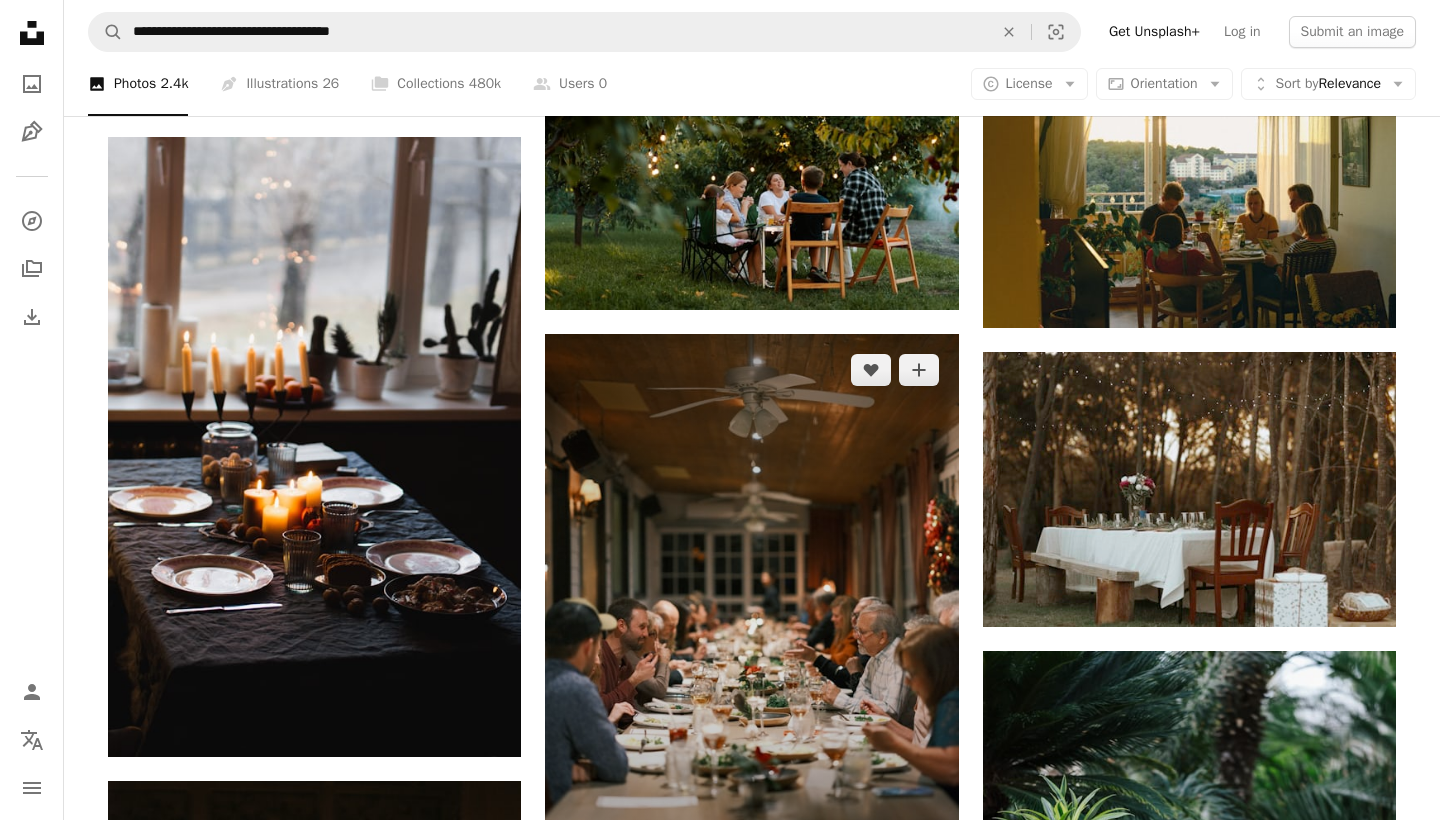 click on "Arrow pointing down" 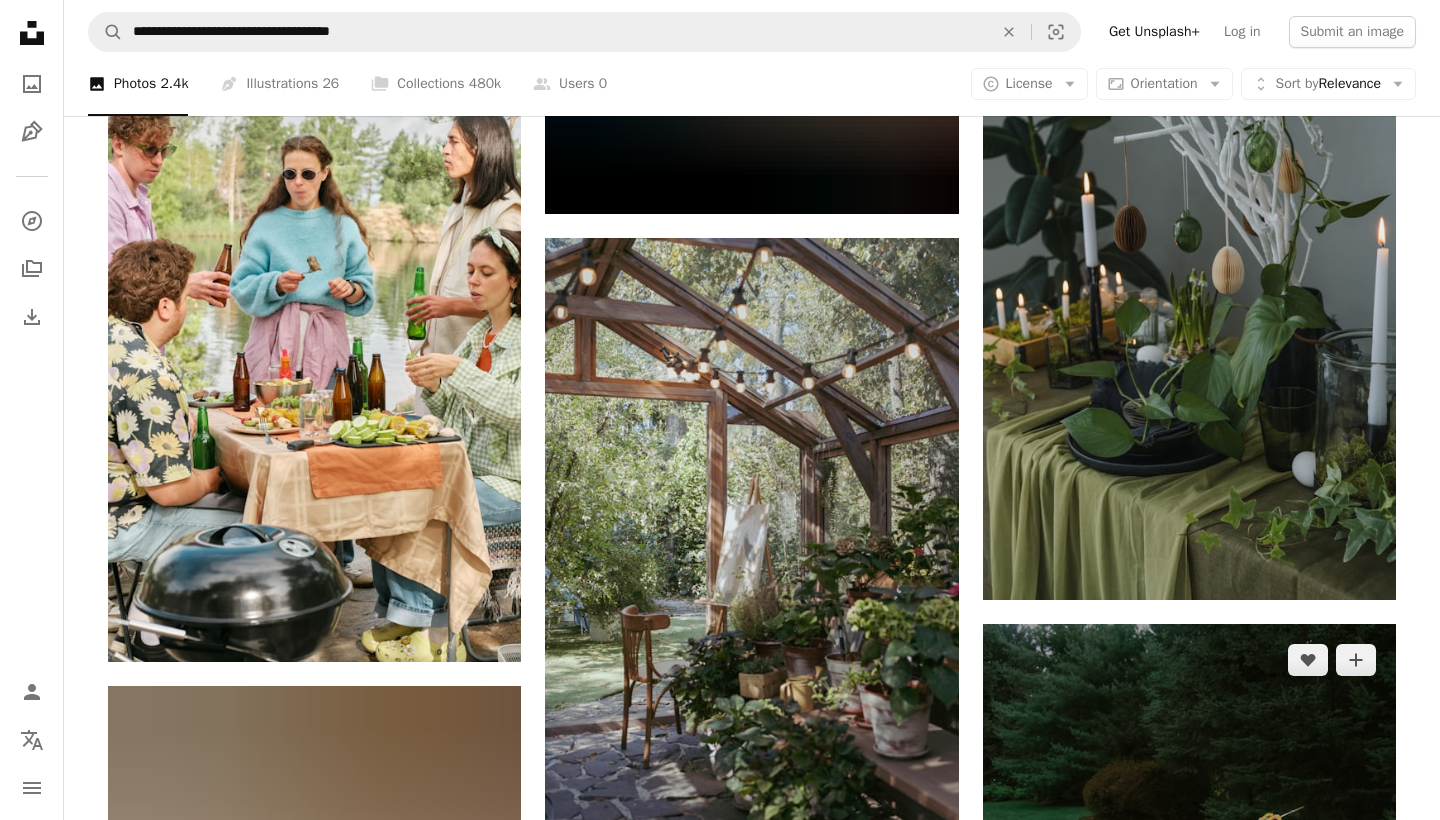 scroll, scrollTop: 2324, scrollLeft: 0, axis: vertical 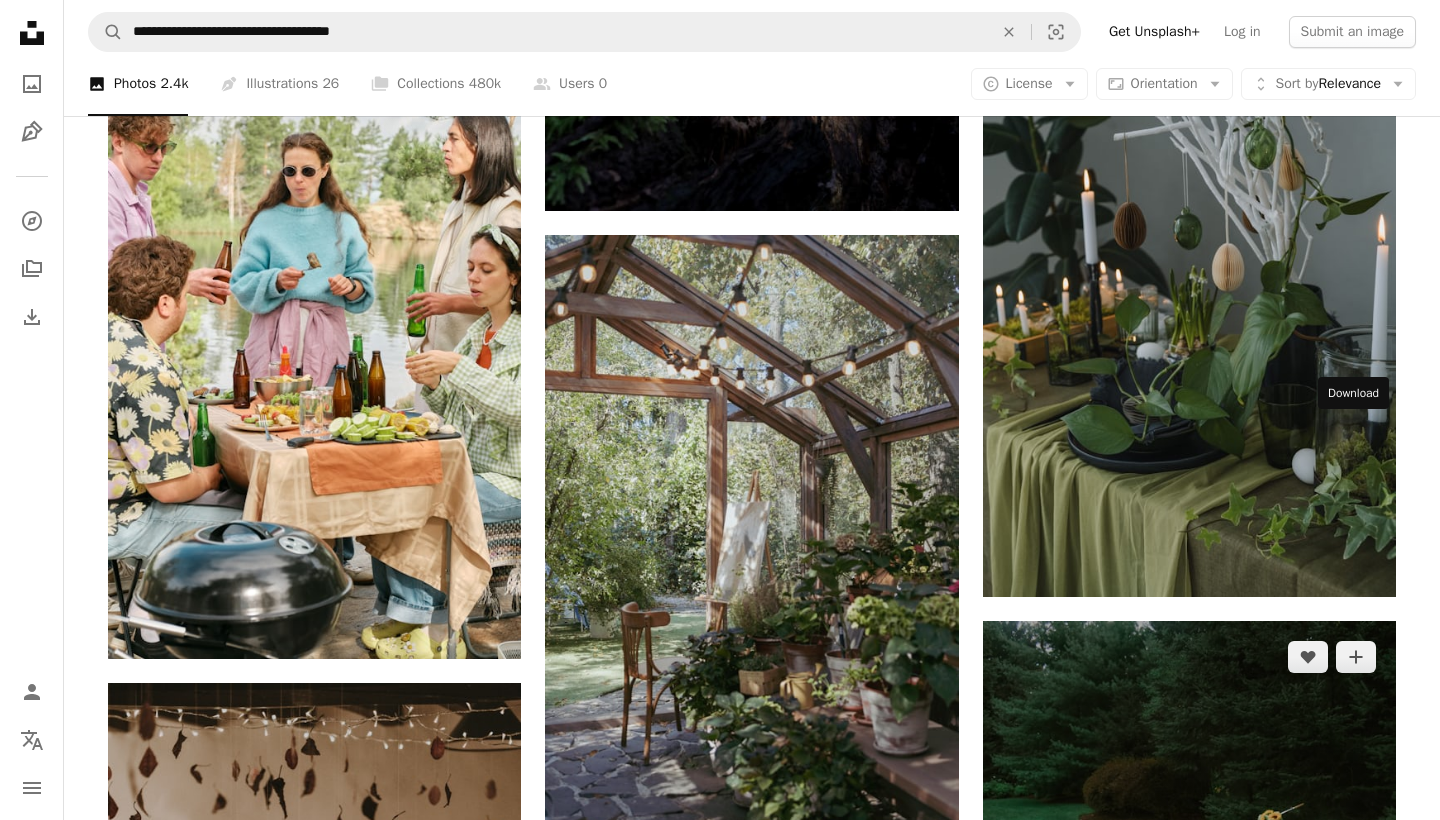 click on "Arrow pointing down" 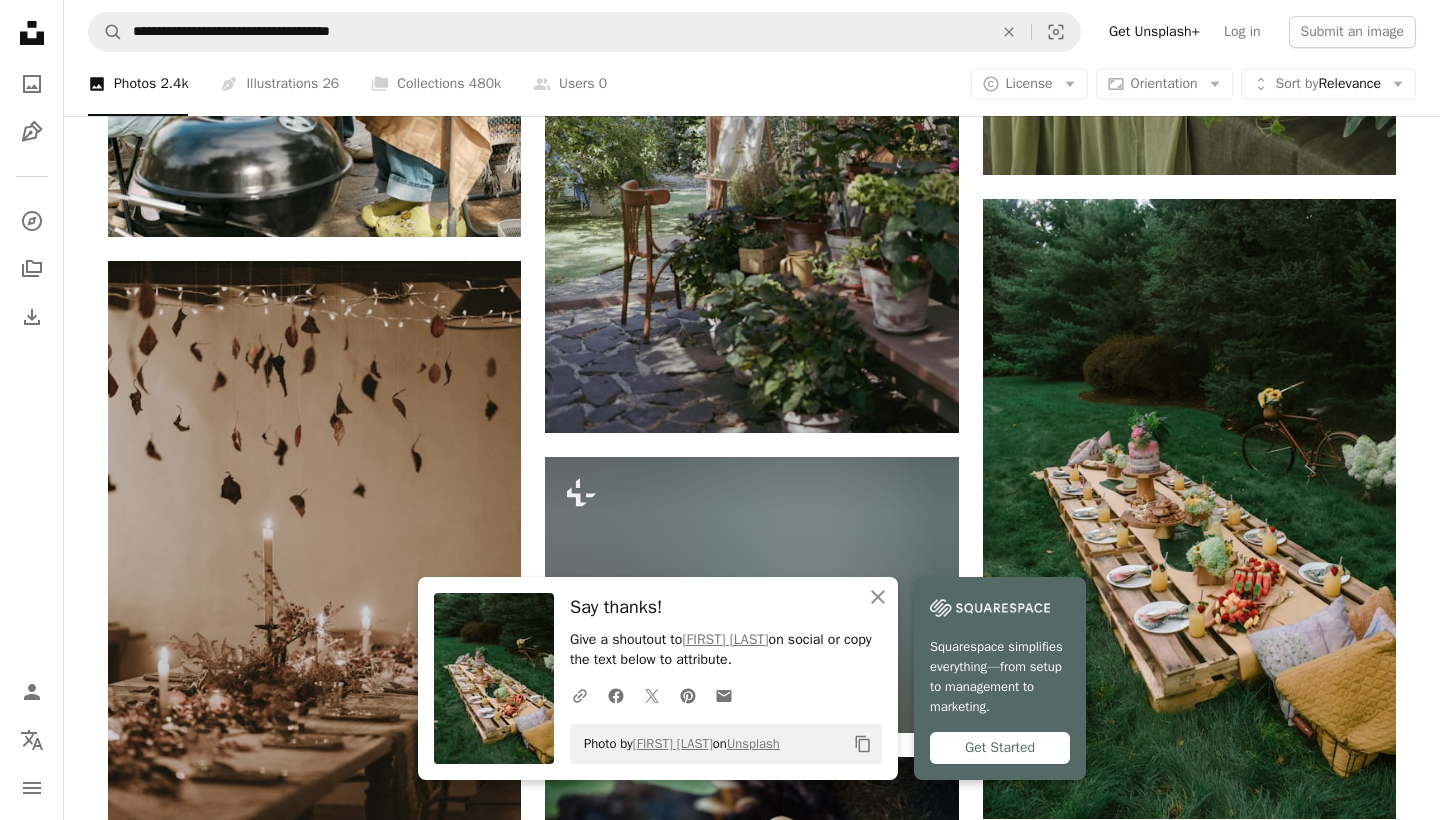 scroll, scrollTop: 2765, scrollLeft: 0, axis: vertical 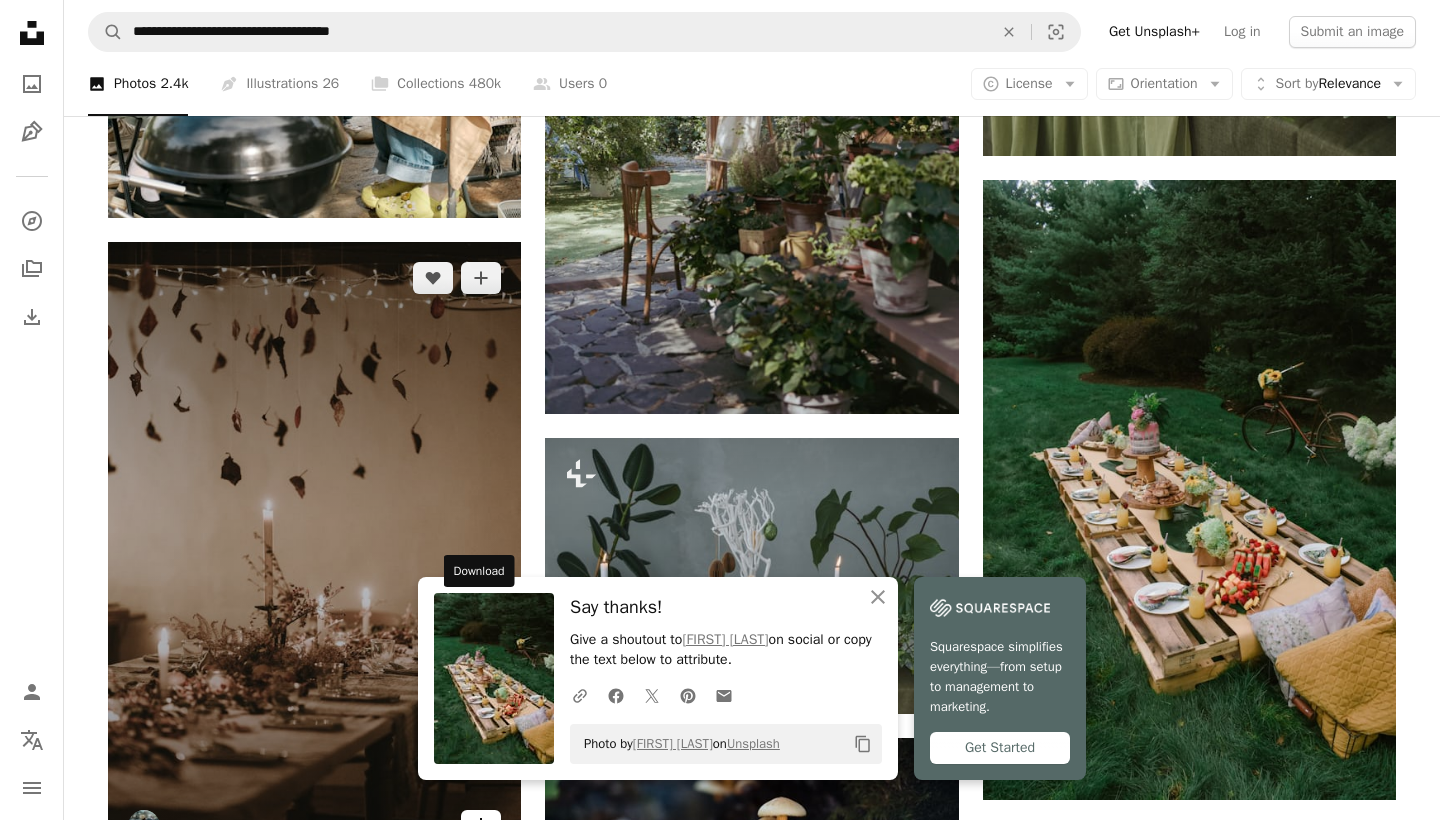 click 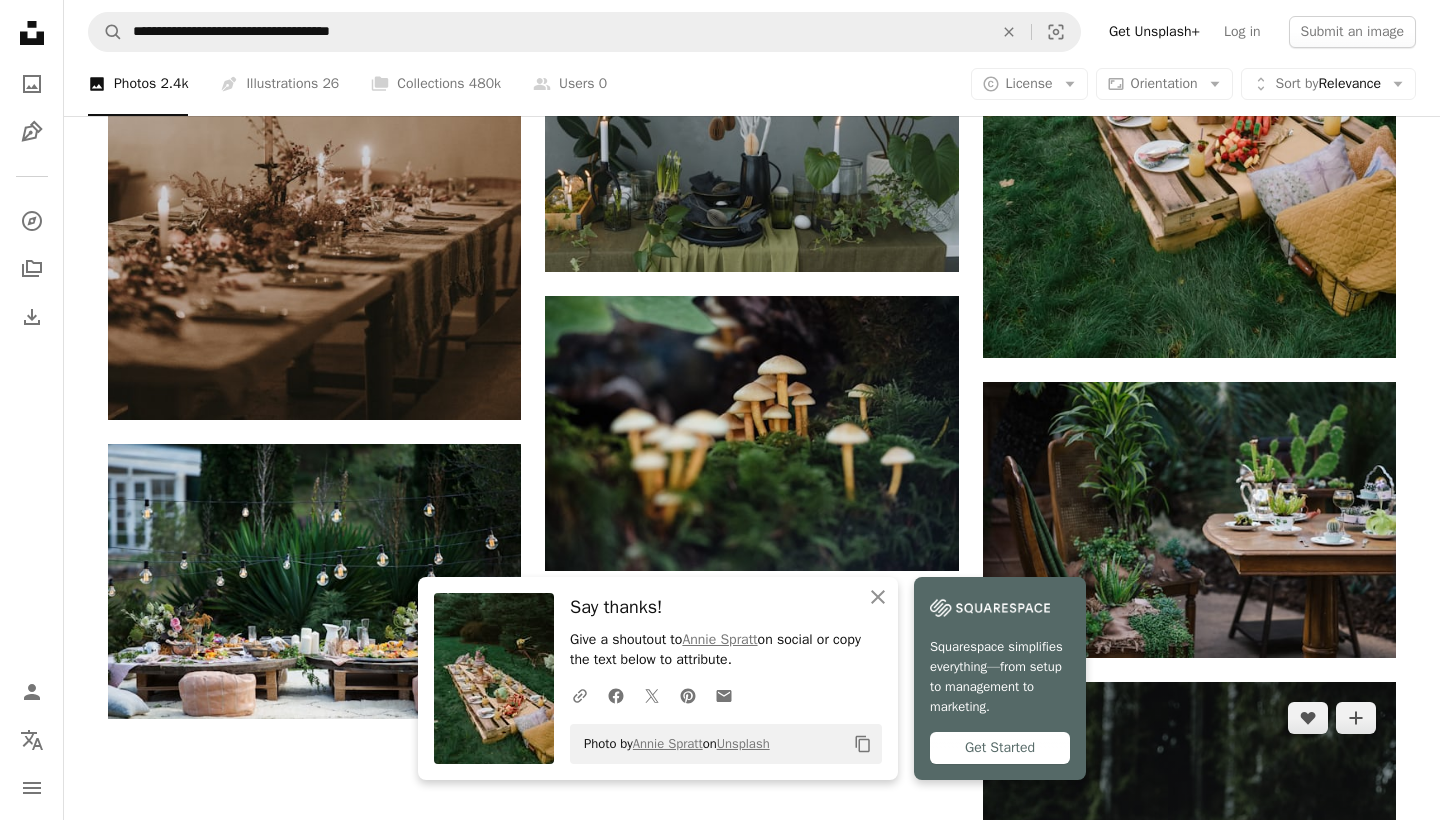 scroll, scrollTop: 3221, scrollLeft: 0, axis: vertical 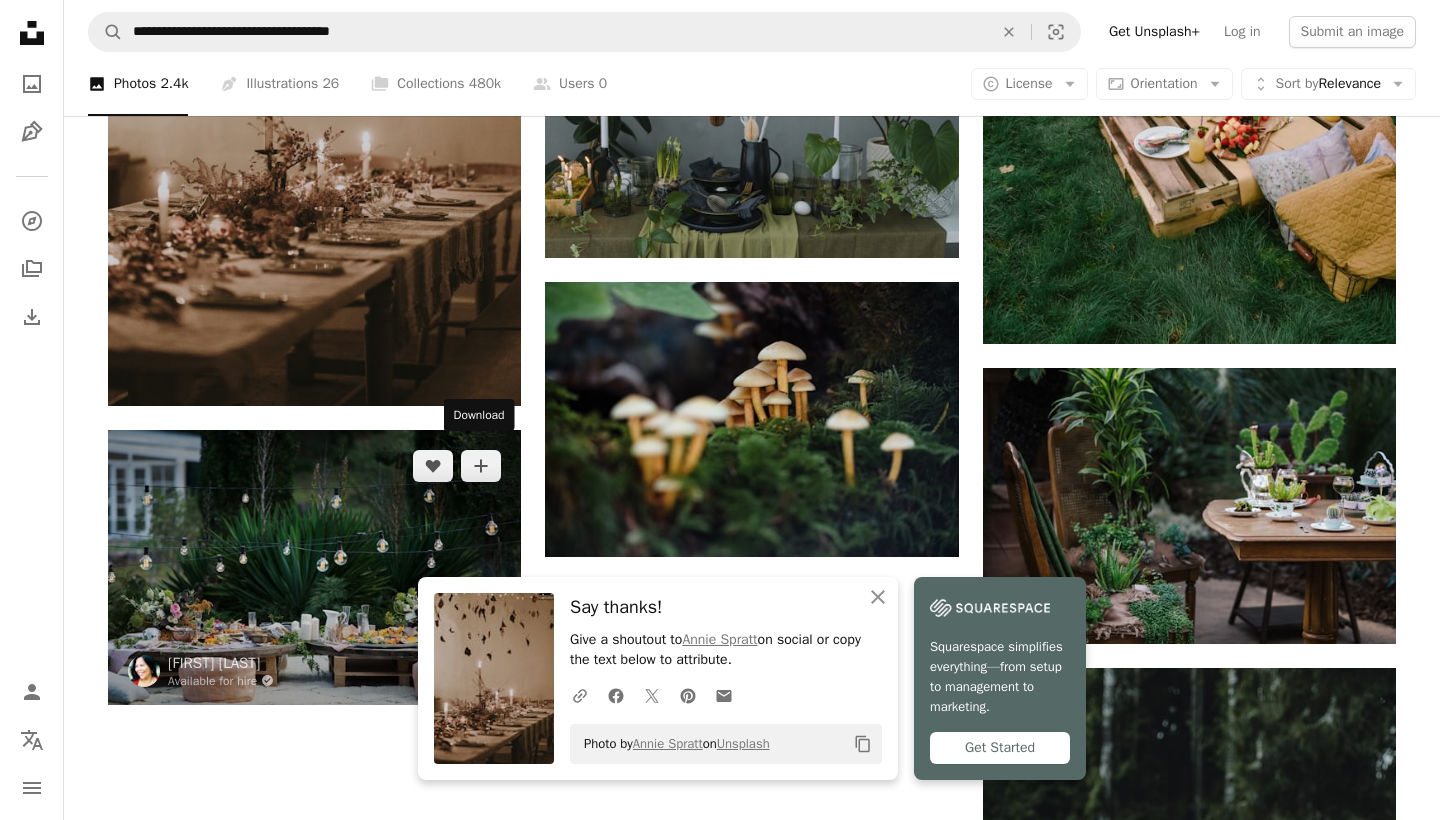 click on "Arrow pointing down" 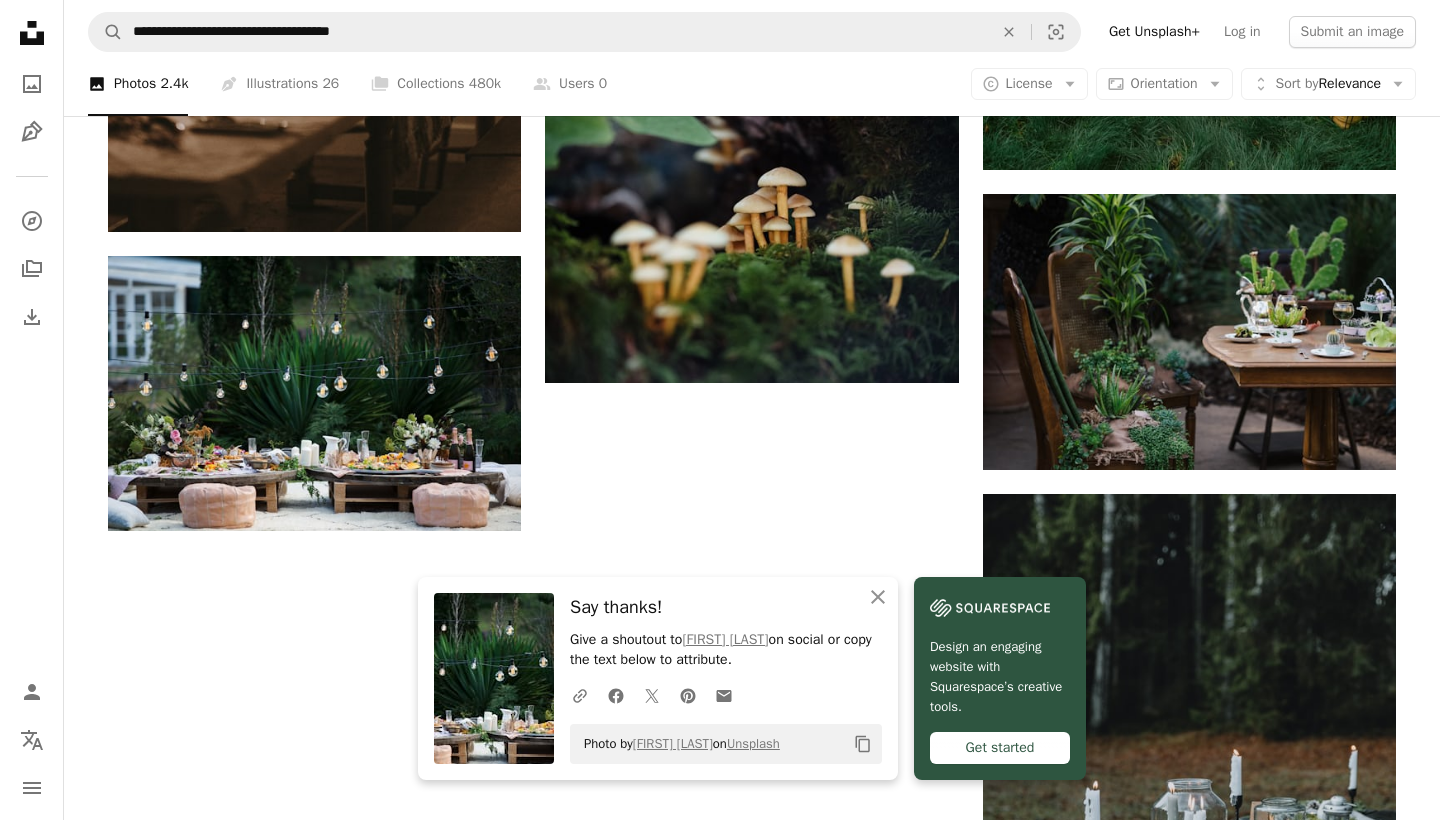 click on "Load more" at bounding box center [752, 1800] 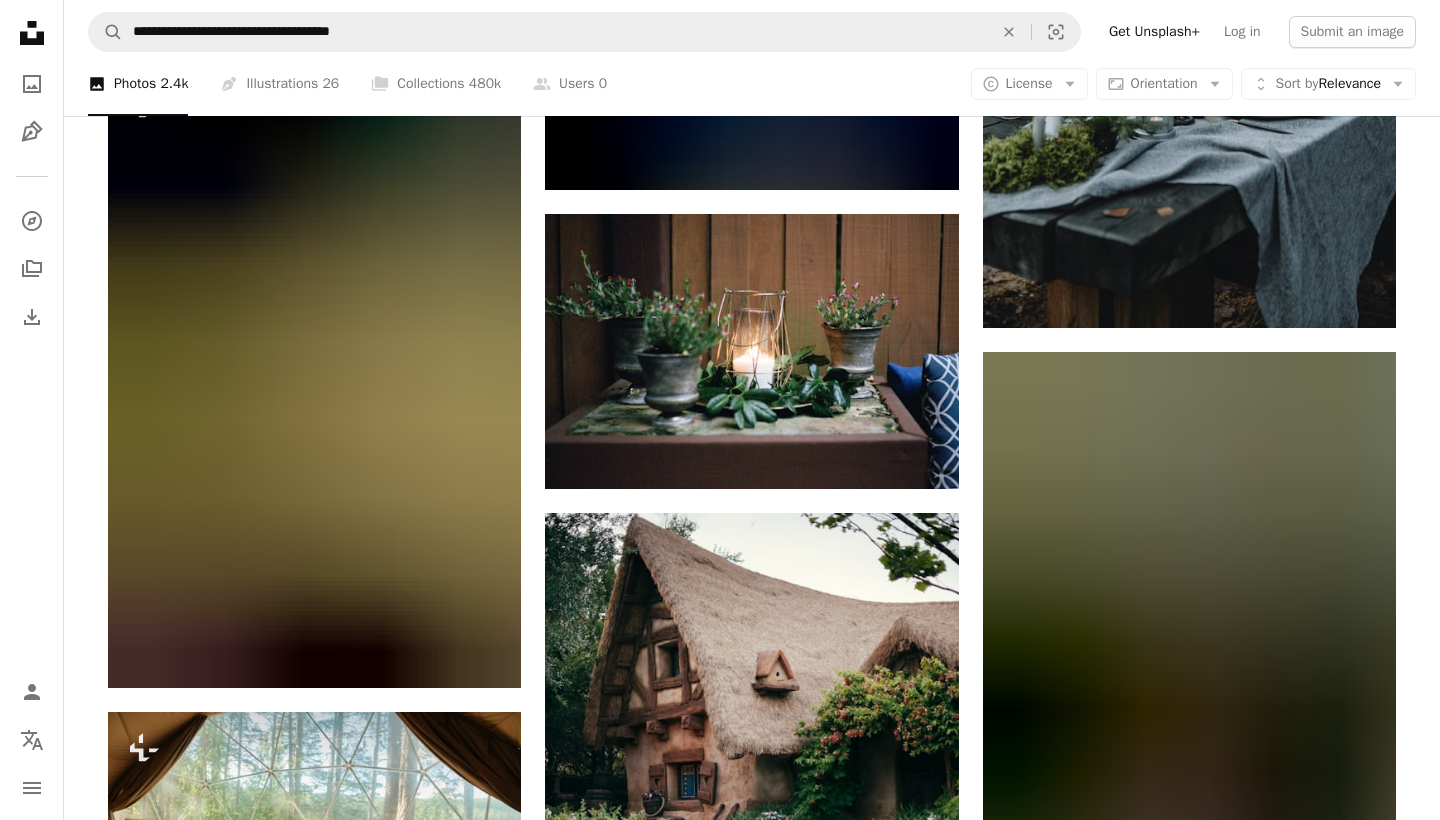 scroll, scrollTop: 4187, scrollLeft: 0, axis: vertical 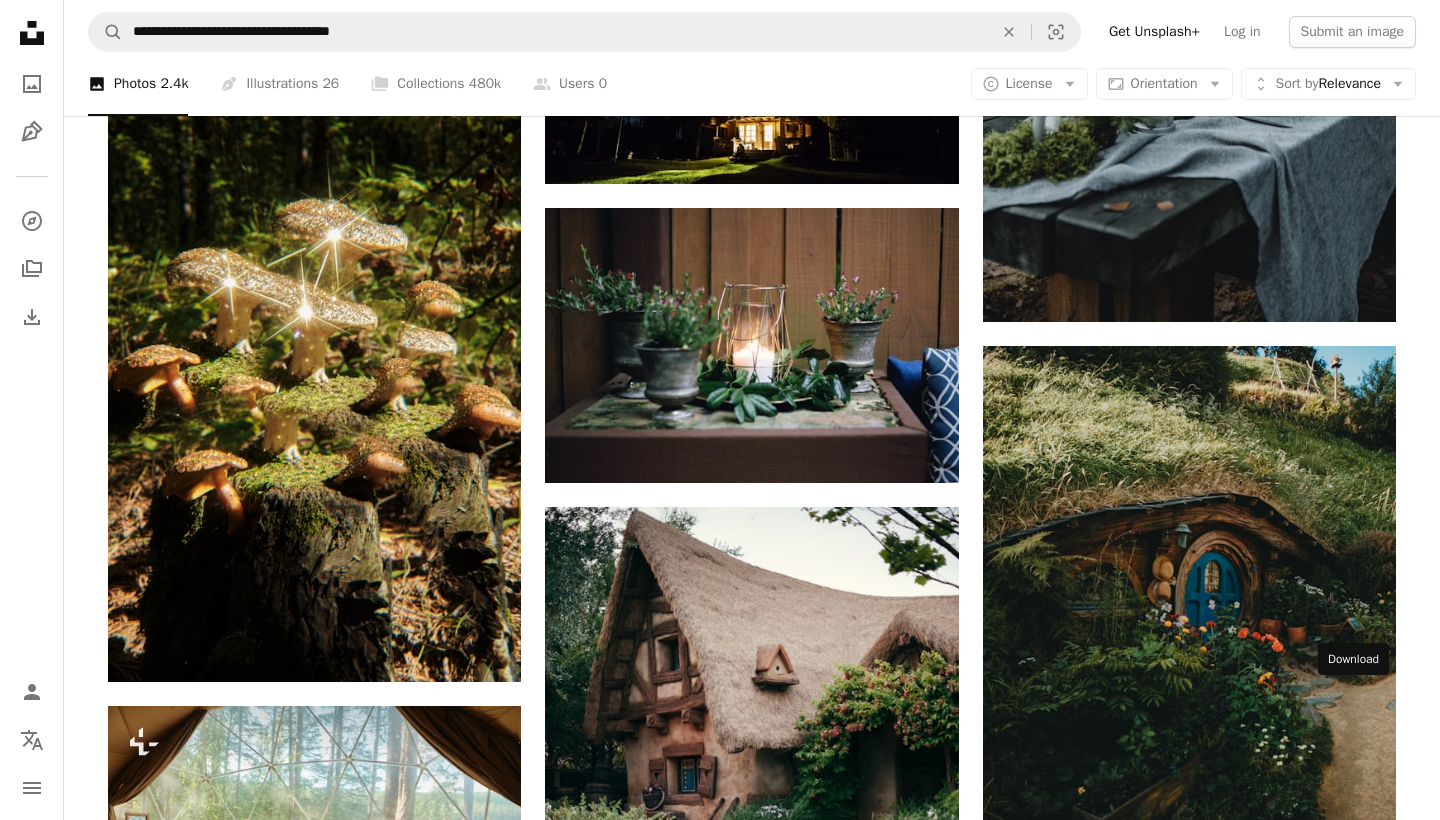 click on "Arrow pointing down" at bounding box center [1356, 1470] 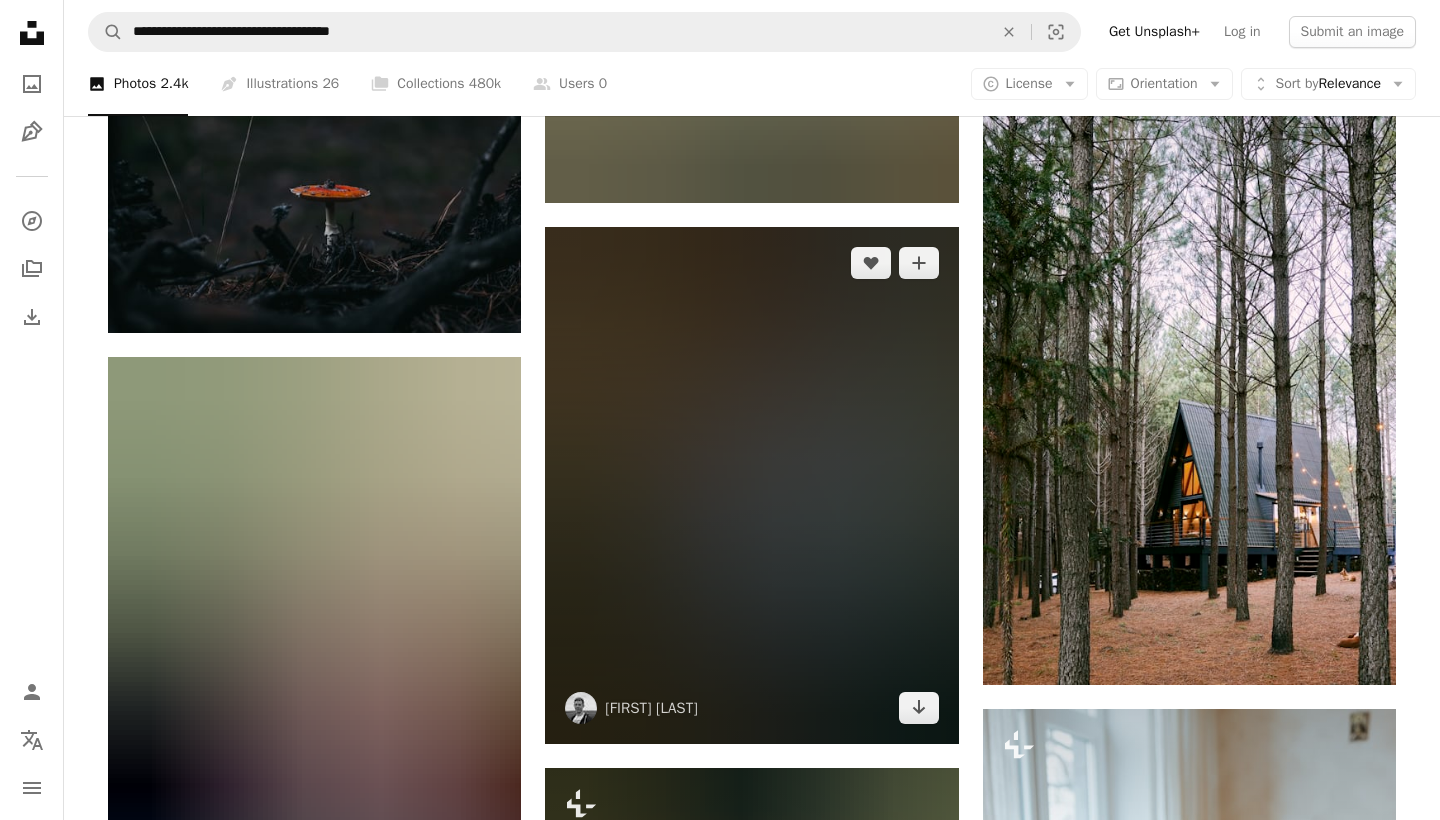scroll, scrollTop: 6297, scrollLeft: 0, axis: vertical 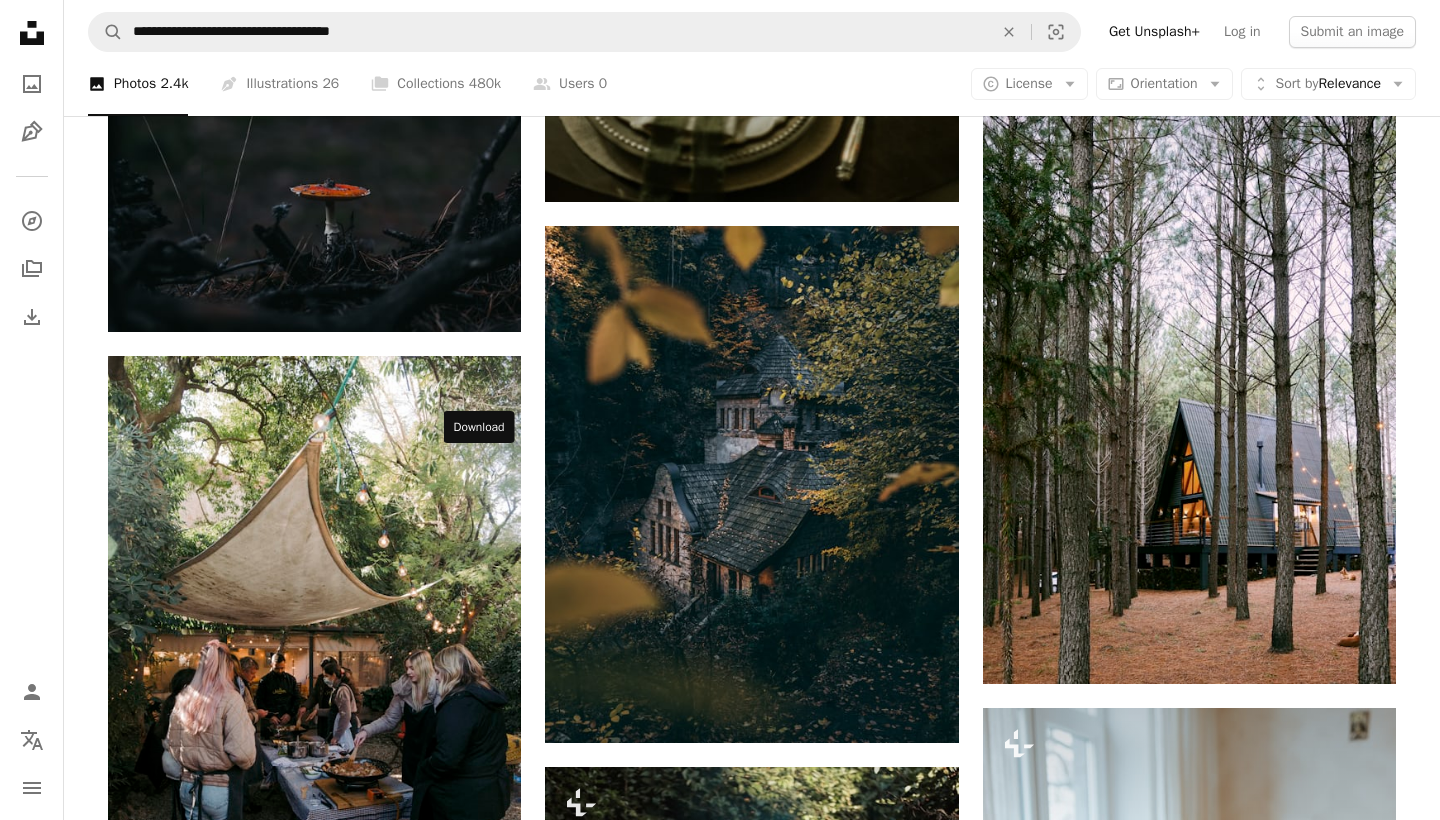 click 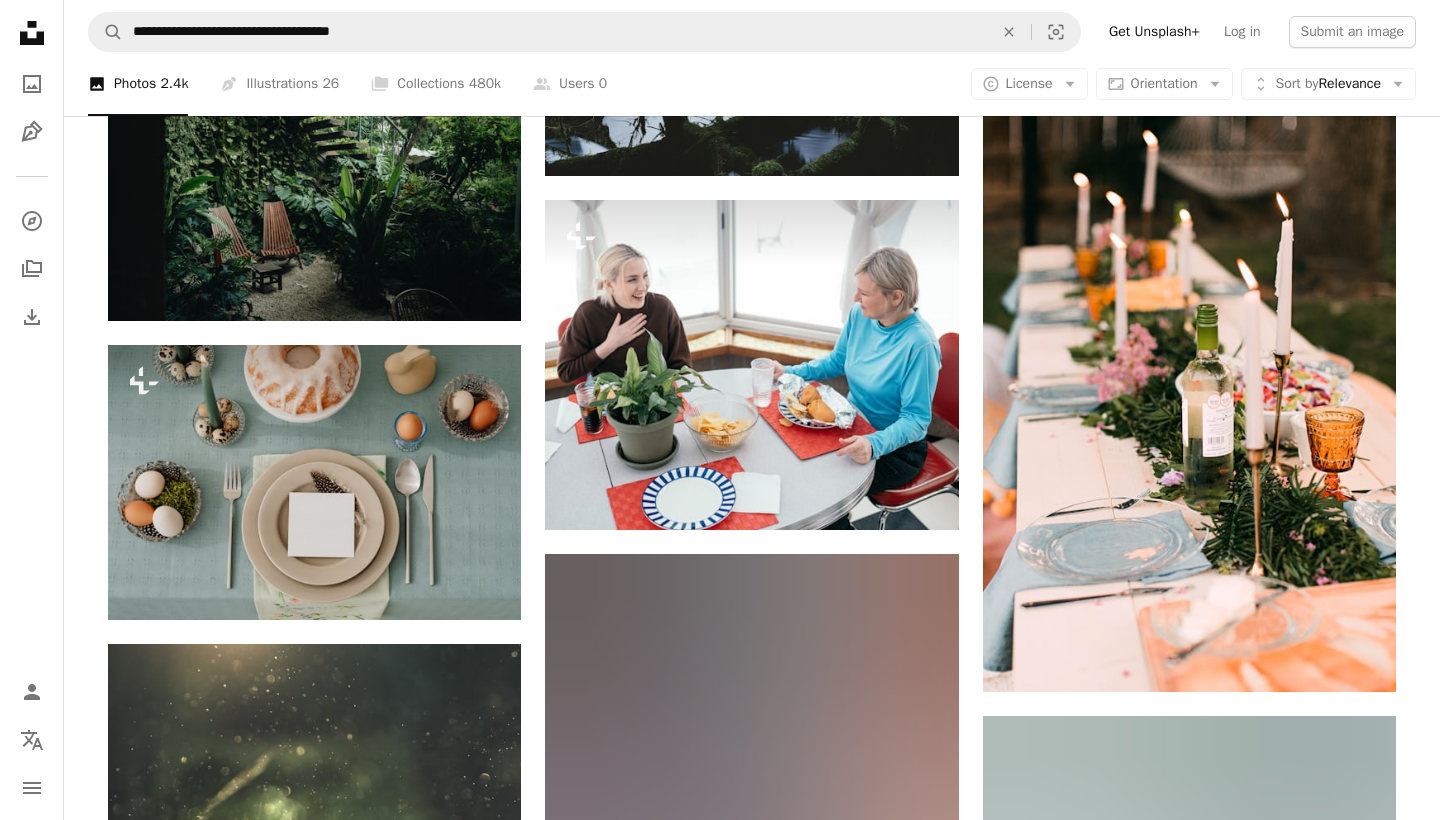 scroll, scrollTop: 26544, scrollLeft: 0, axis: vertical 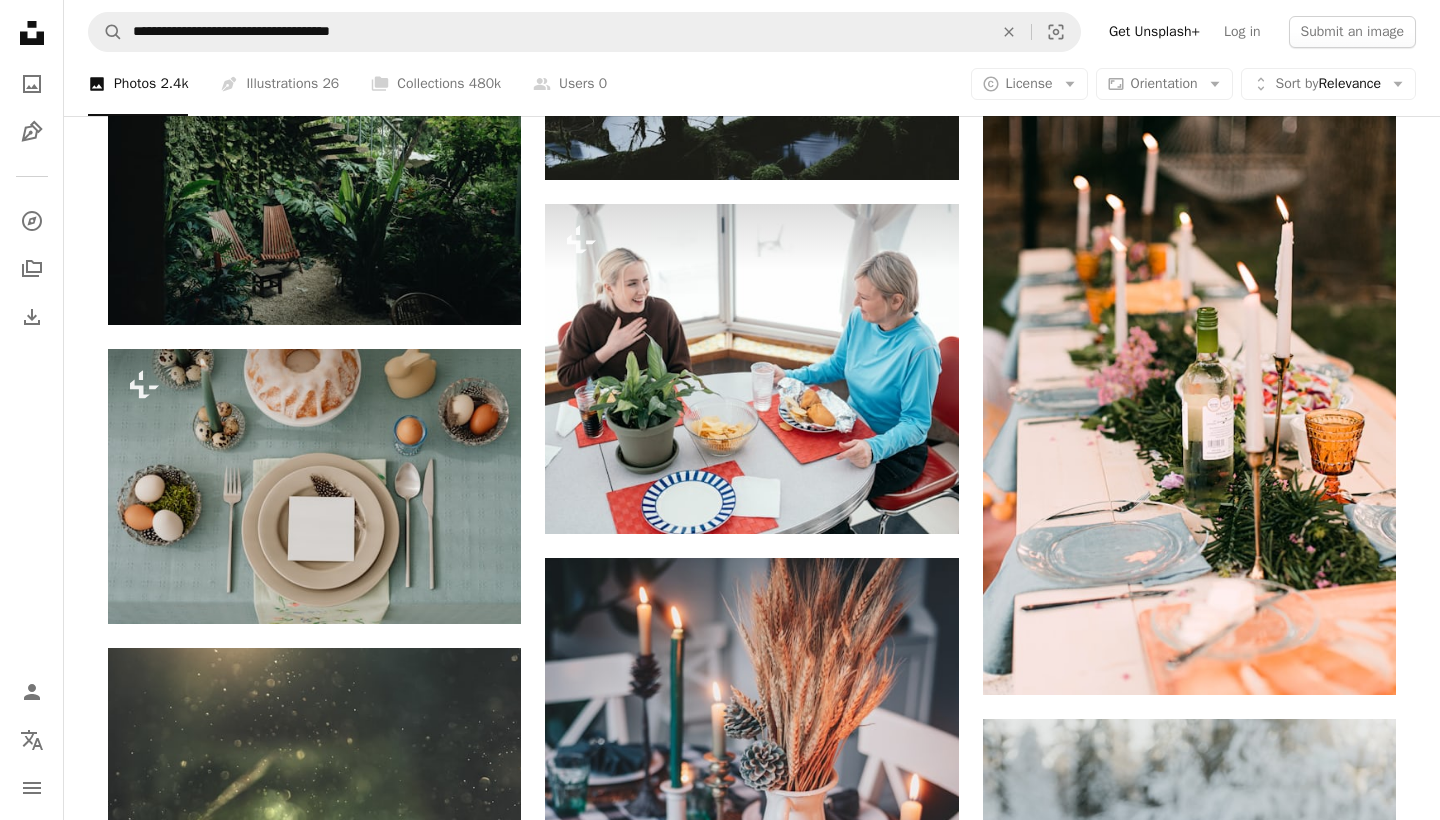 click on "Arrow pointing down" 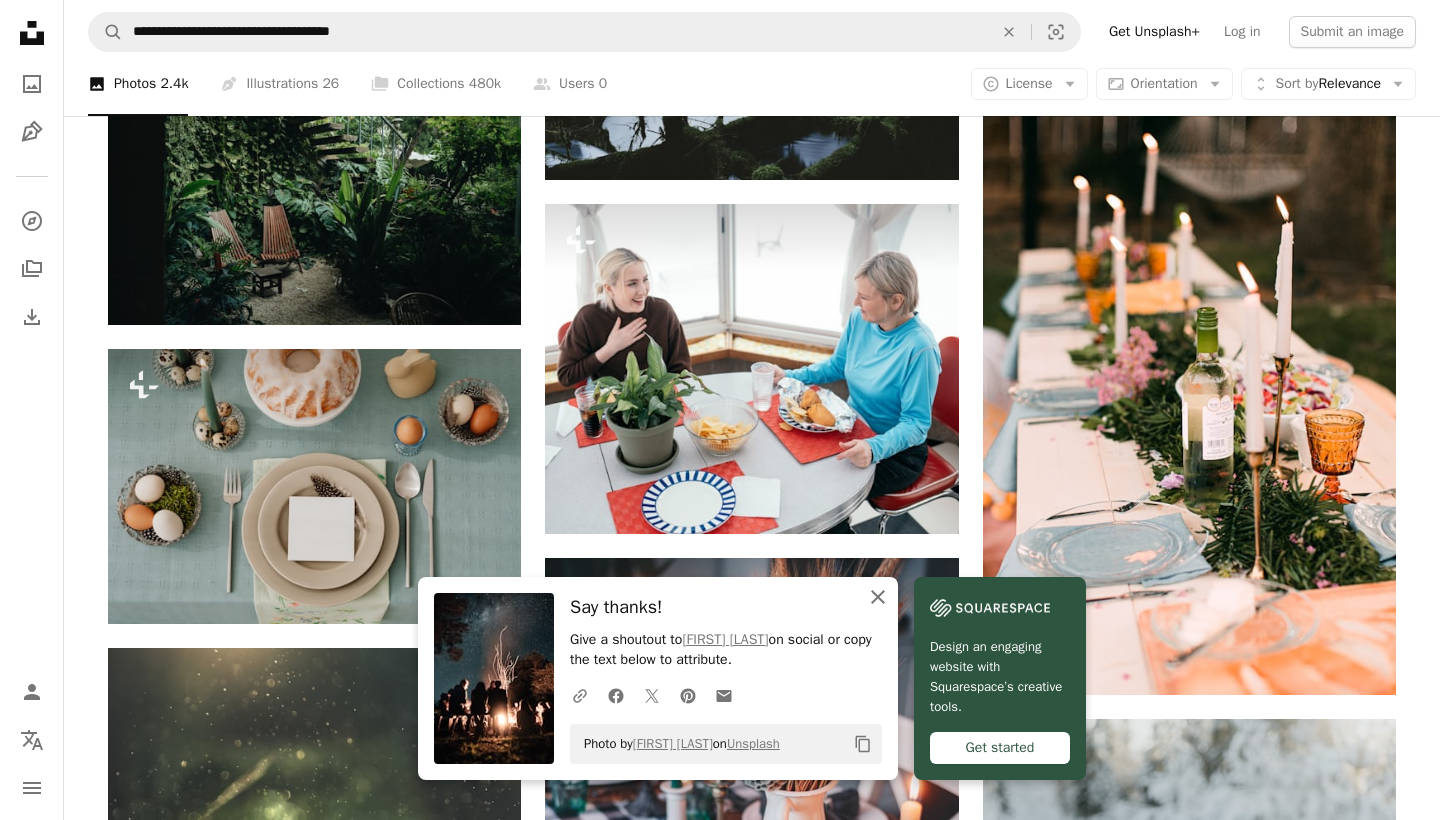 click on "An X shape Close" at bounding box center (878, 597) 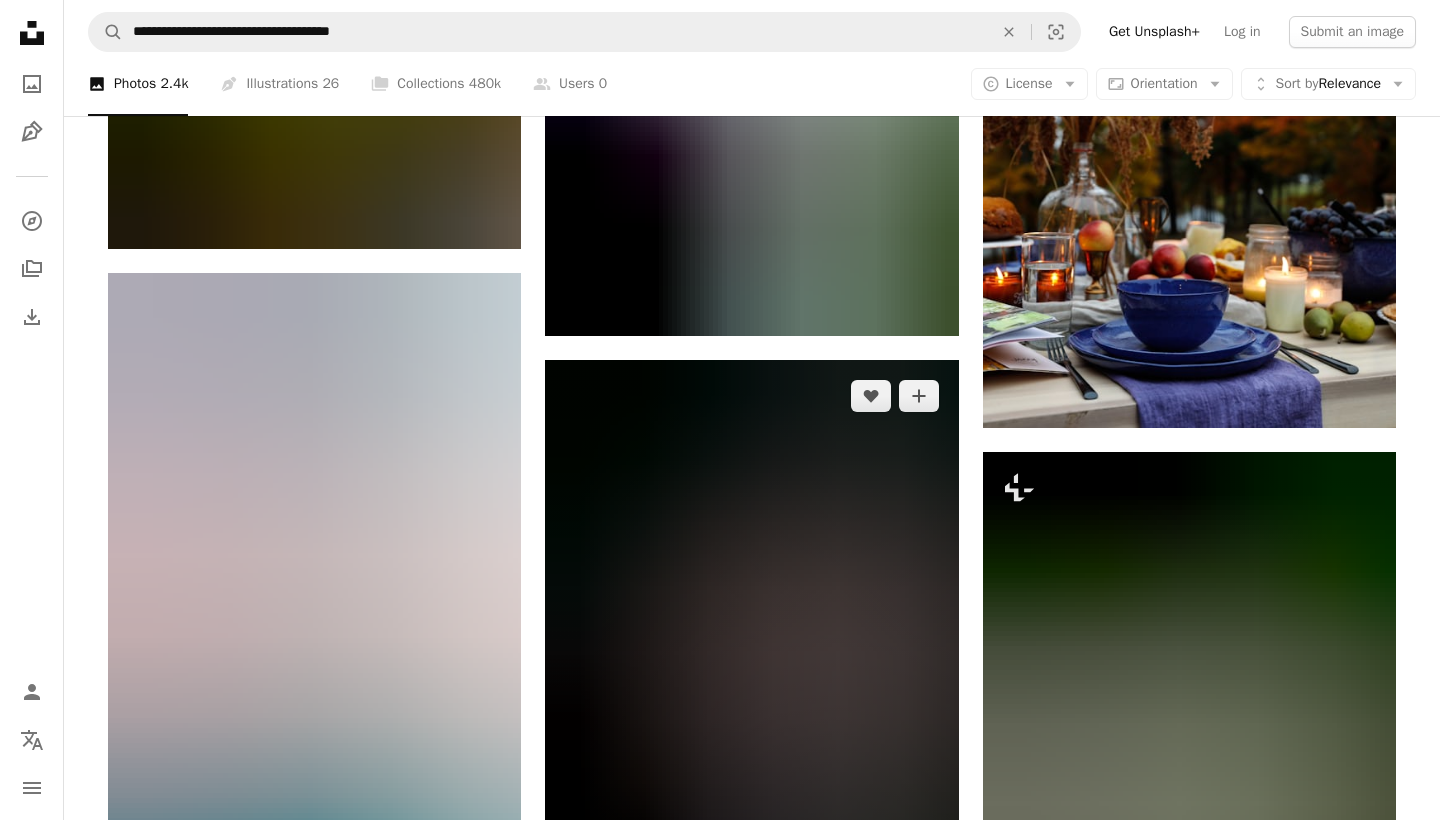 scroll, scrollTop: 39307, scrollLeft: 0, axis: vertical 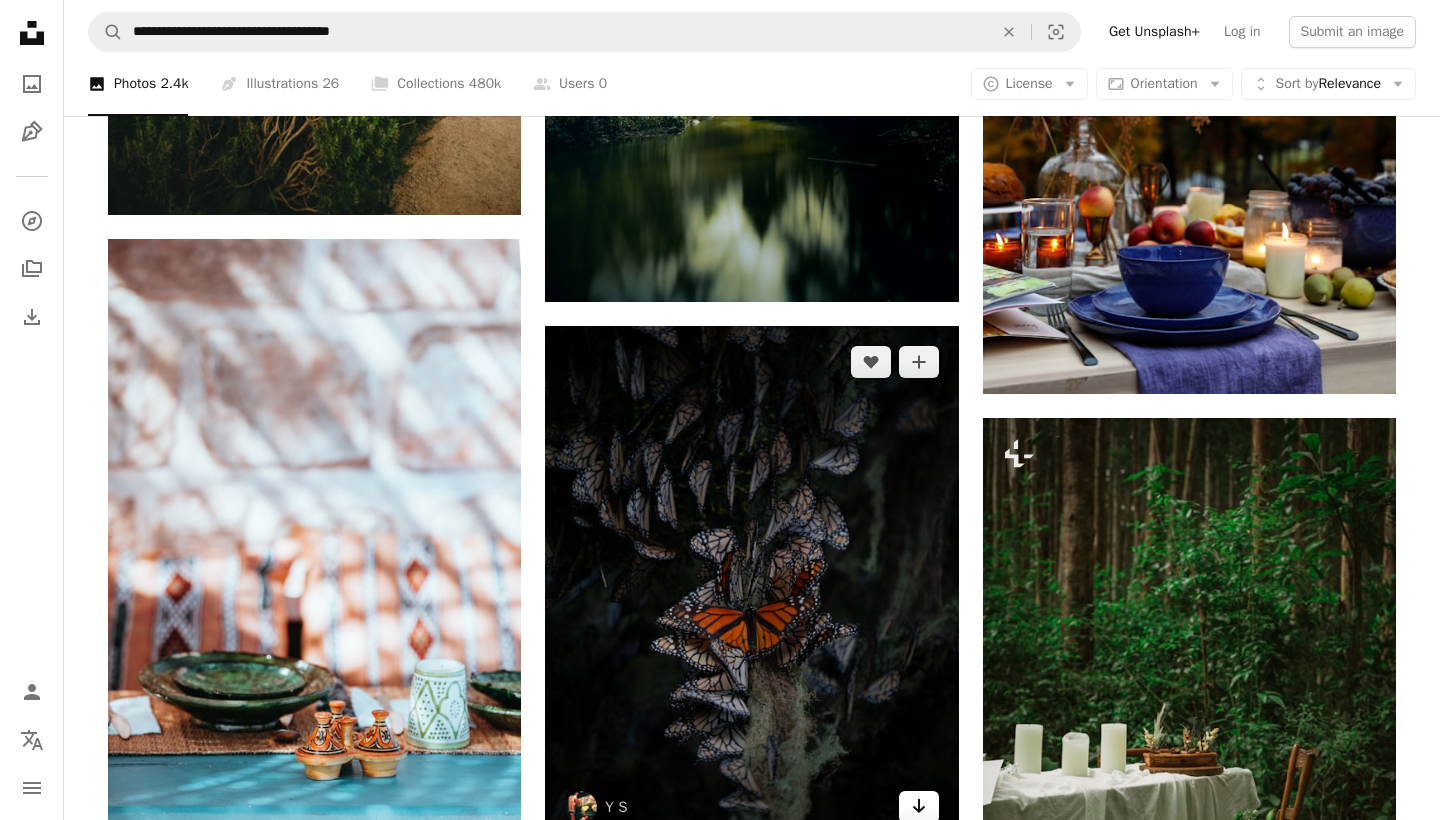 click on "Arrow pointing down" 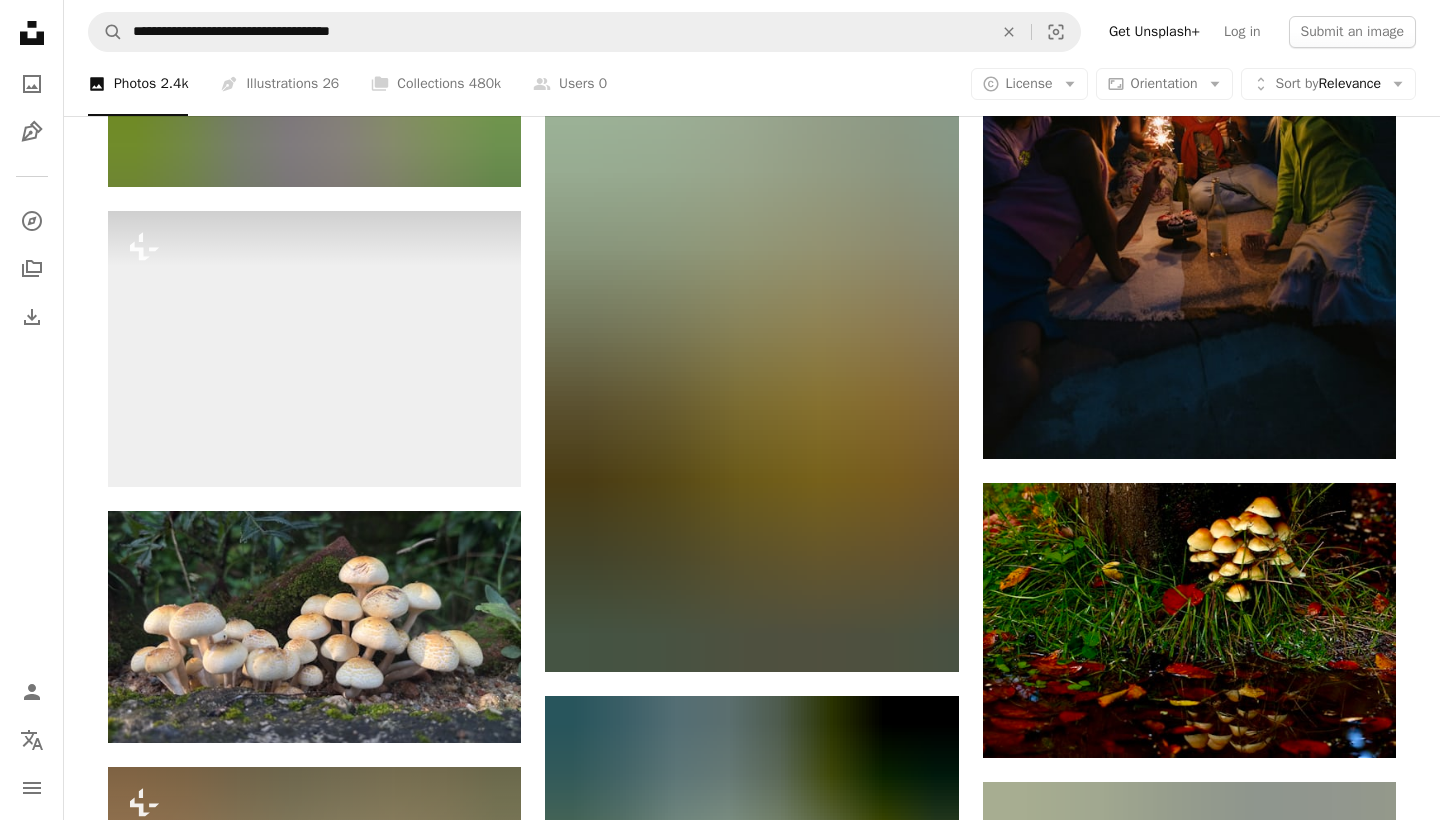 scroll, scrollTop: 45426, scrollLeft: 0, axis: vertical 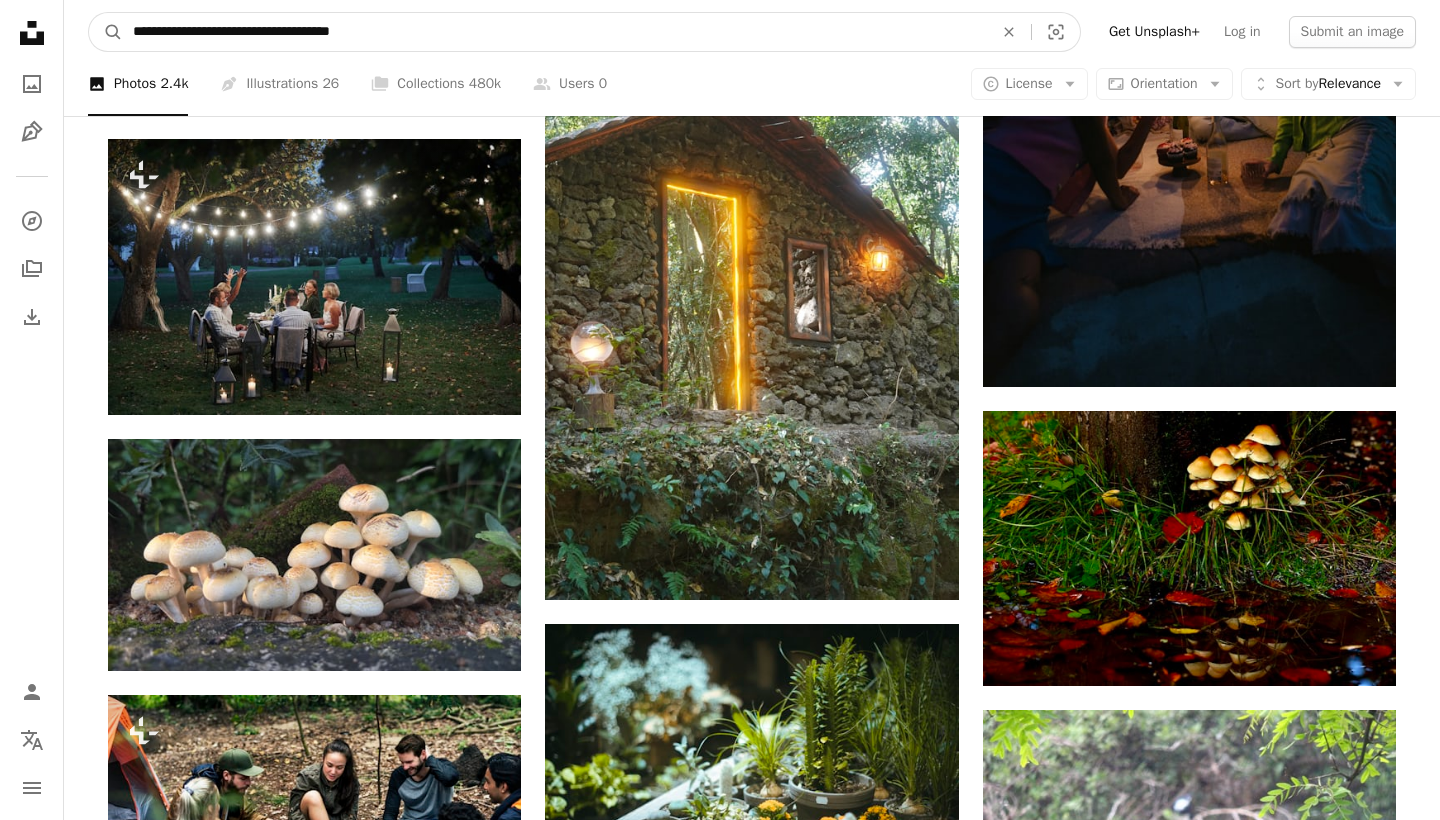 drag, startPoint x: 227, startPoint y: 33, endPoint x: 19, endPoint y: 23, distance: 208.24025 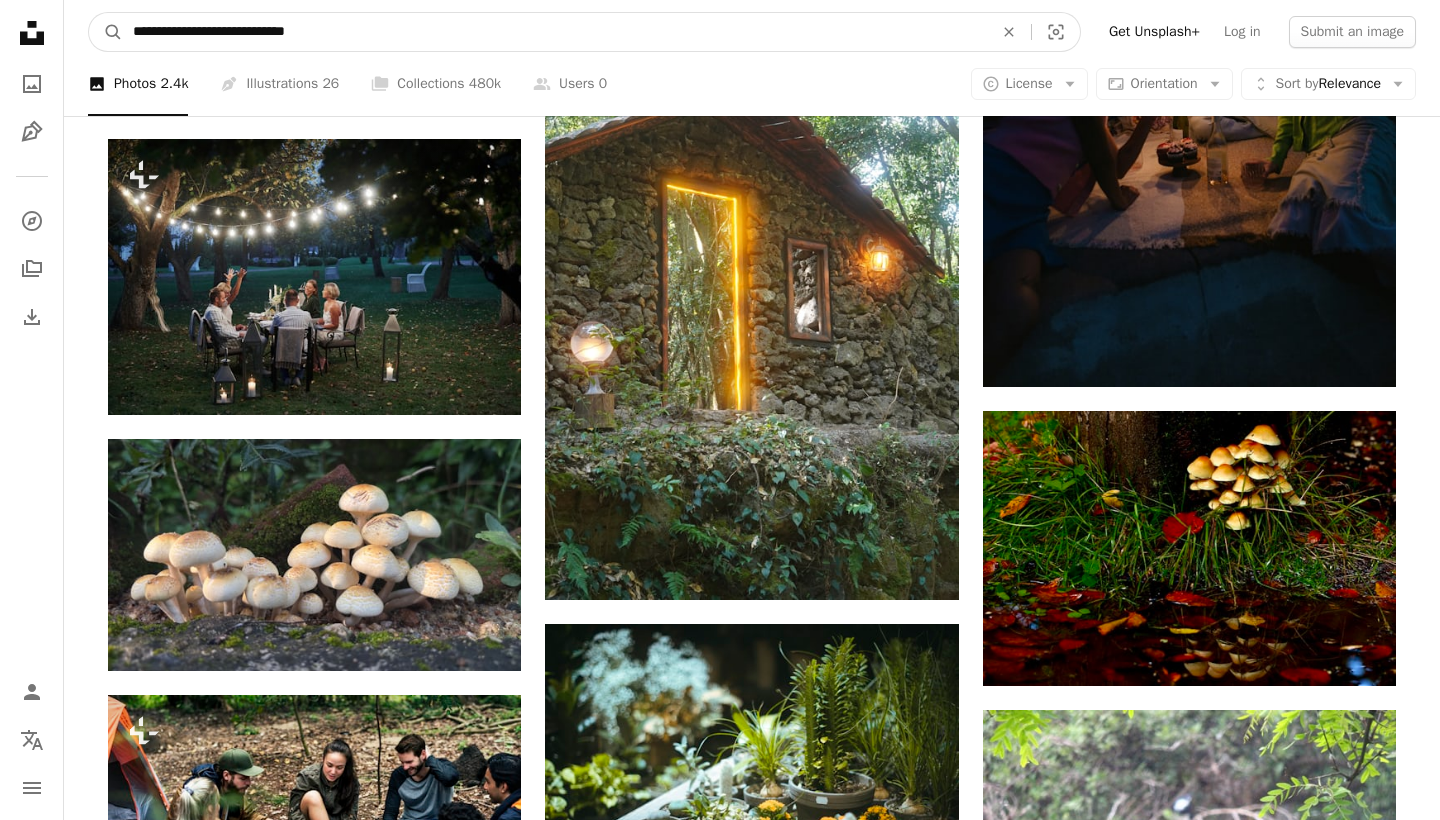 drag, startPoint x: 211, startPoint y: 30, endPoint x: 460, endPoint y: 27, distance: 249.01807 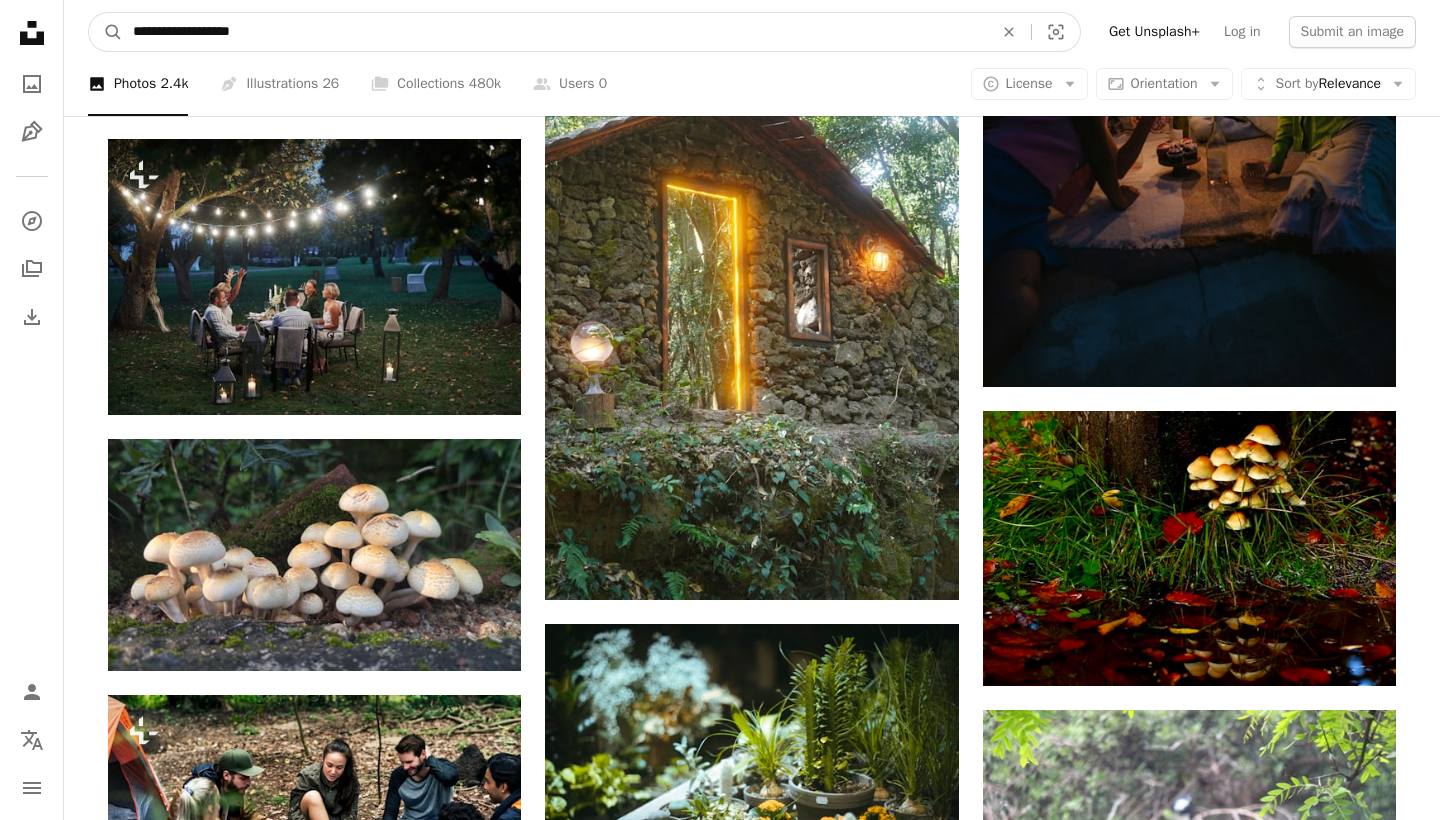 click on "**********" at bounding box center [555, 32] 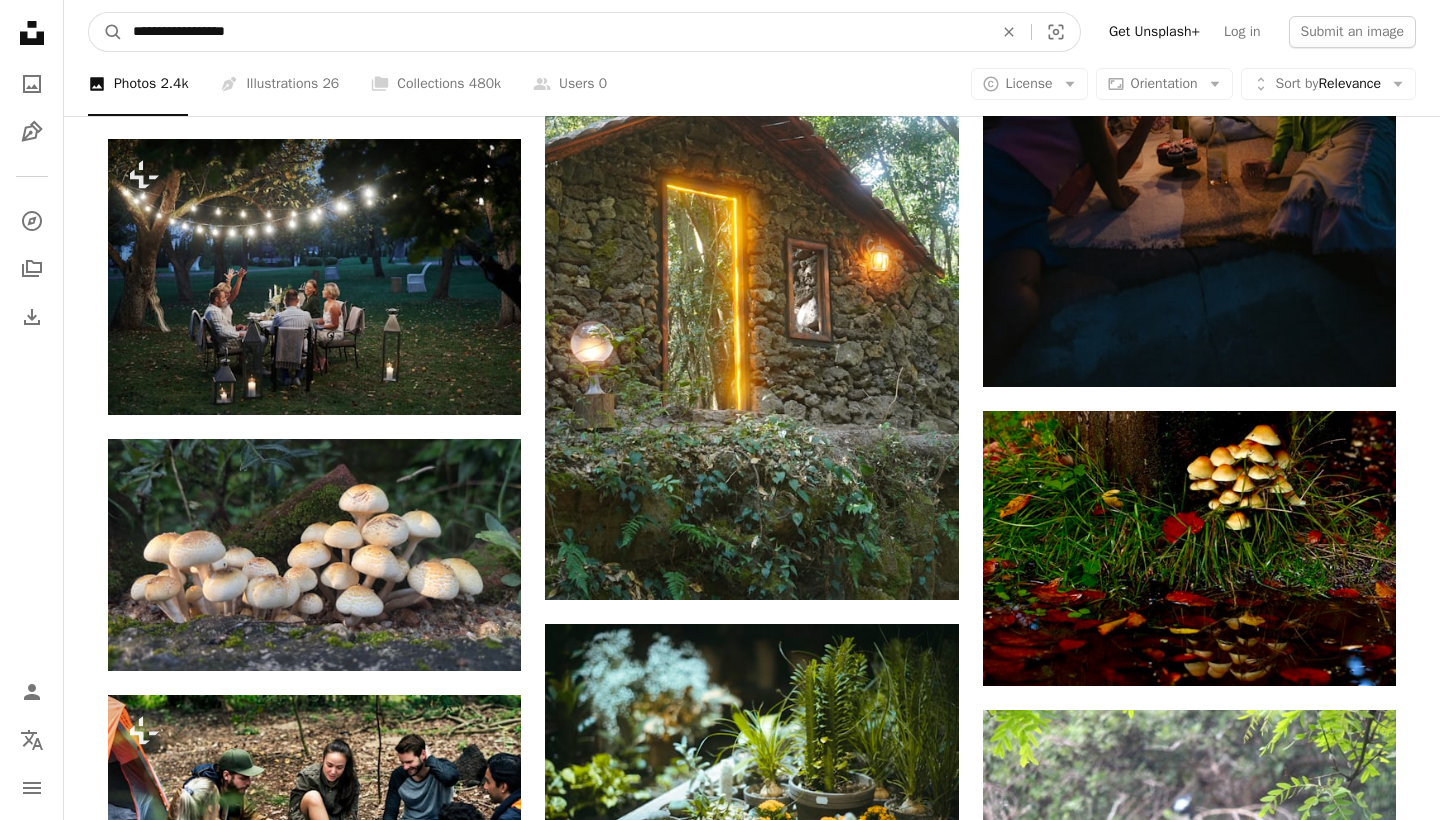 click on "**********" at bounding box center [555, 32] 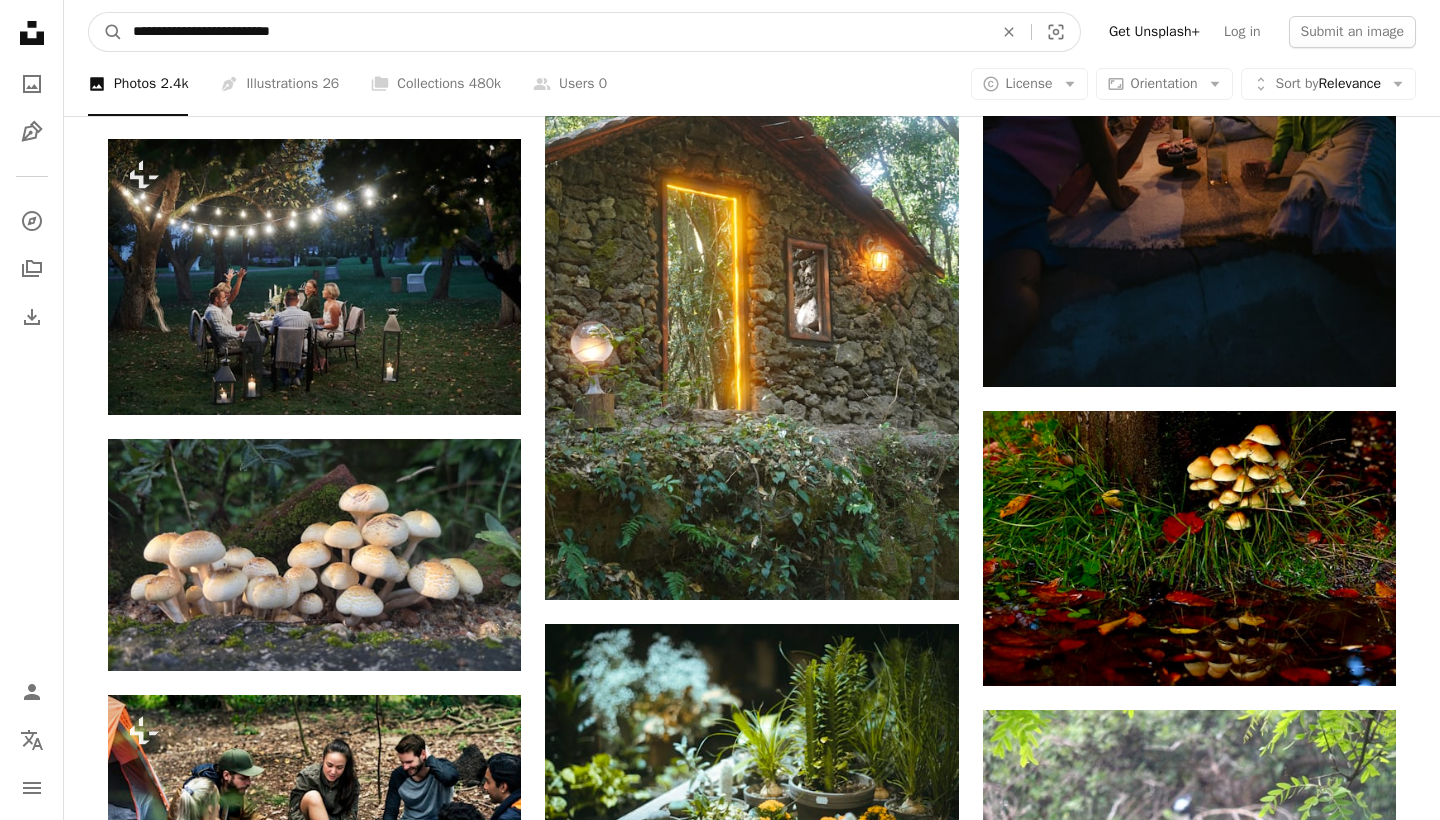type on "**********" 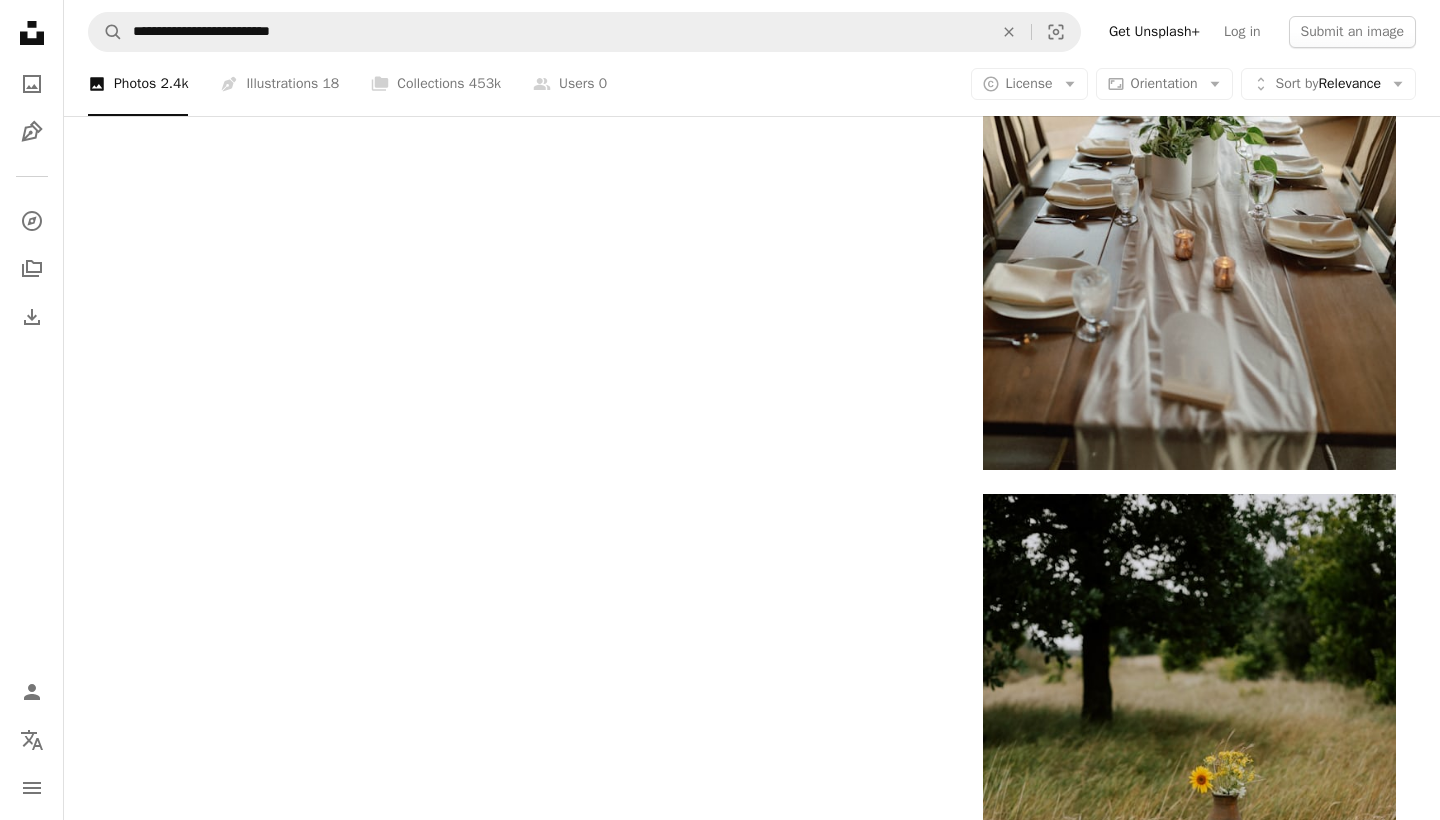 scroll, scrollTop: 3693, scrollLeft: 0, axis: vertical 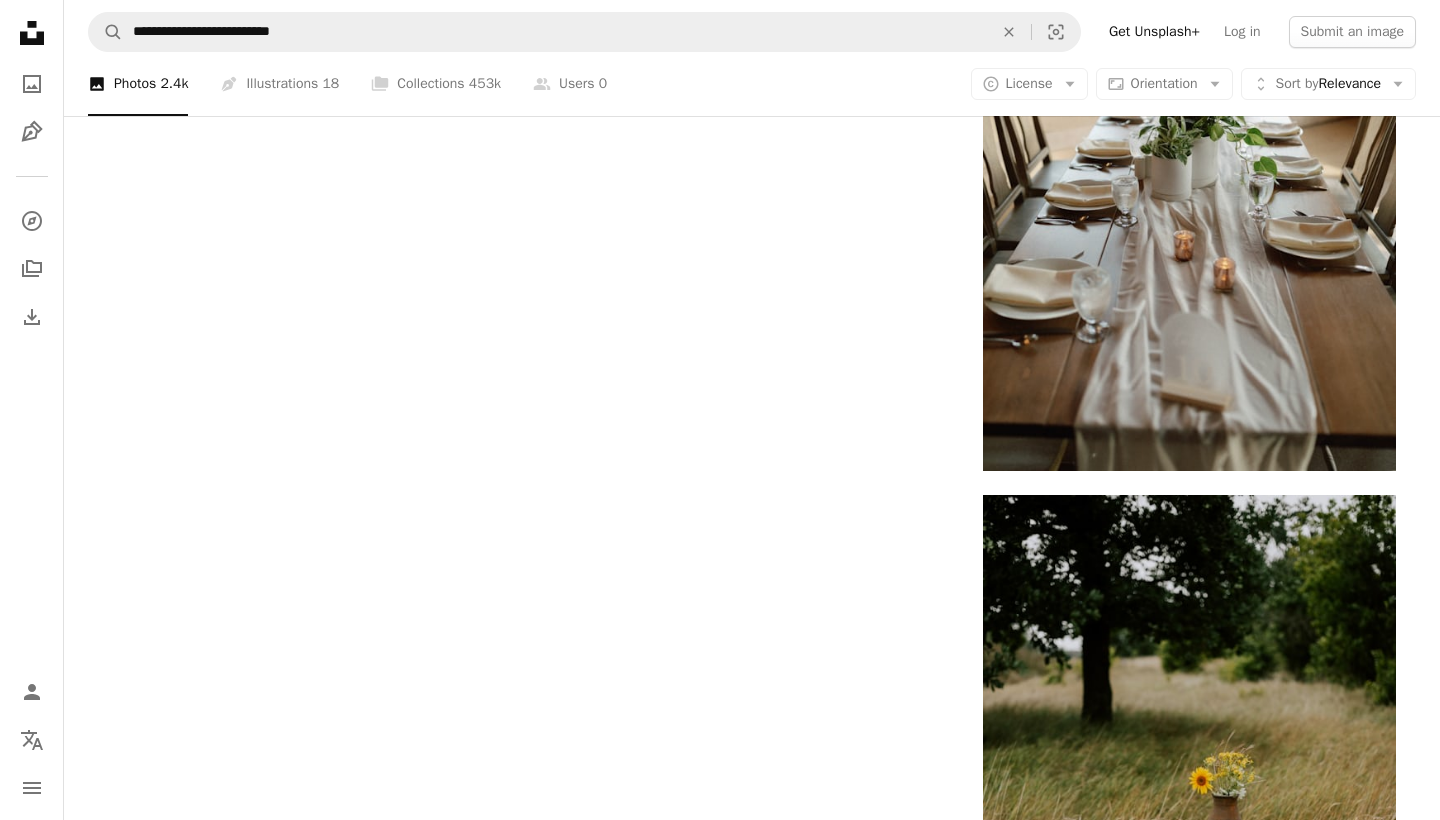 click on "Load more" at bounding box center [752, 1801] 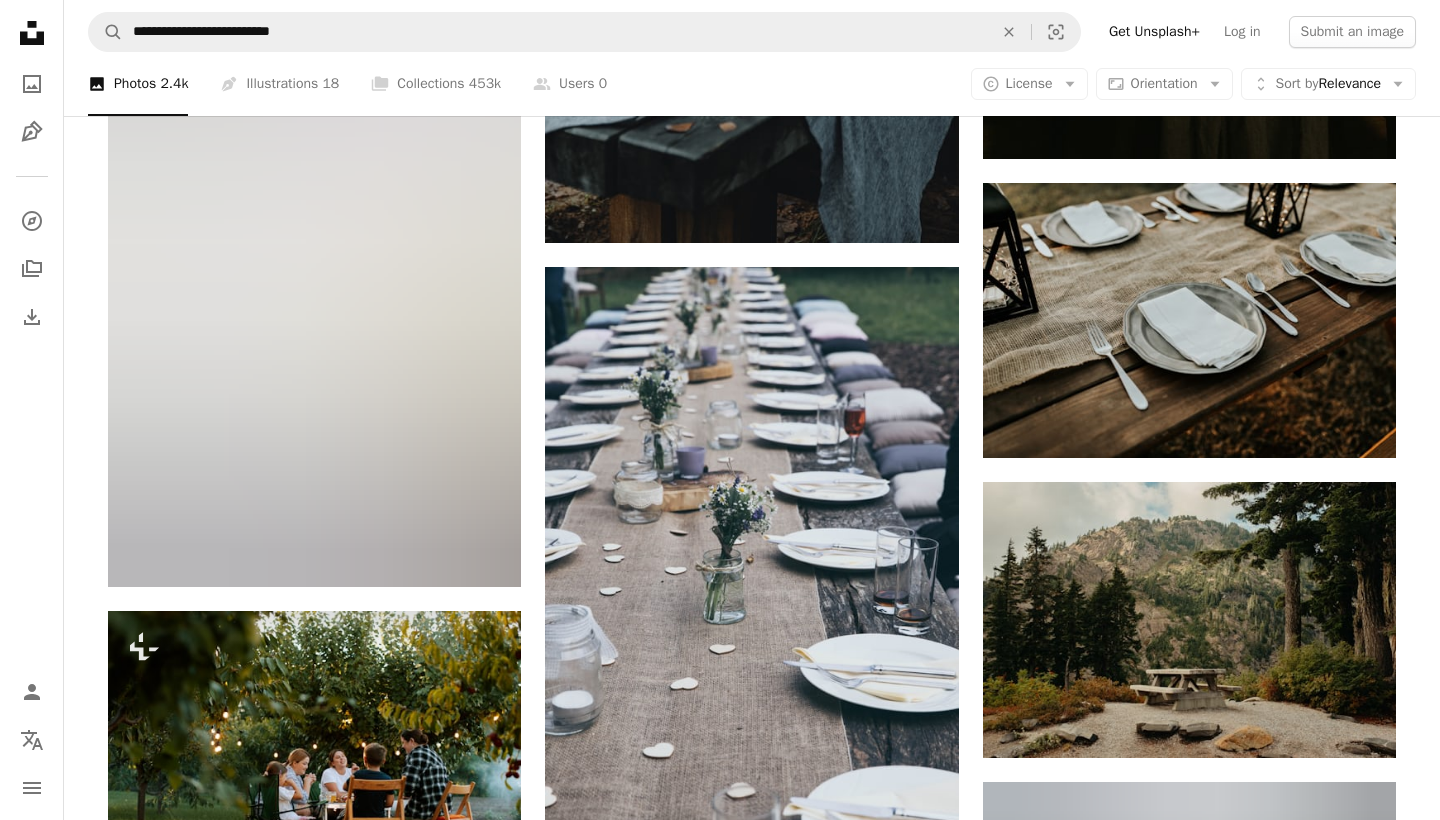 scroll, scrollTop: 2471, scrollLeft: 0, axis: vertical 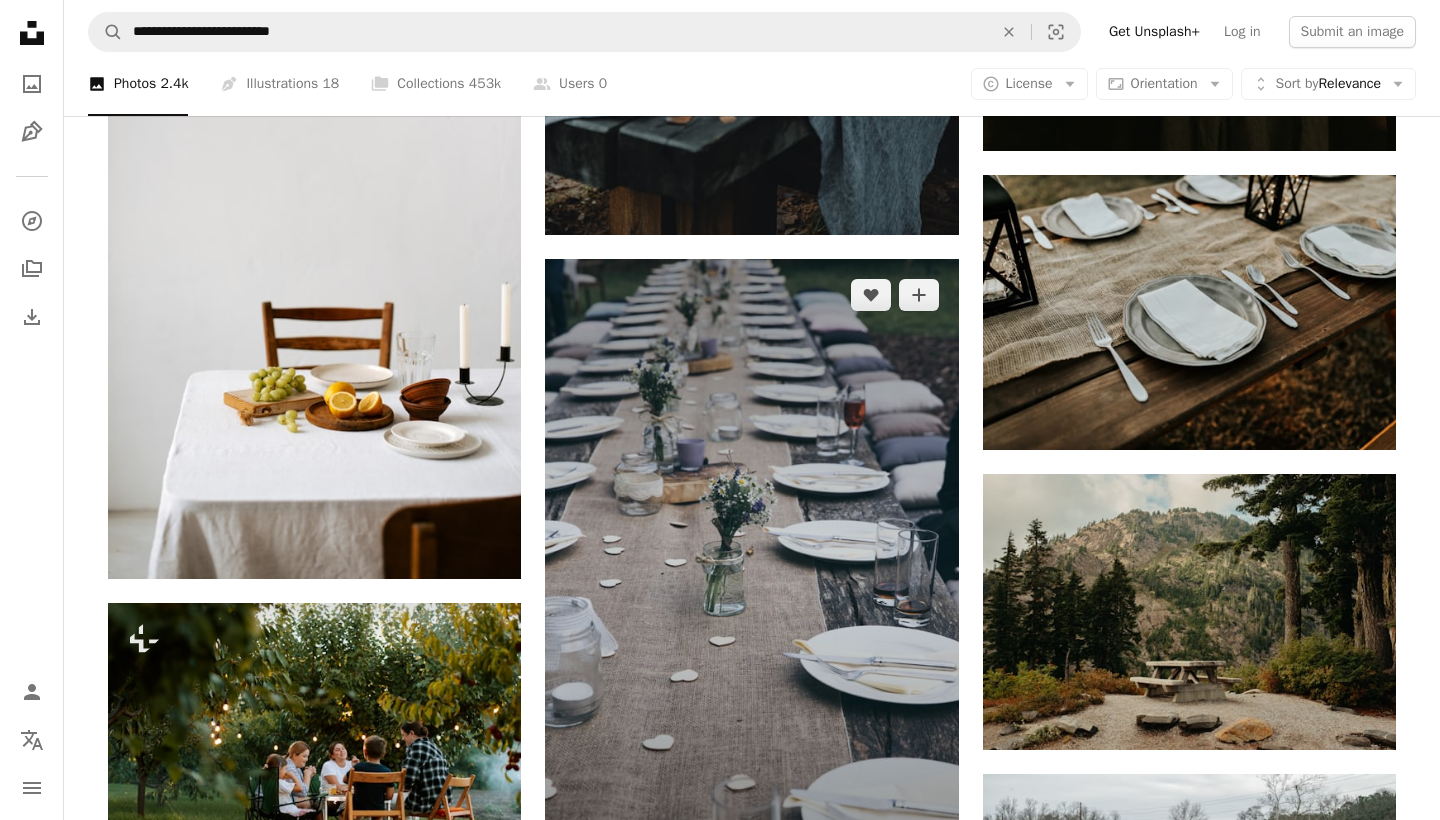 click on "Arrow pointing down" 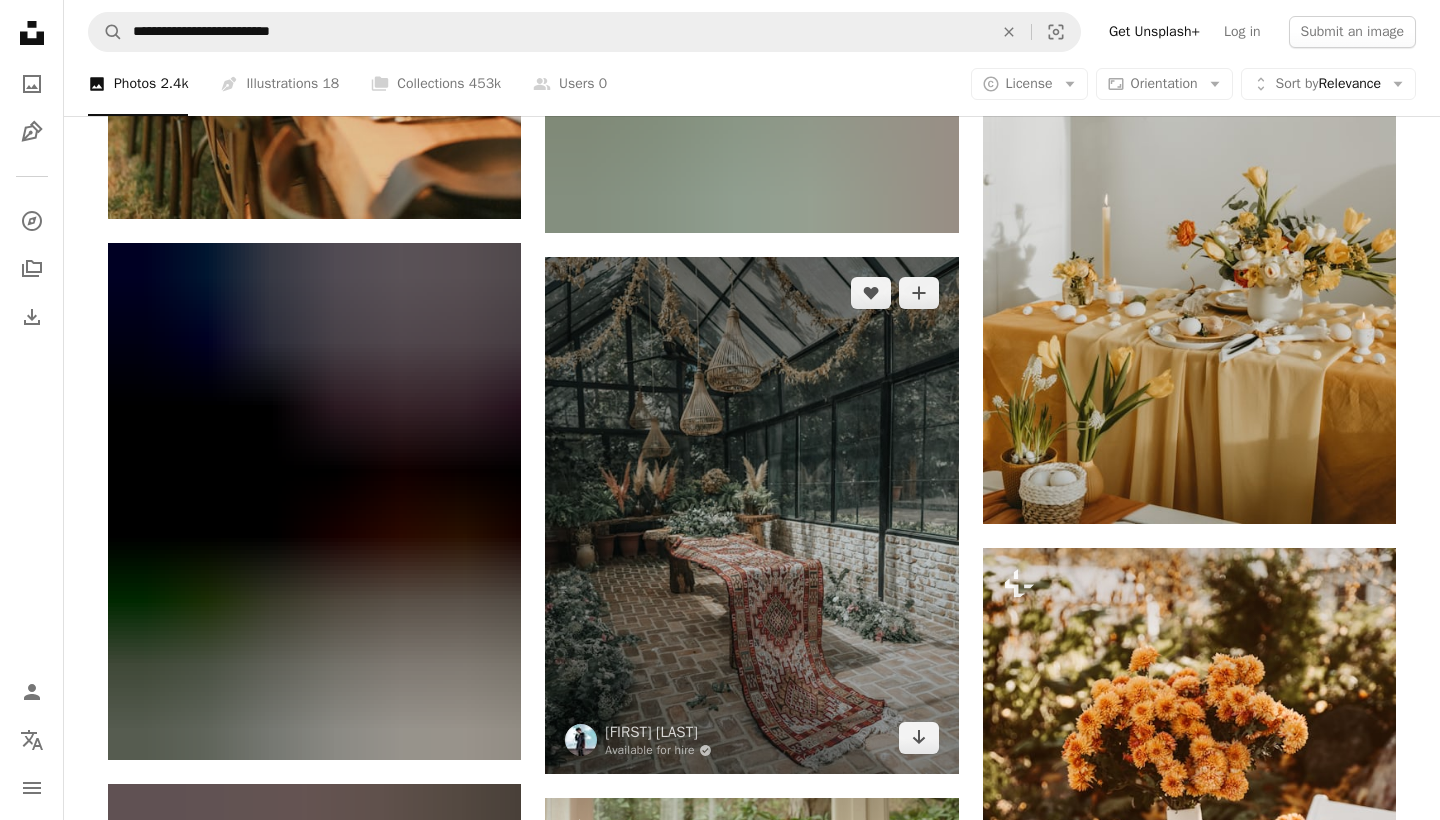 scroll, scrollTop: 8105, scrollLeft: 0, axis: vertical 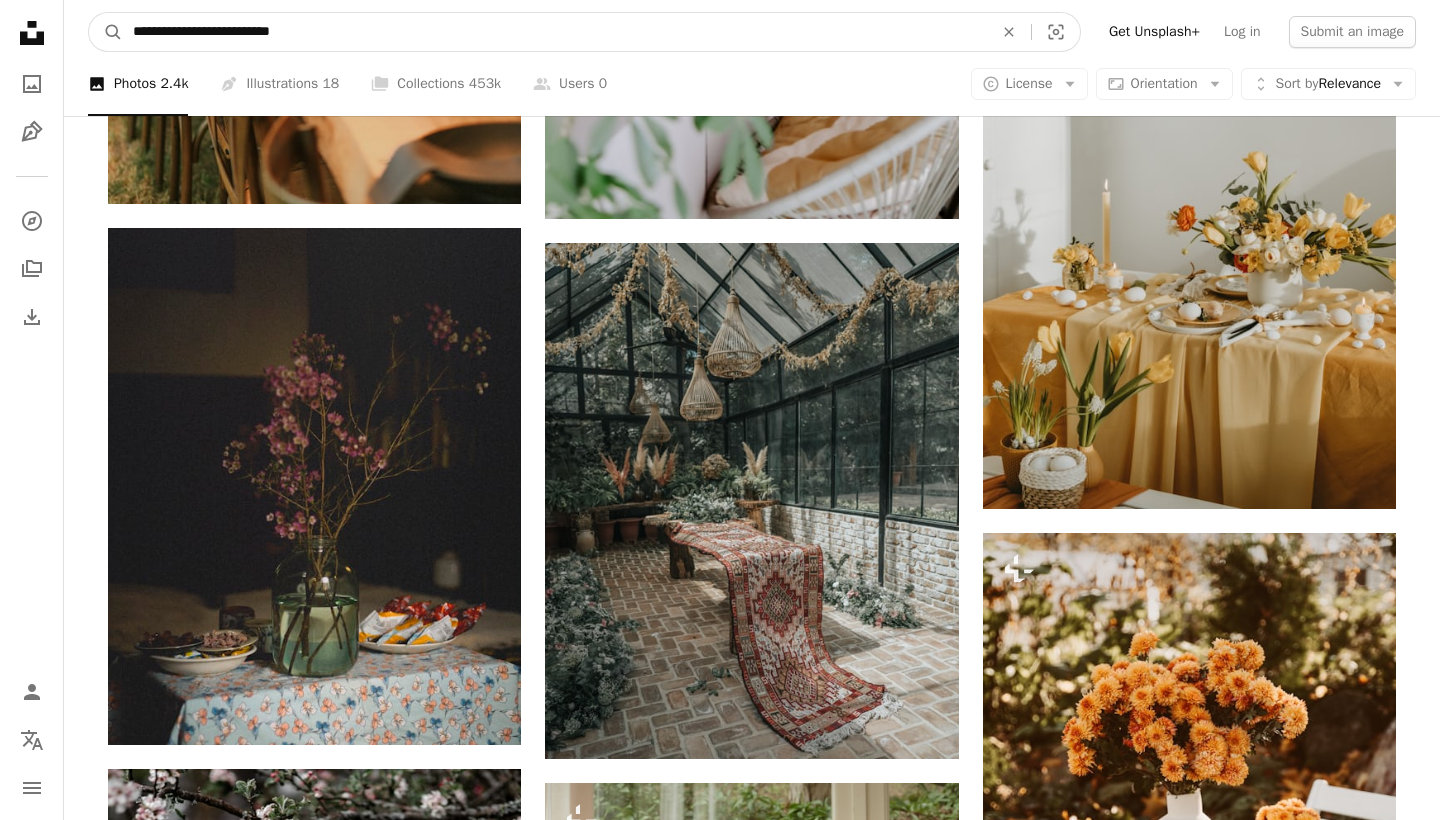 drag, startPoint x: 162, startPoint y: 34, endPoint x: 63, endPoint y: 20, distance: 99.985 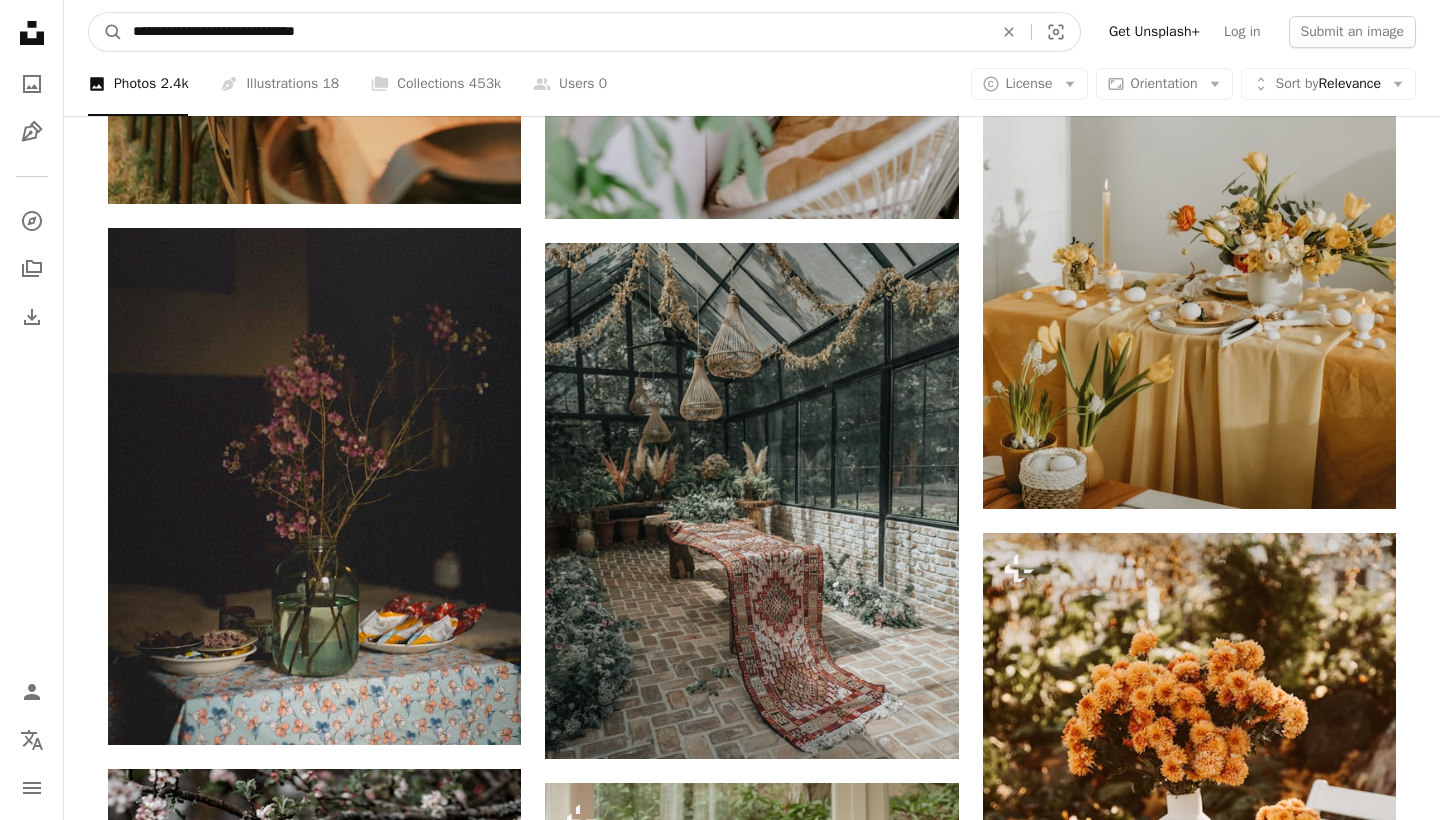 type on "**********" 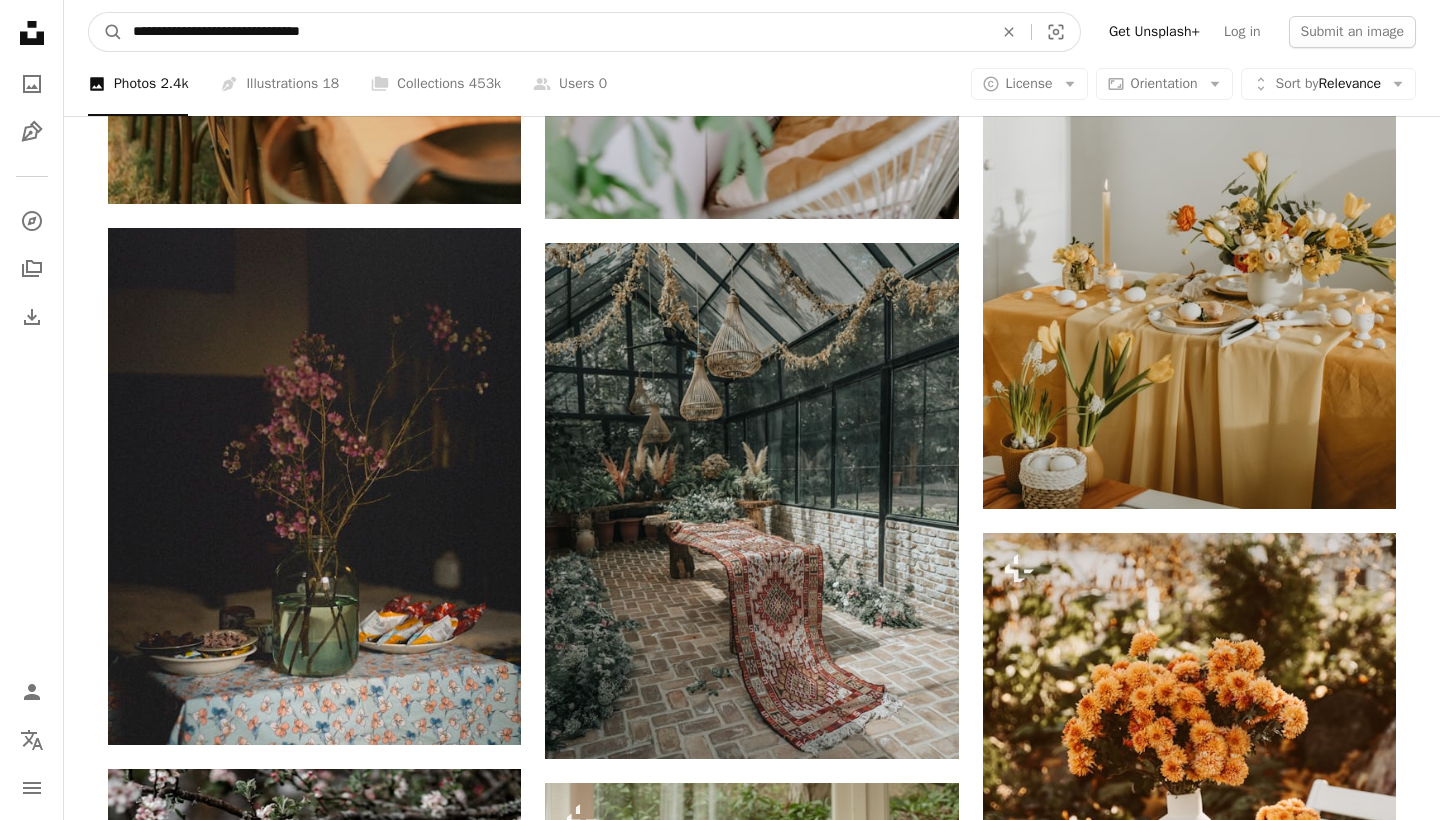 click on "A magnifying glass" at bounding box center (106, 32) 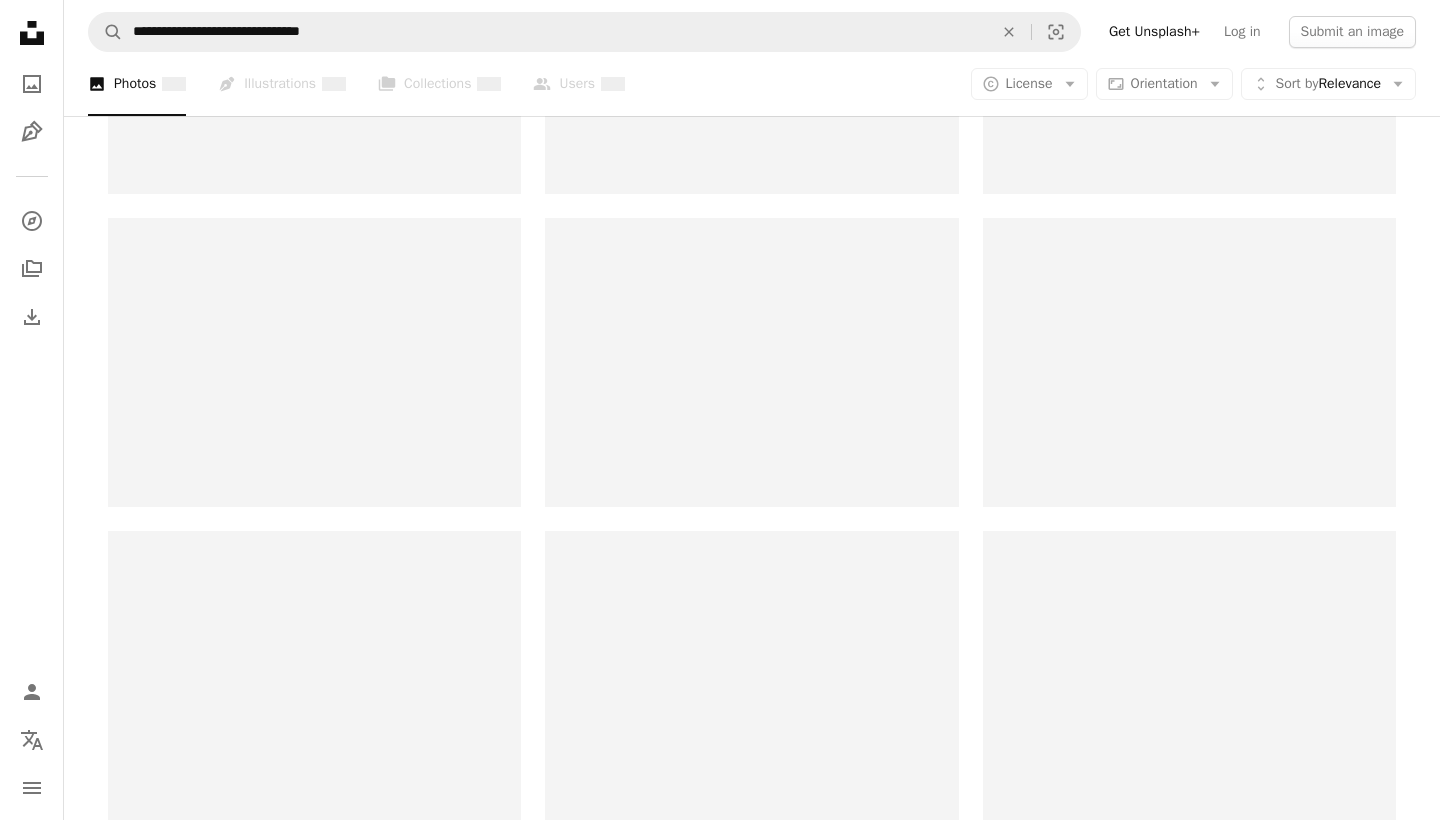 scroll, scrollTop: 0, scrollLeft: 0, axis: both 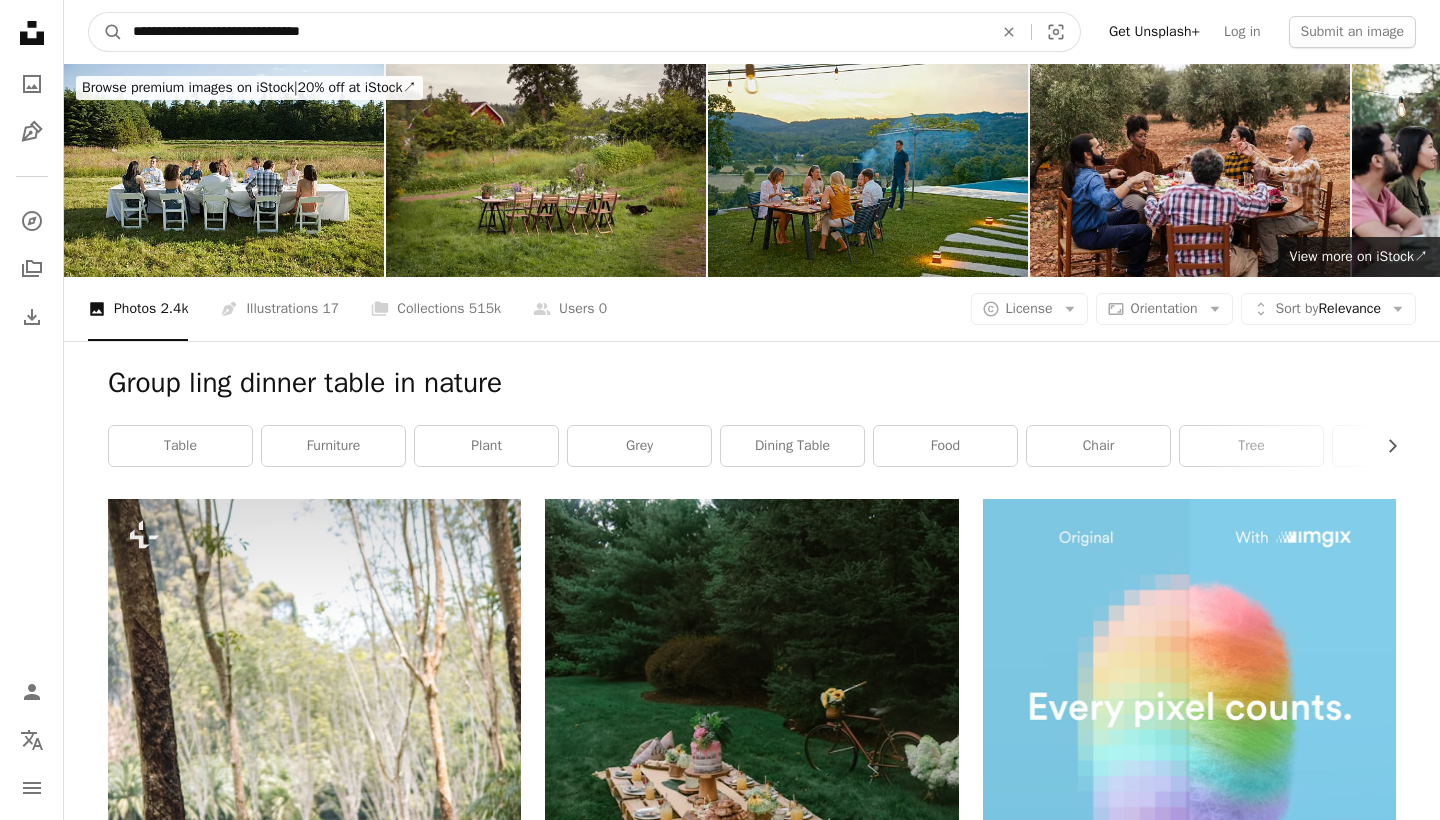 click on "**********" at bounding box center (555, 32) 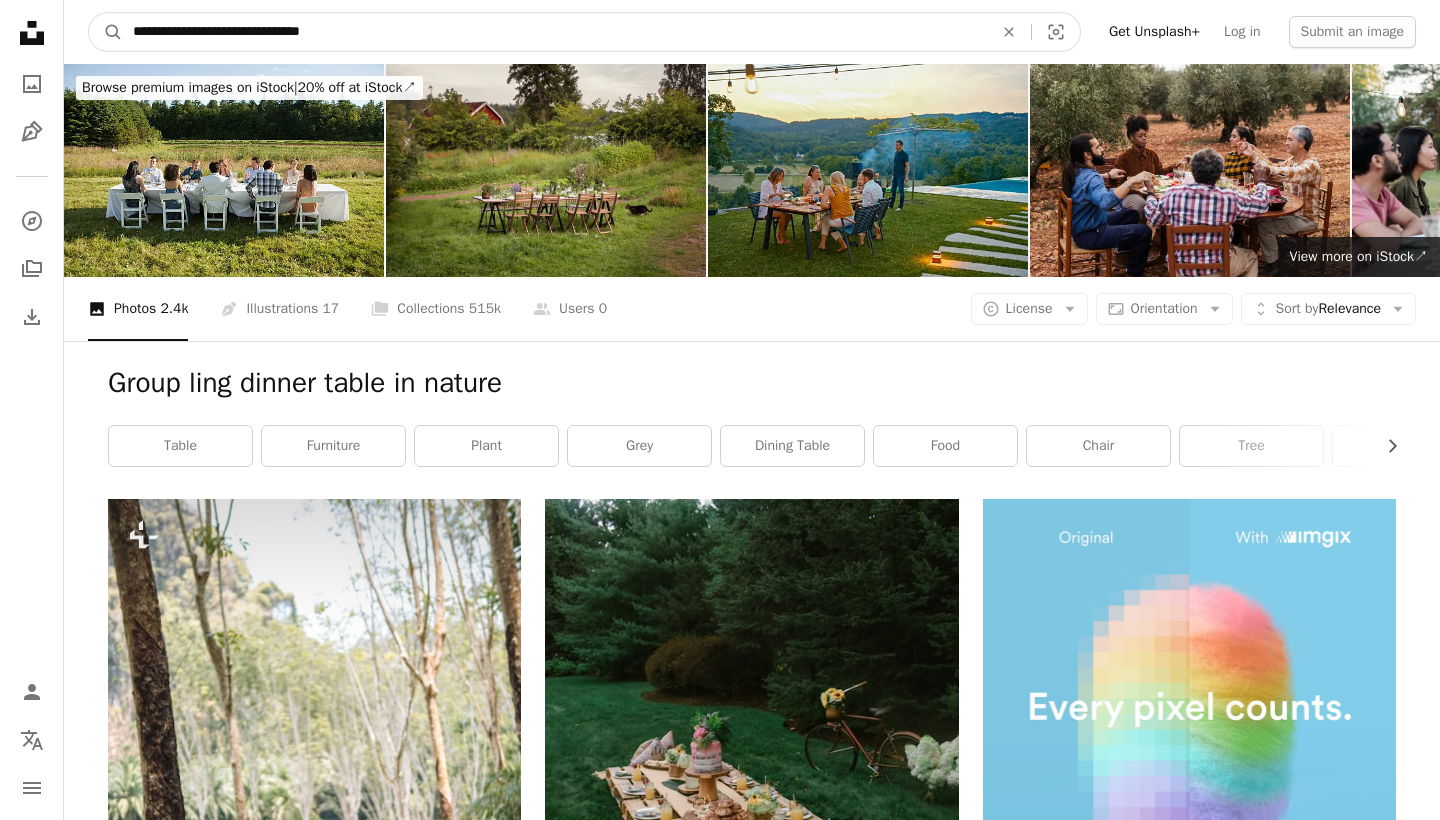 type on "**********" 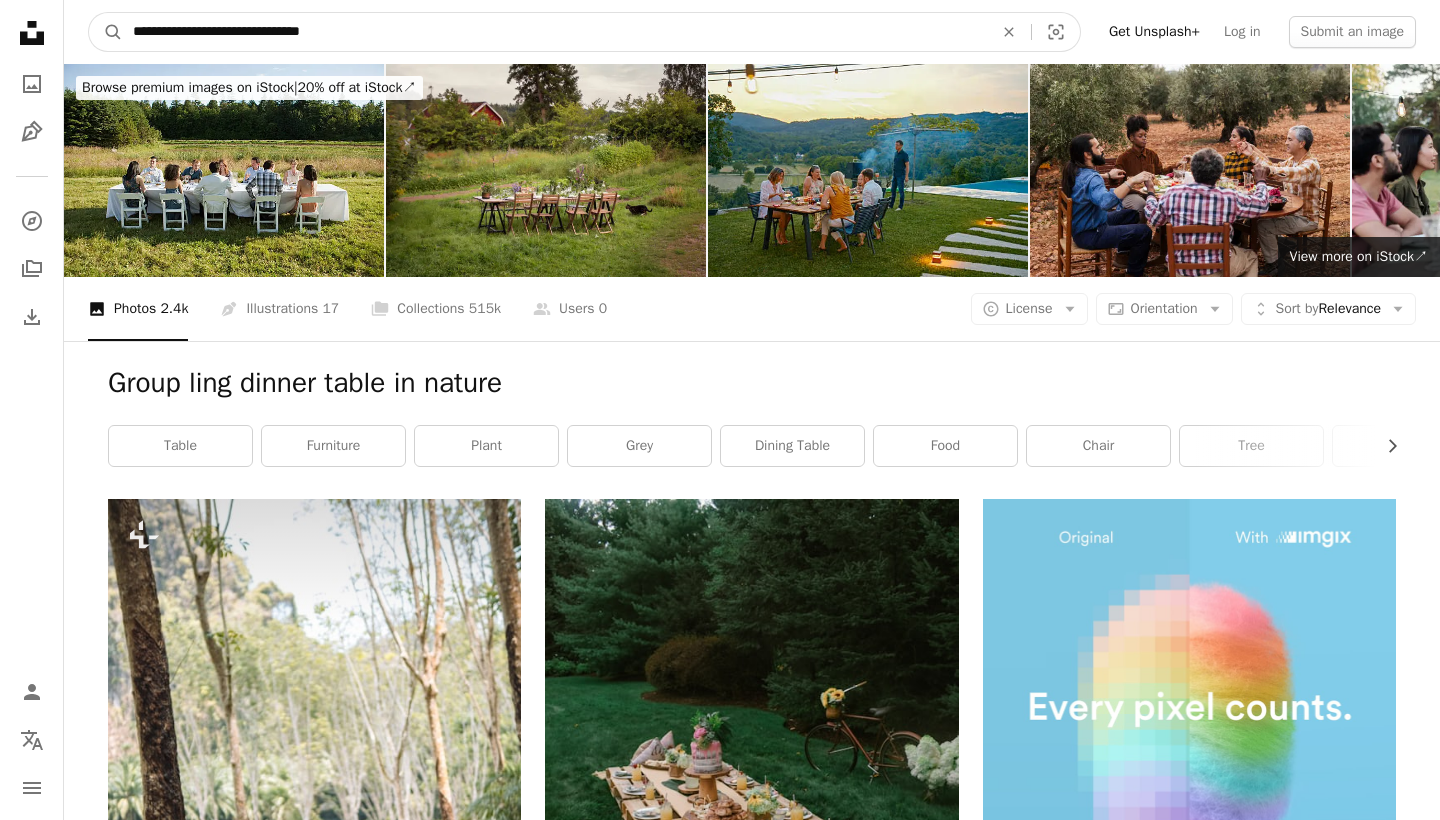 click on "A magnifying glass" at bounding box center [106, 32] 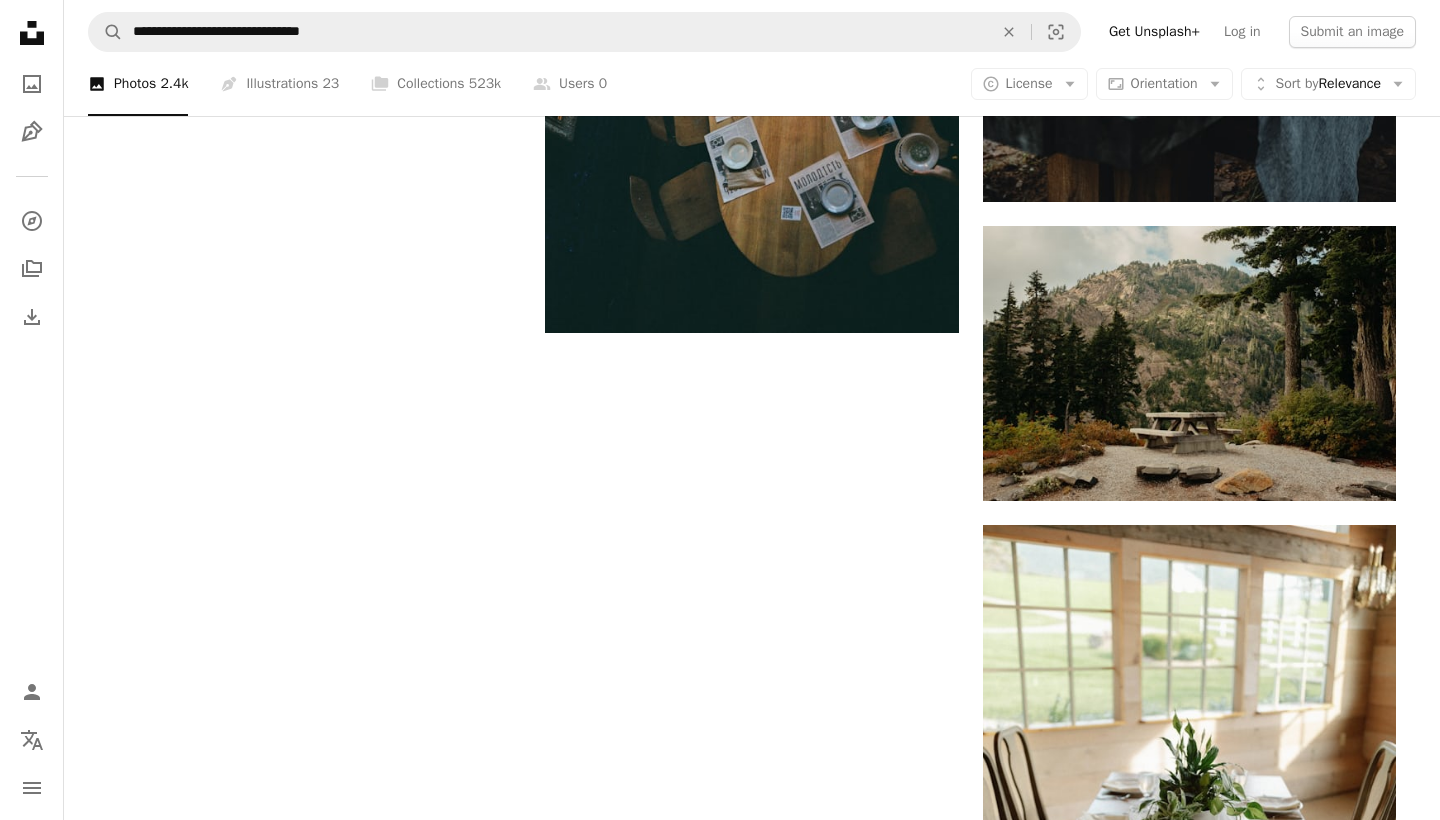 scroll, scrollTop: 3665, scrollLeft: 0, axis: vertical 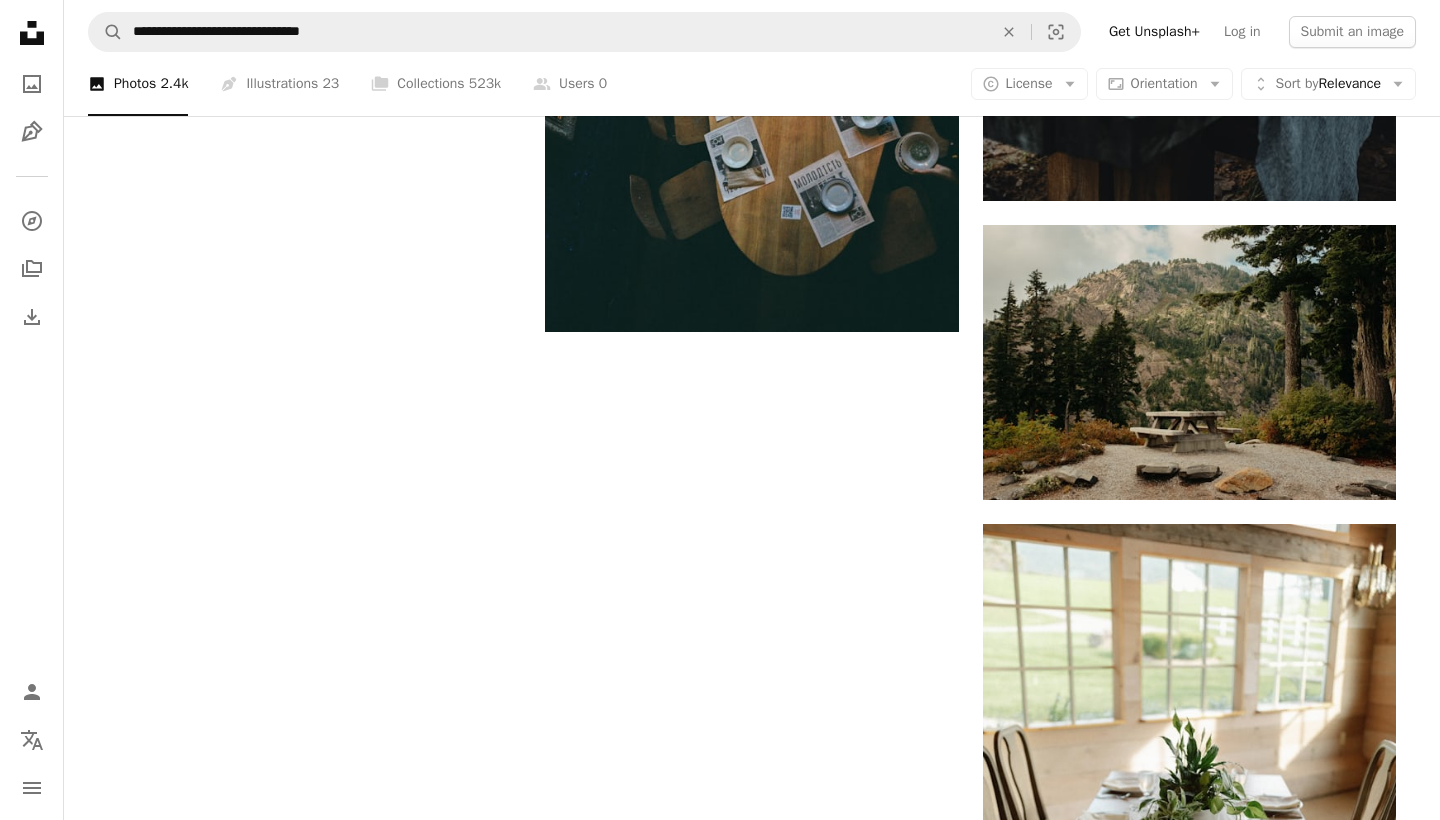click on "Load more" at bounding box center (752, 1831) 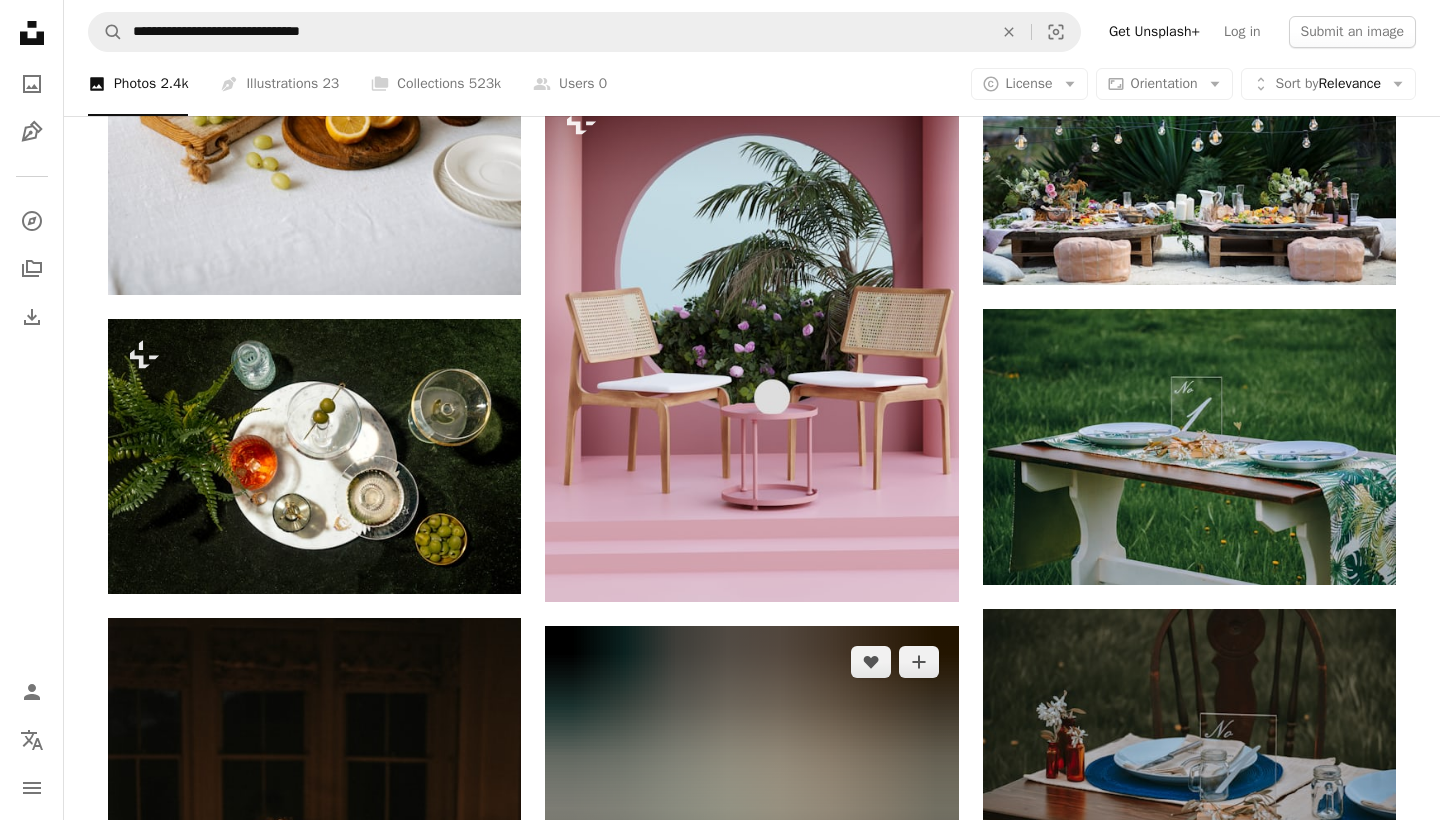 scroll, scrollTop: 7645, scrollLeft: 0, axis: vertical 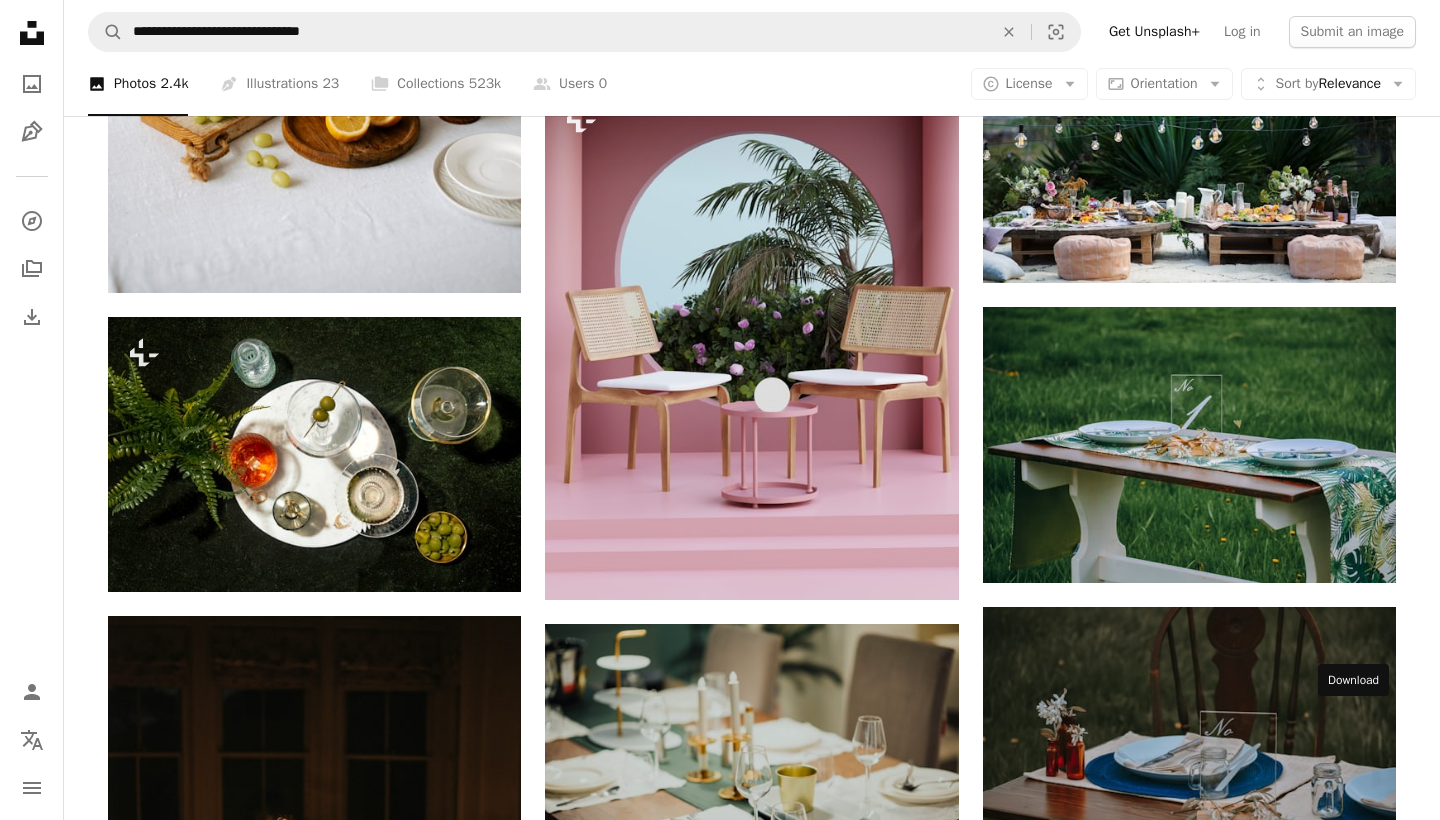 click 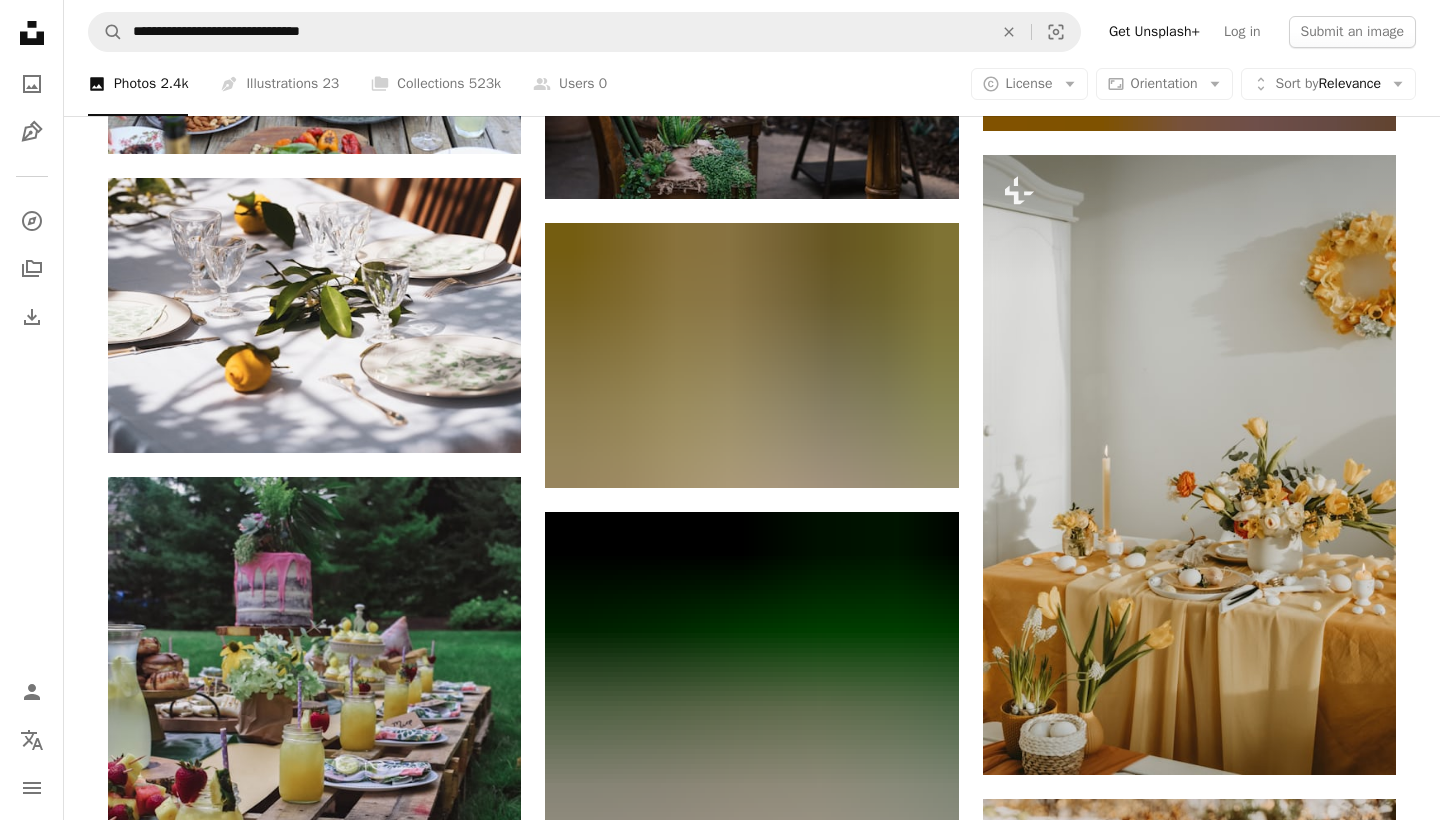 scroll, scrollTop: 10397, scrollLeft: 0, axis: vertical 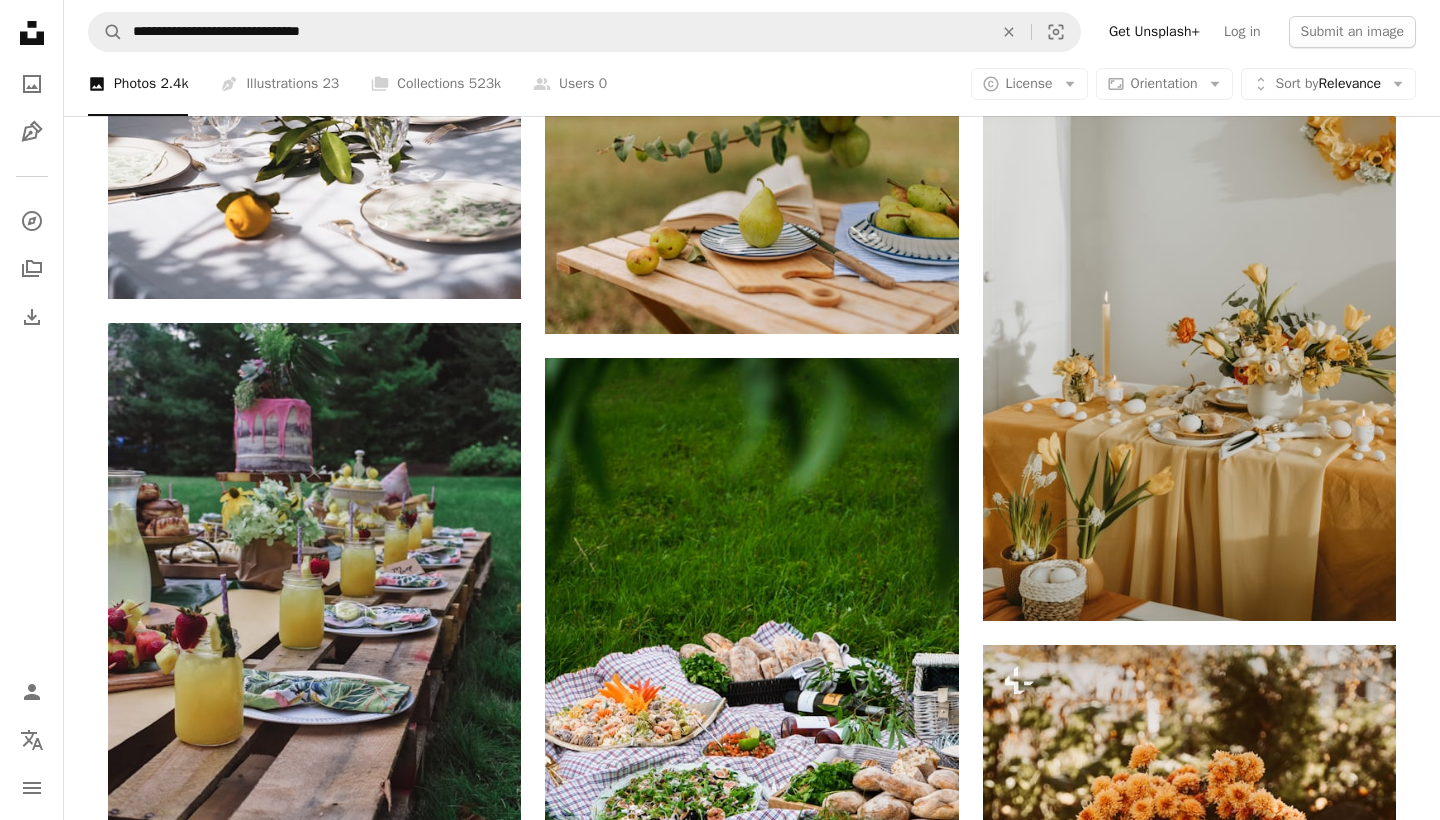 click 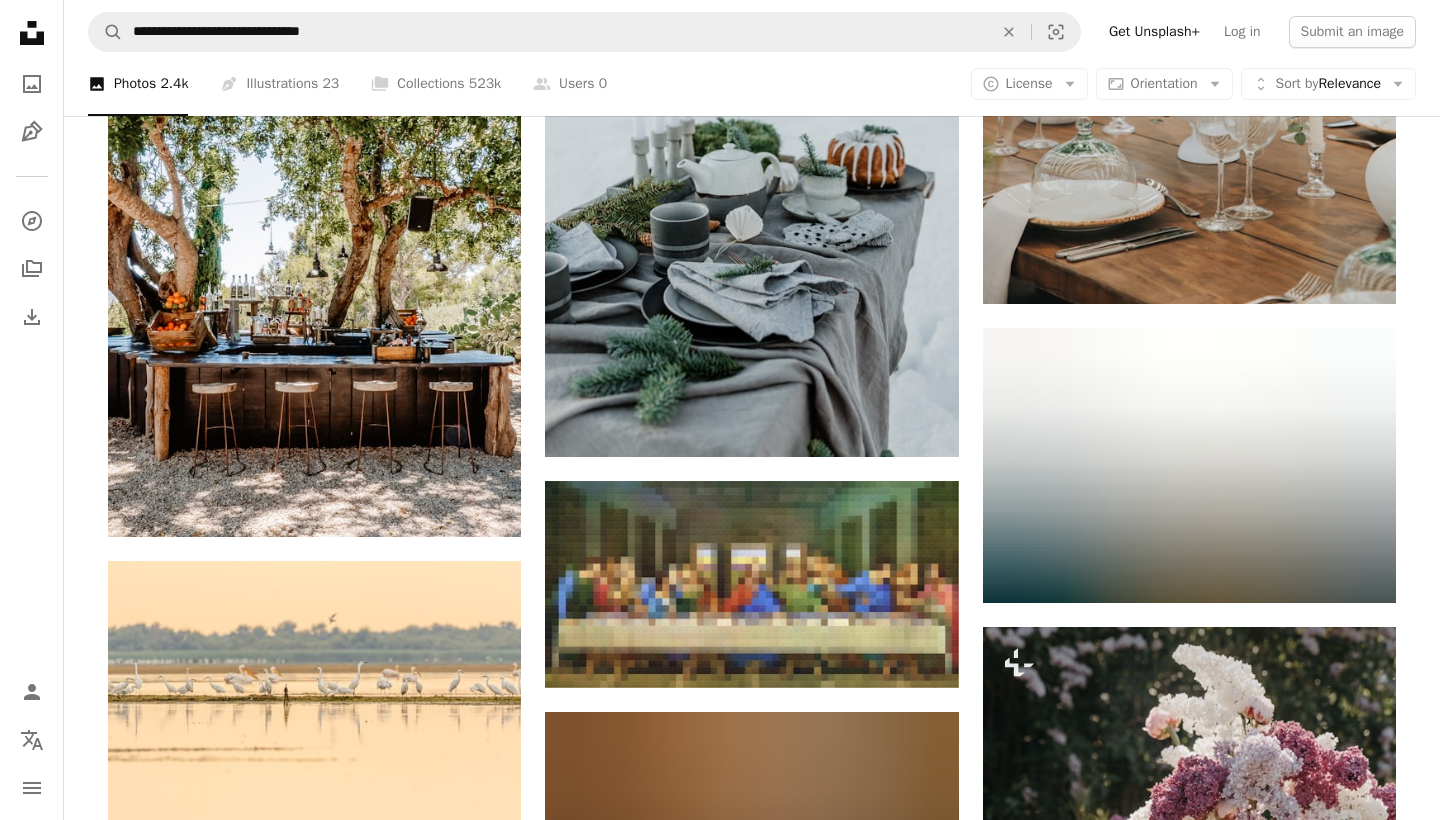 scroll, scrollTop: 15374, scrollLeft: 0, axis: vertical 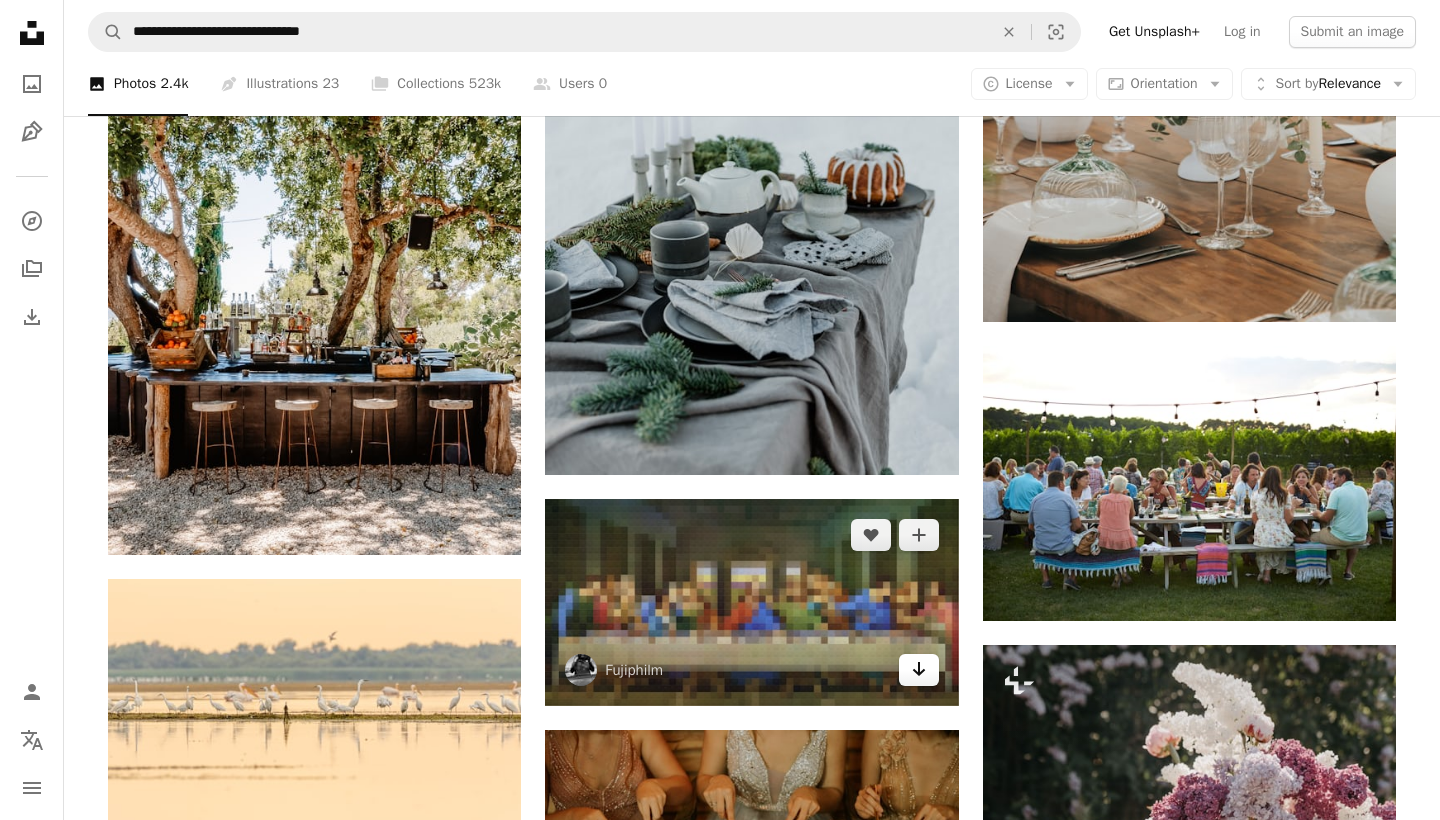 click 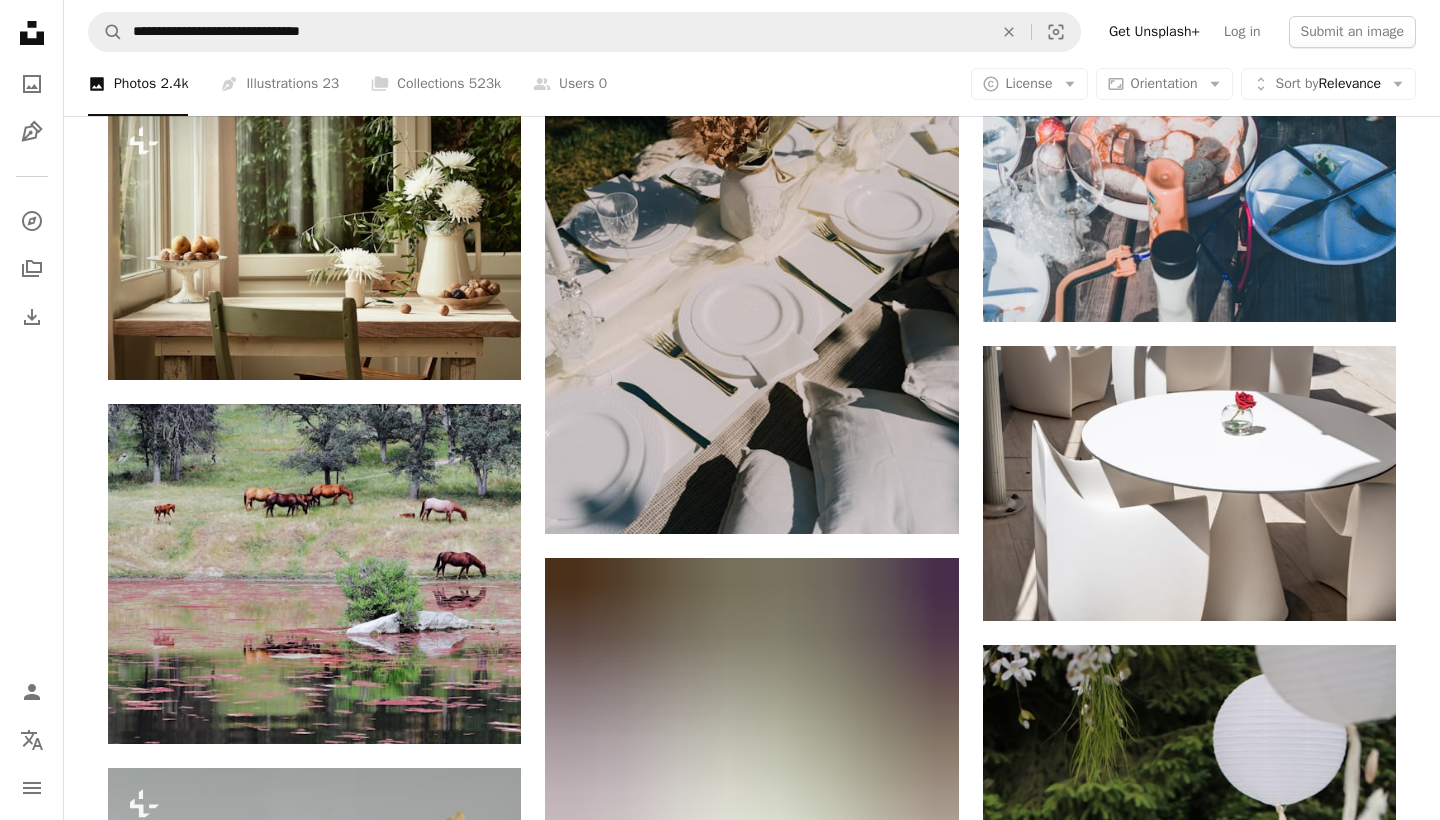 scroll, scrollTop: 17433, scrollLeft: 0, axis: vertical 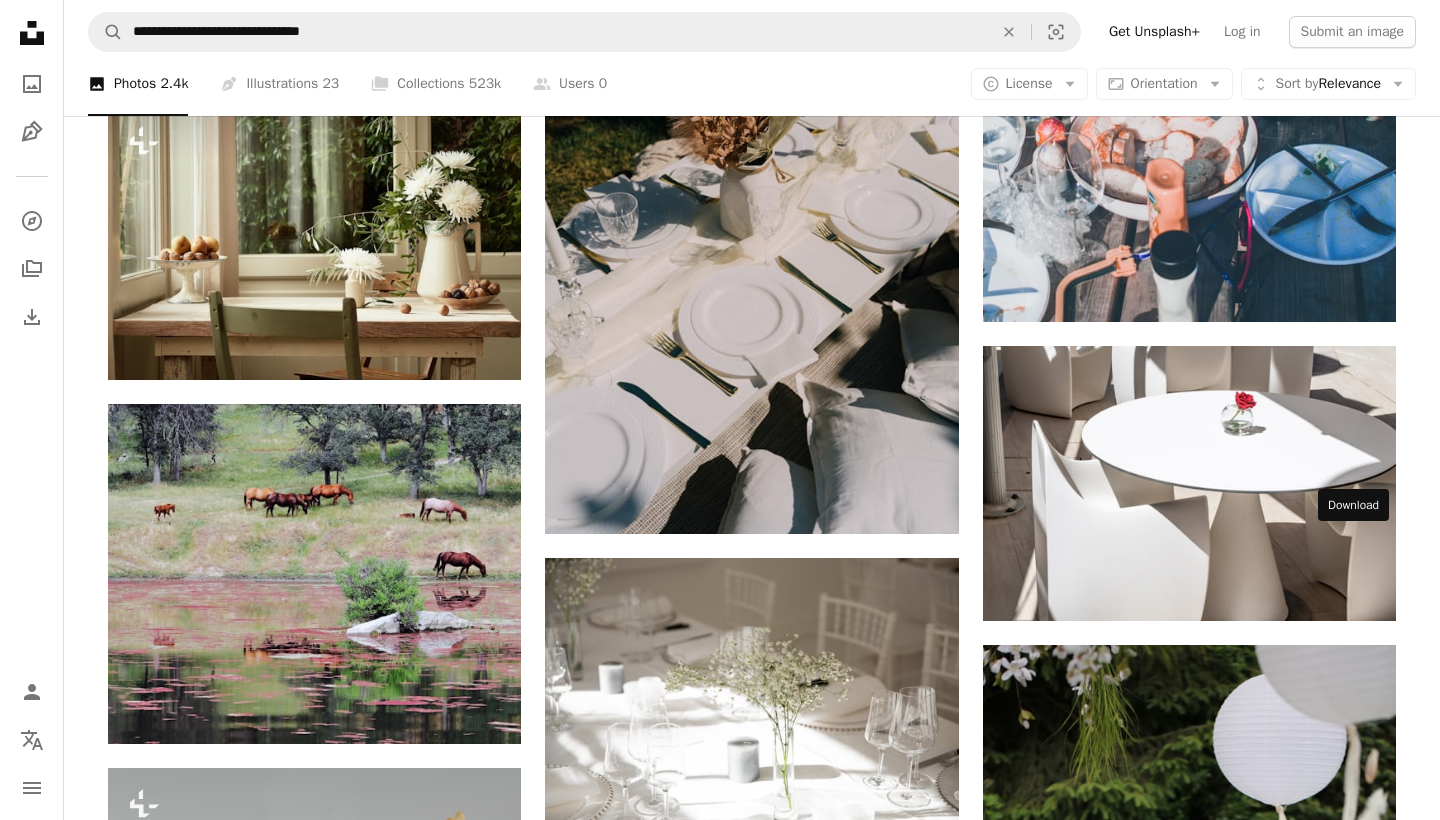 click on "Arrow pointing down" 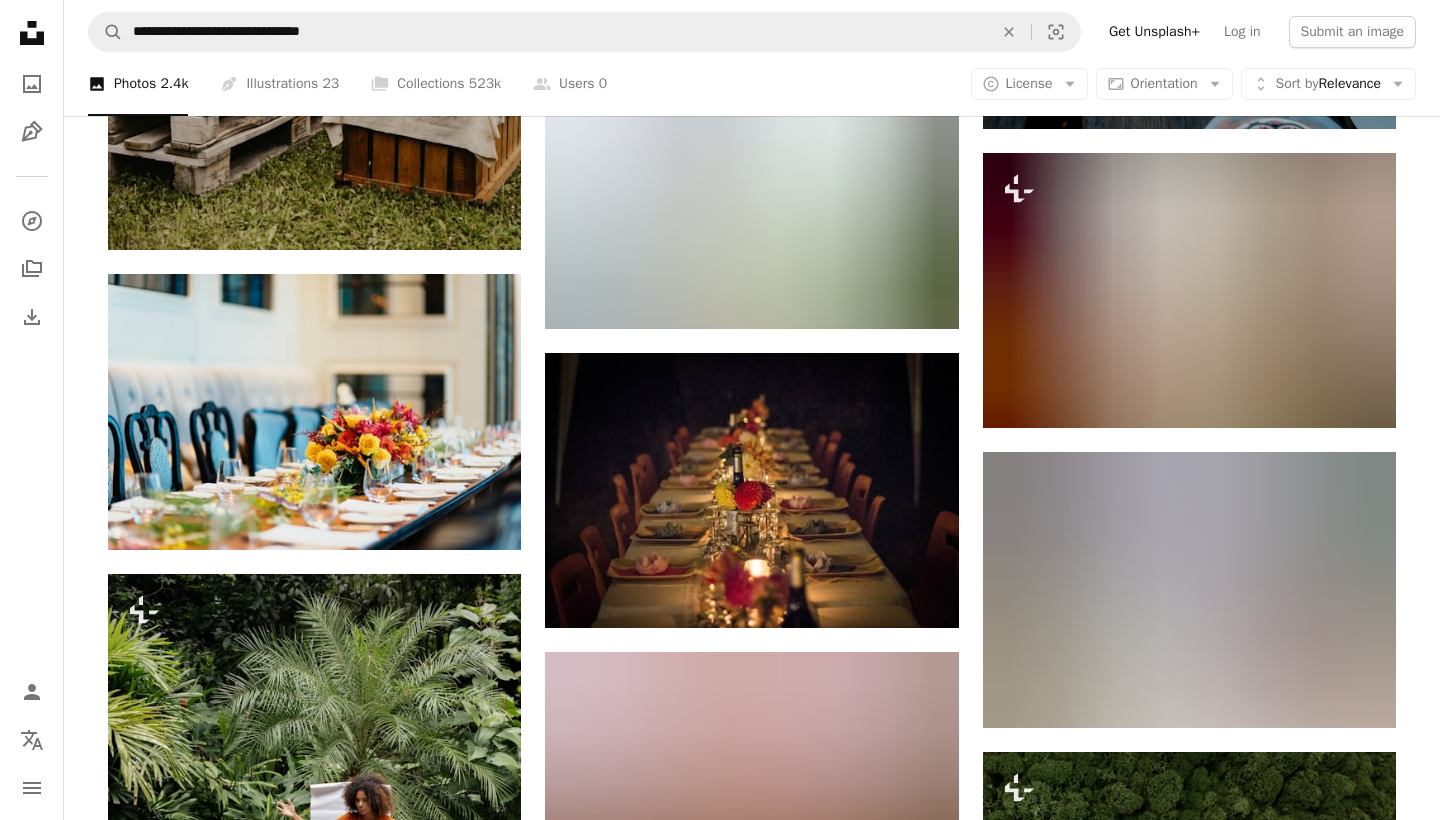 scroll, scrollTop: 21703, scrollLeft: 0, axis: vertical 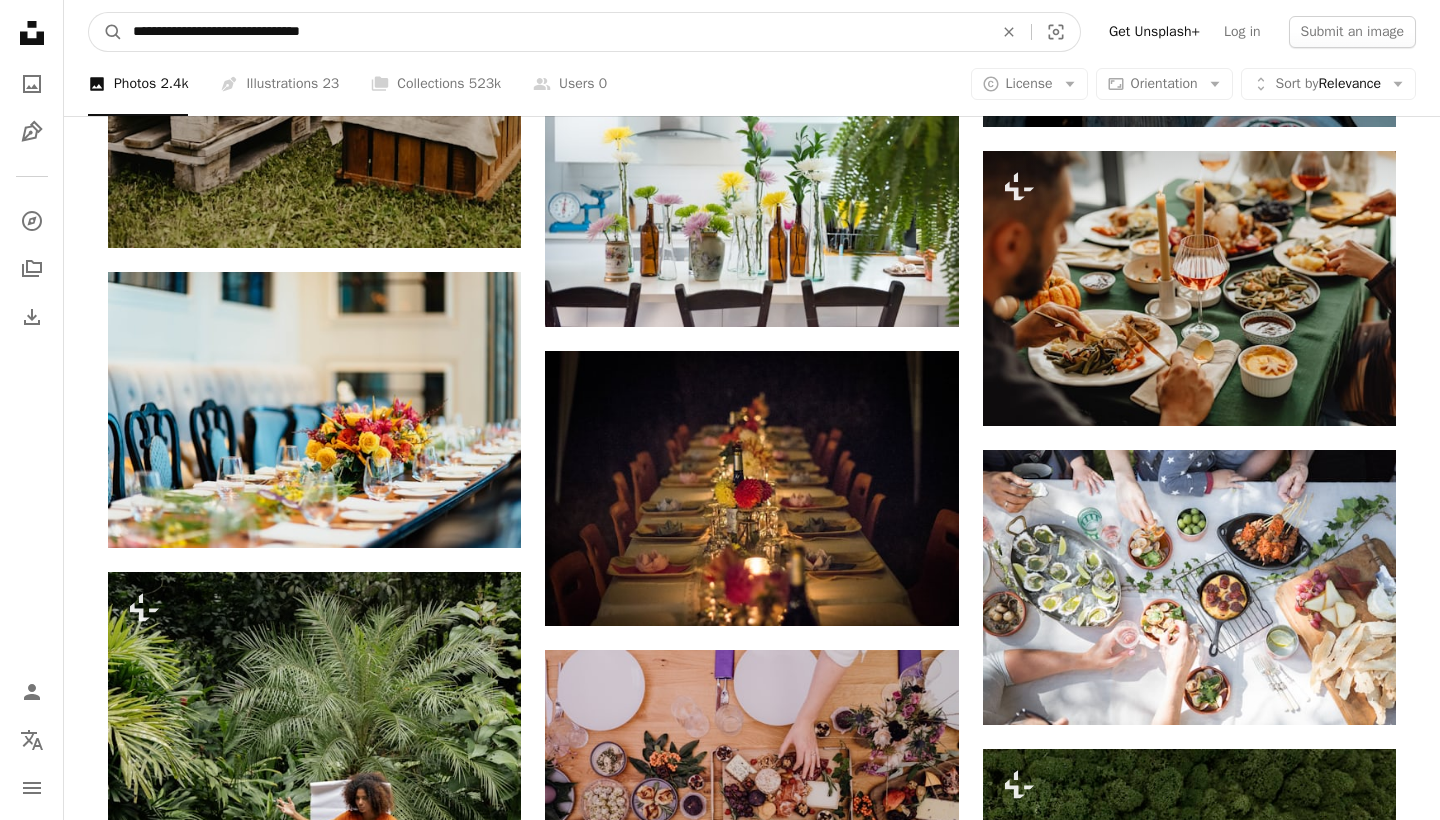 click on "**********" at bounding box center (555, 32) 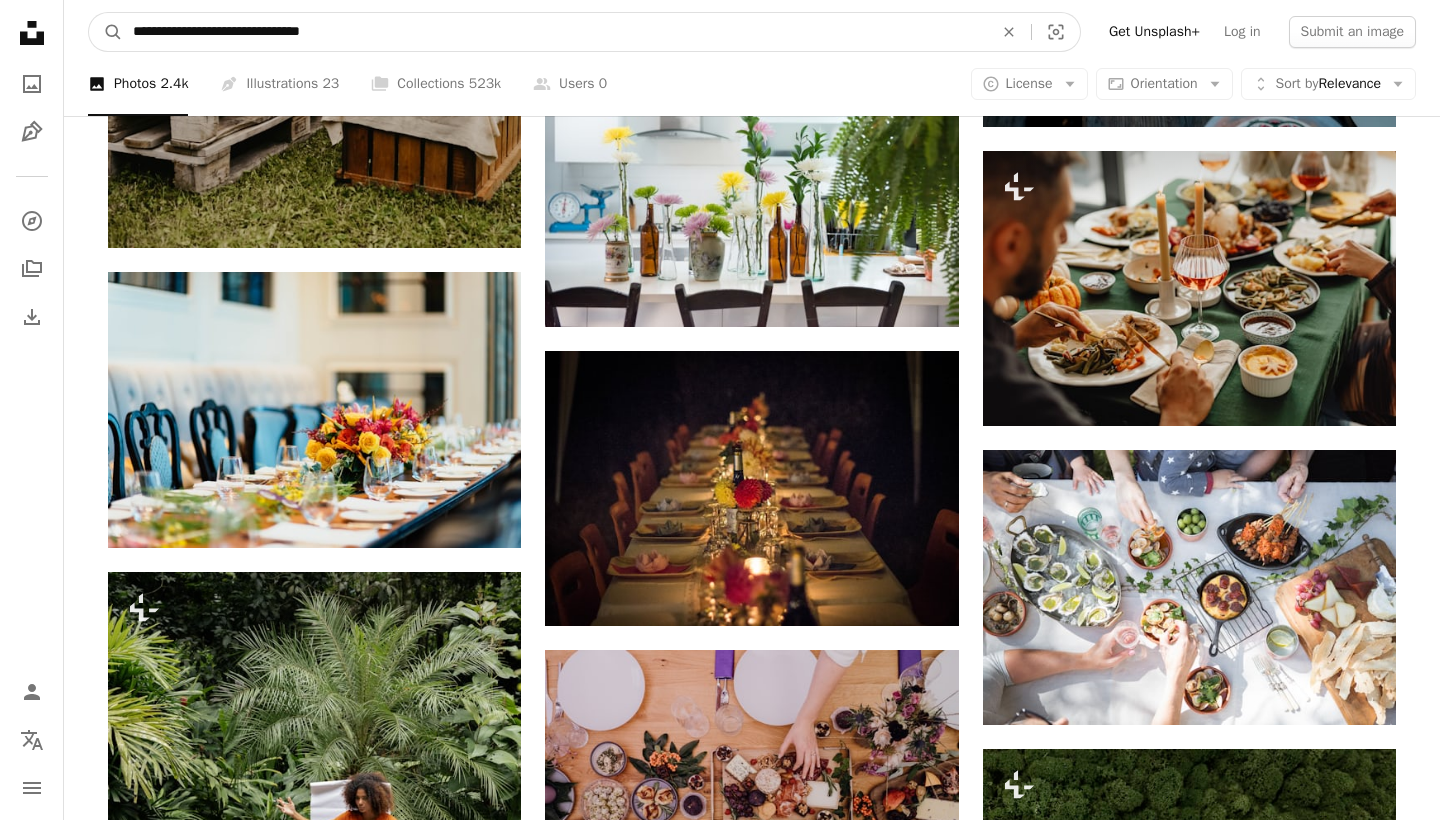 click on "**********" at bounding box center [555, 32] 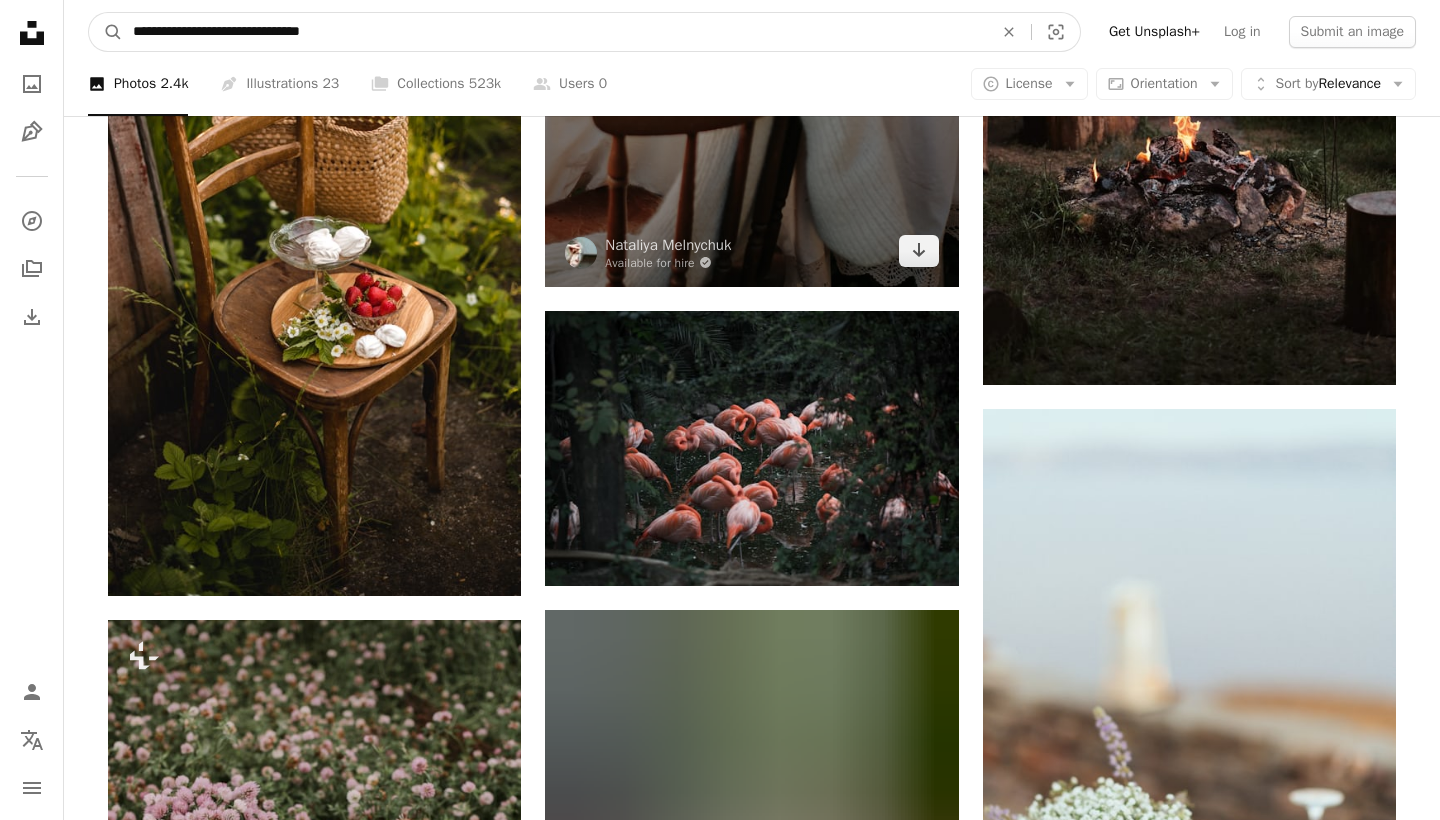 scroll, scrollTop: 24230, scrollLeft: 0, axis: vertical 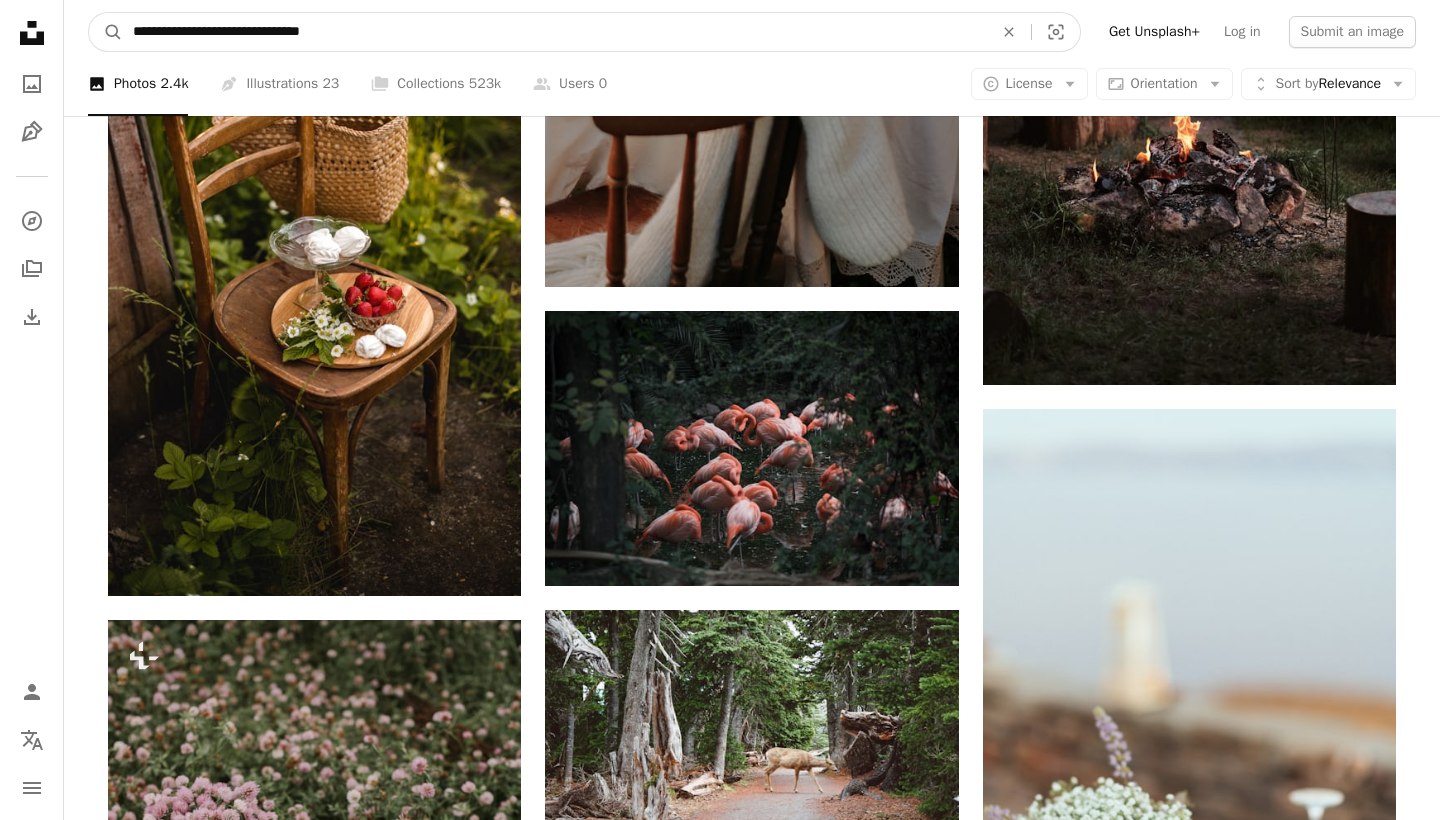 click on "**********" at bounding box center [555, 32] 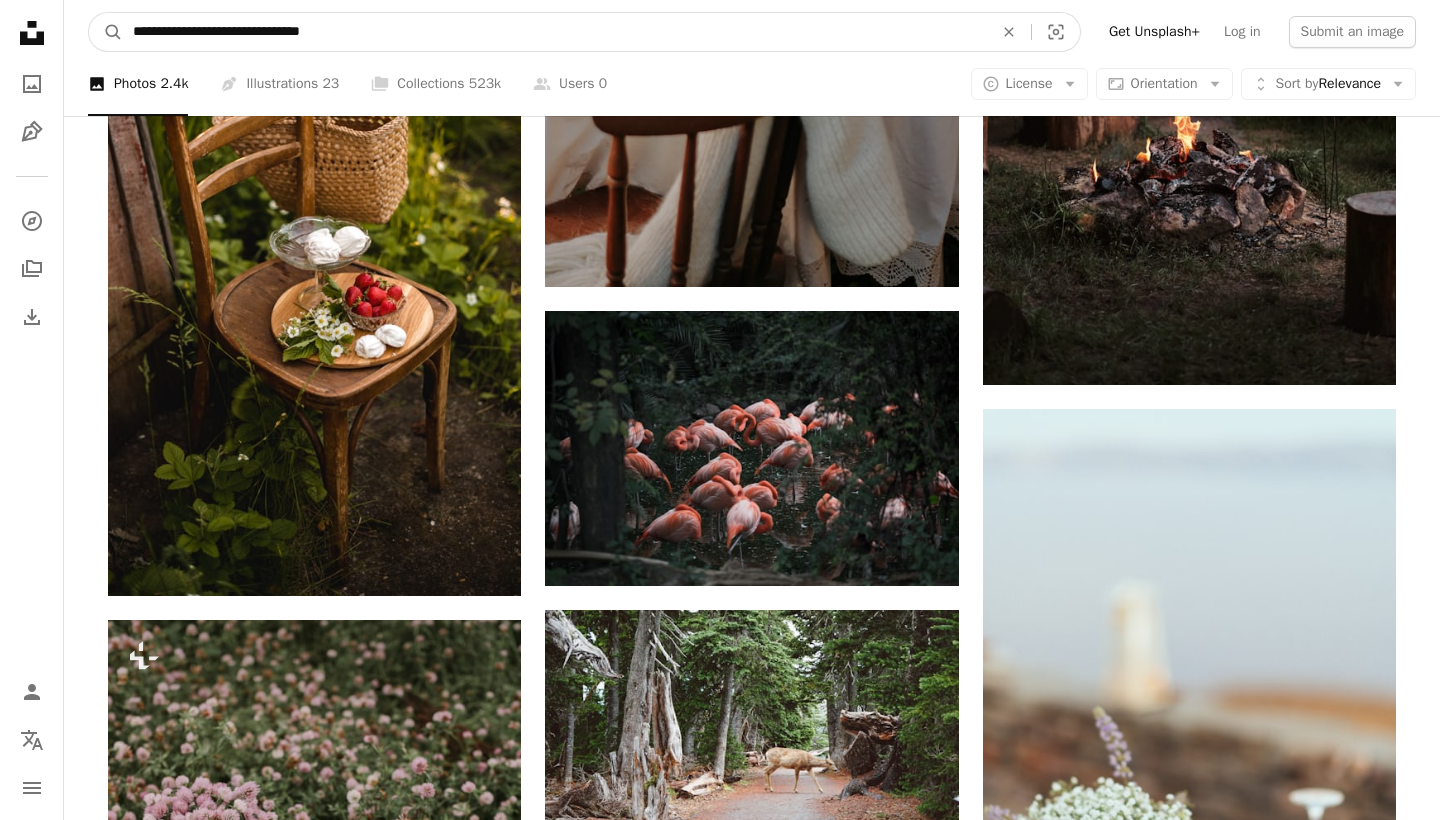 click on "**********" at bounding box center (555, 32) 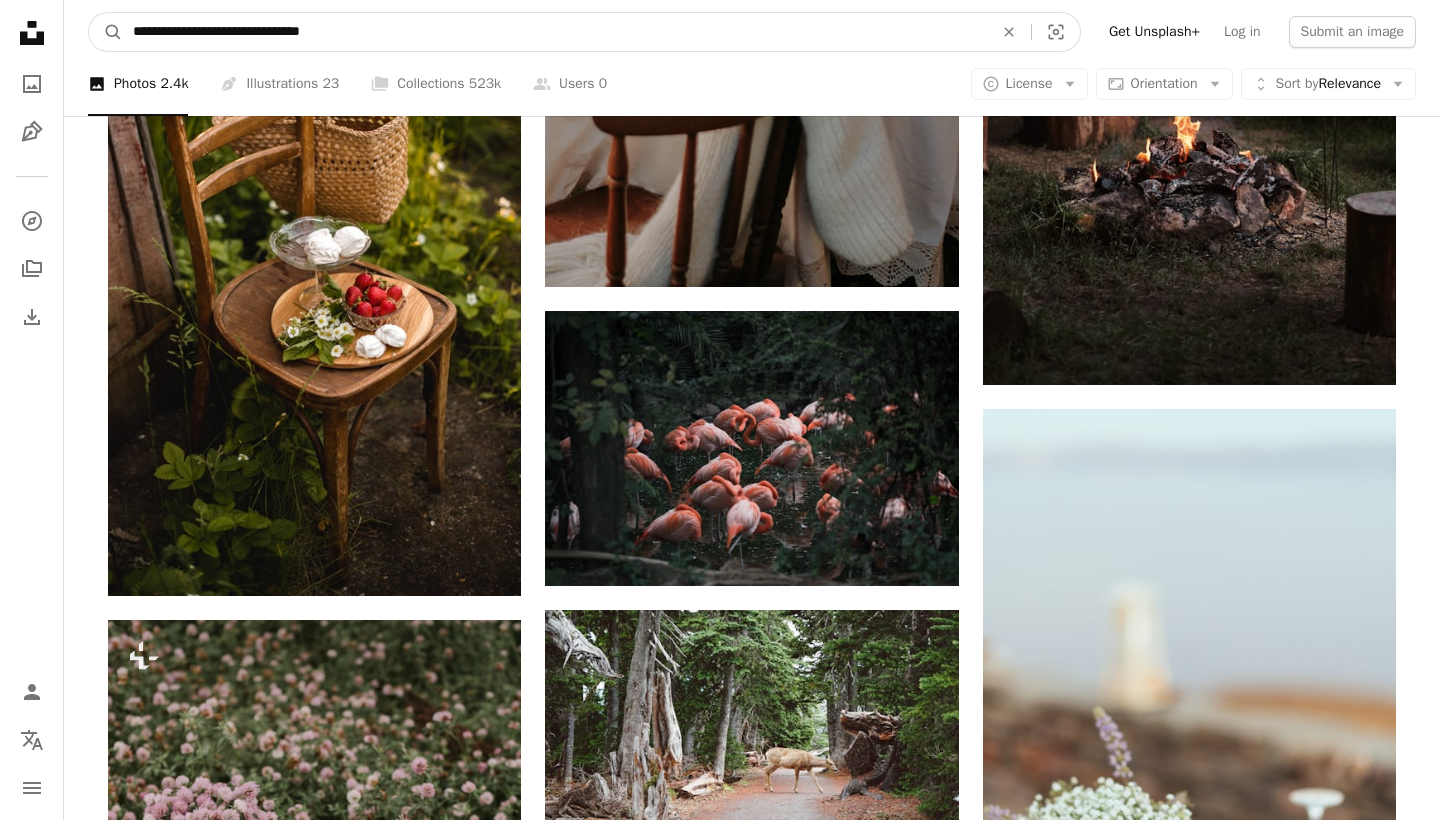 click on "**********" at bounding box center [555, 32] 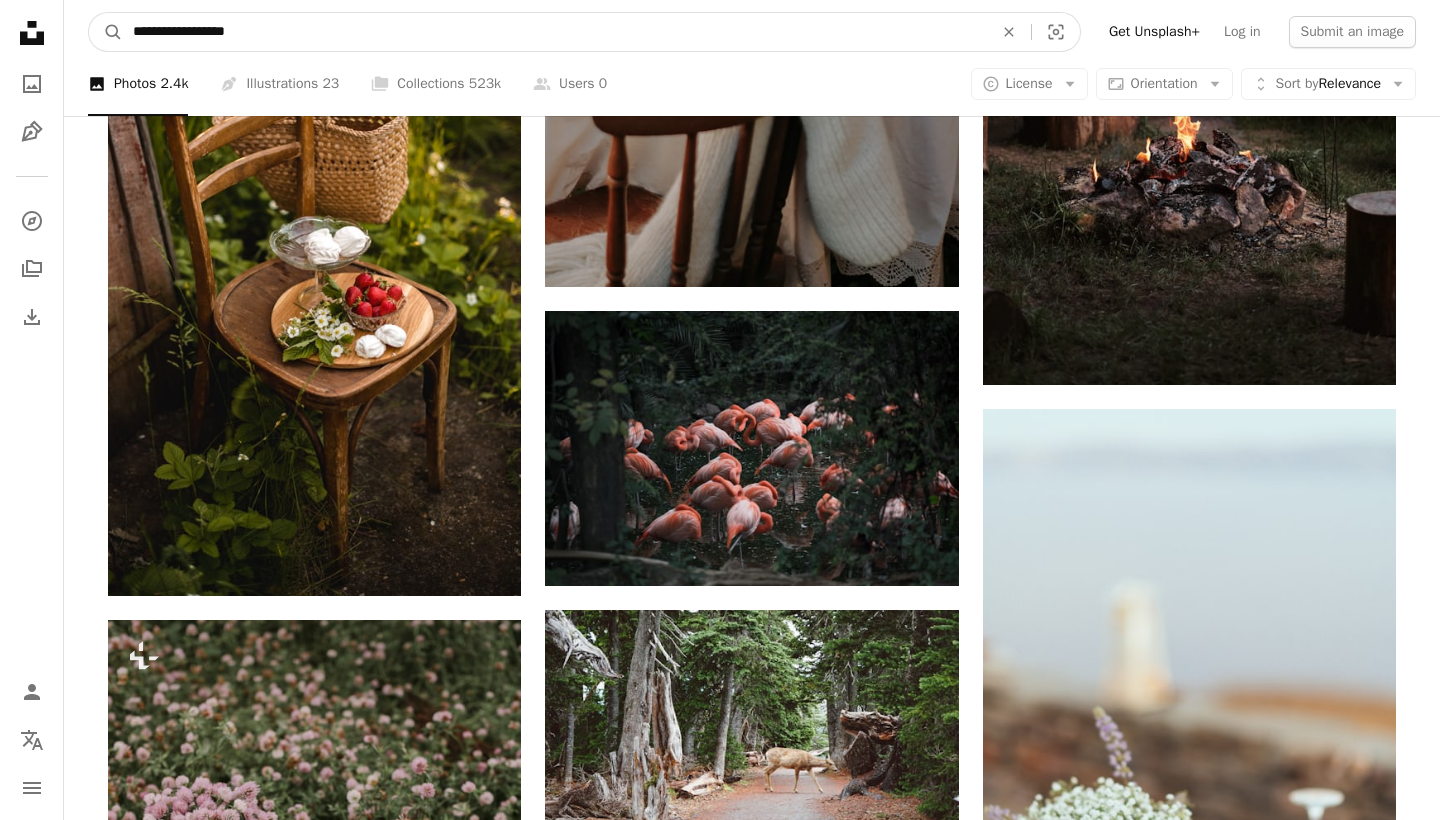 type on "**********" 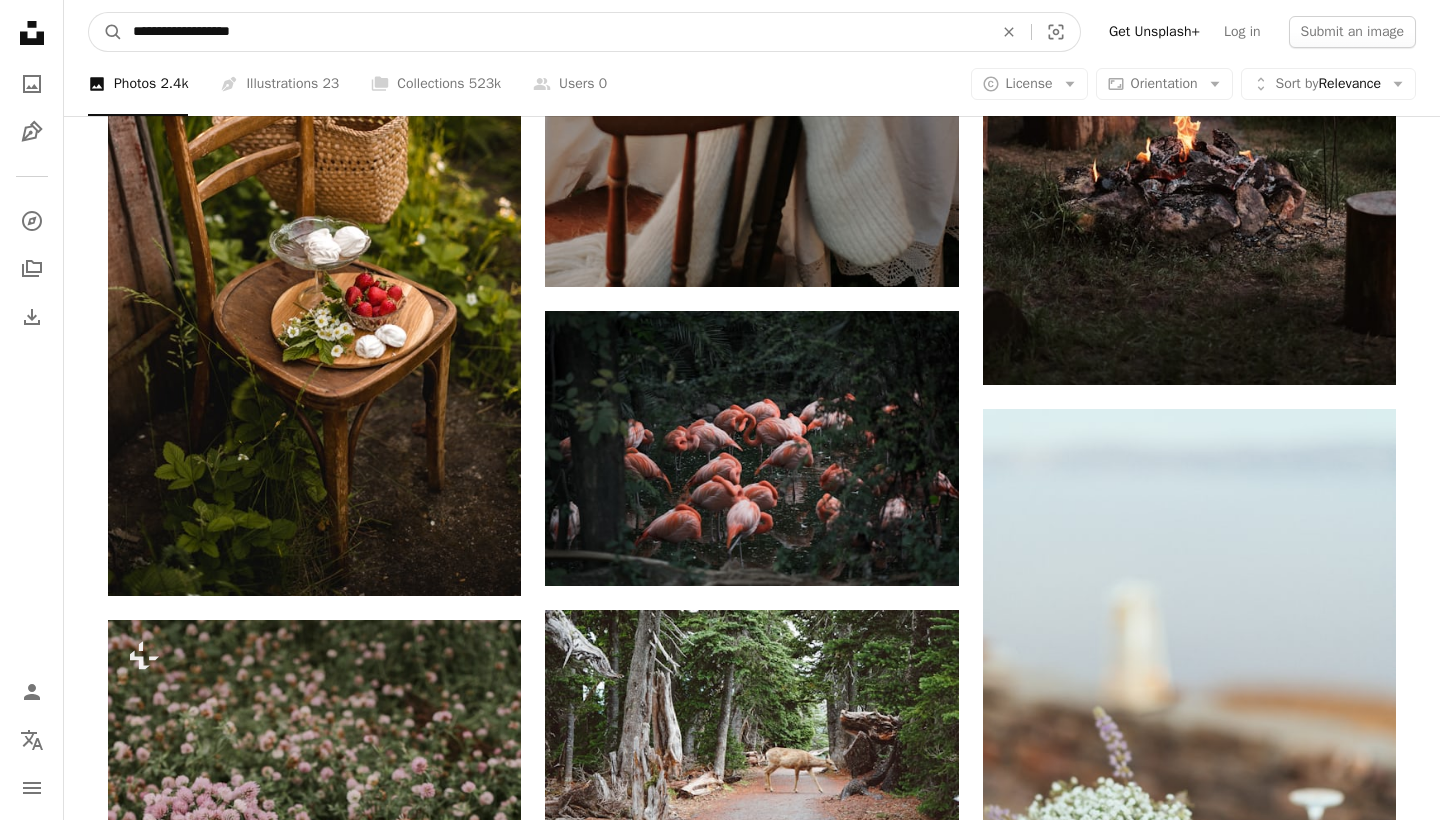 click on "A magnifying glass" at bounding box center [106, 32] 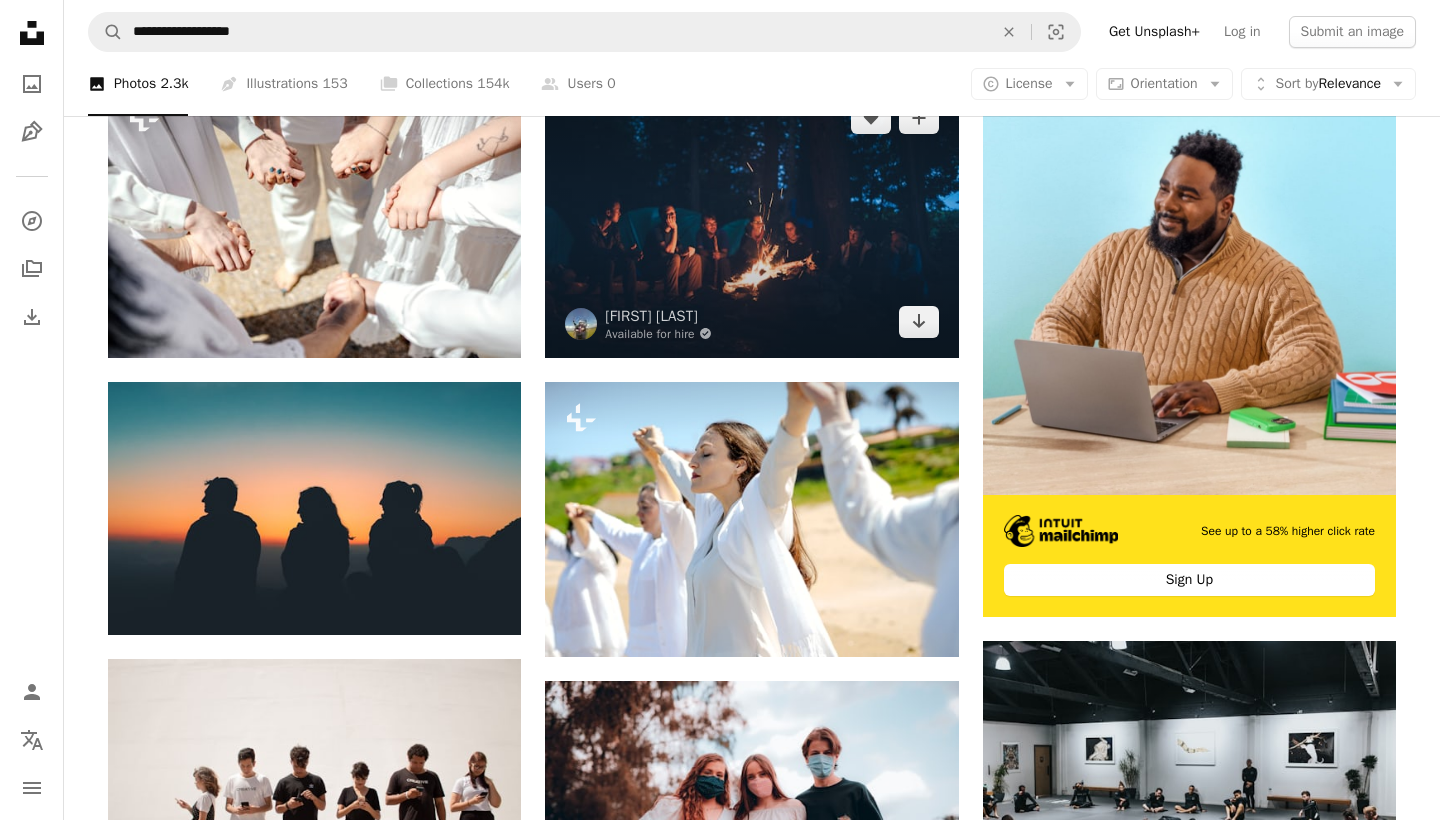 scroll, scrollTop: 426, scrollLeft: 0, axis: vertical 